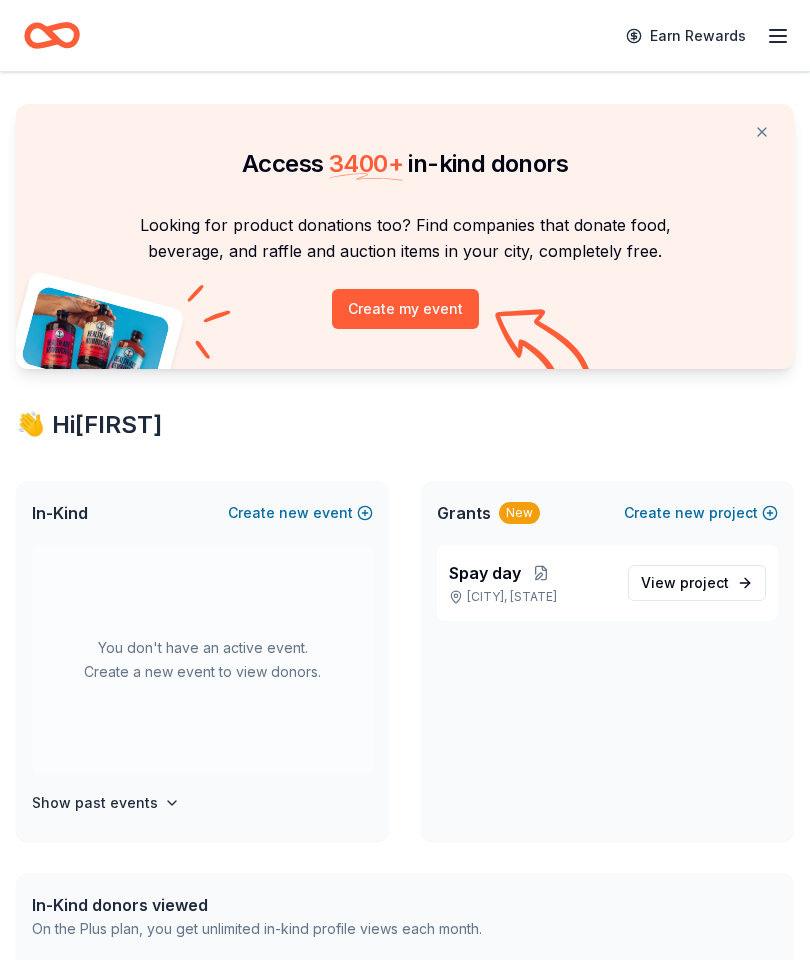 scroll, scrollTop: 0, scrollLeft: 0, axis: both 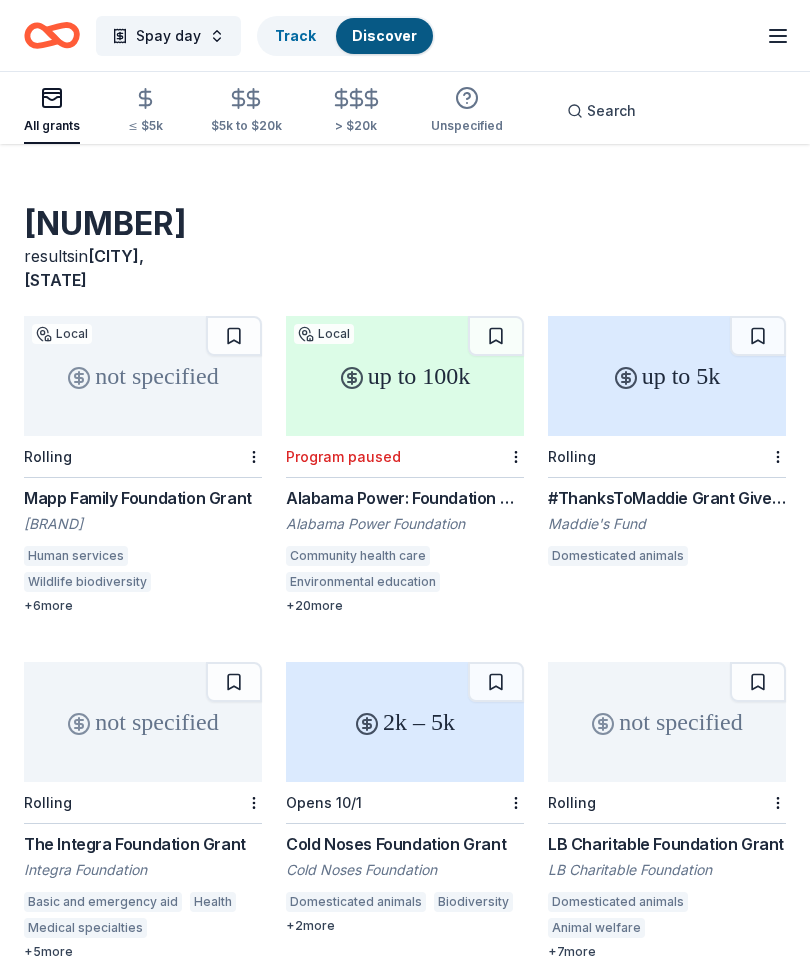 click on "up to 5k" at bounding box center [667, 377] 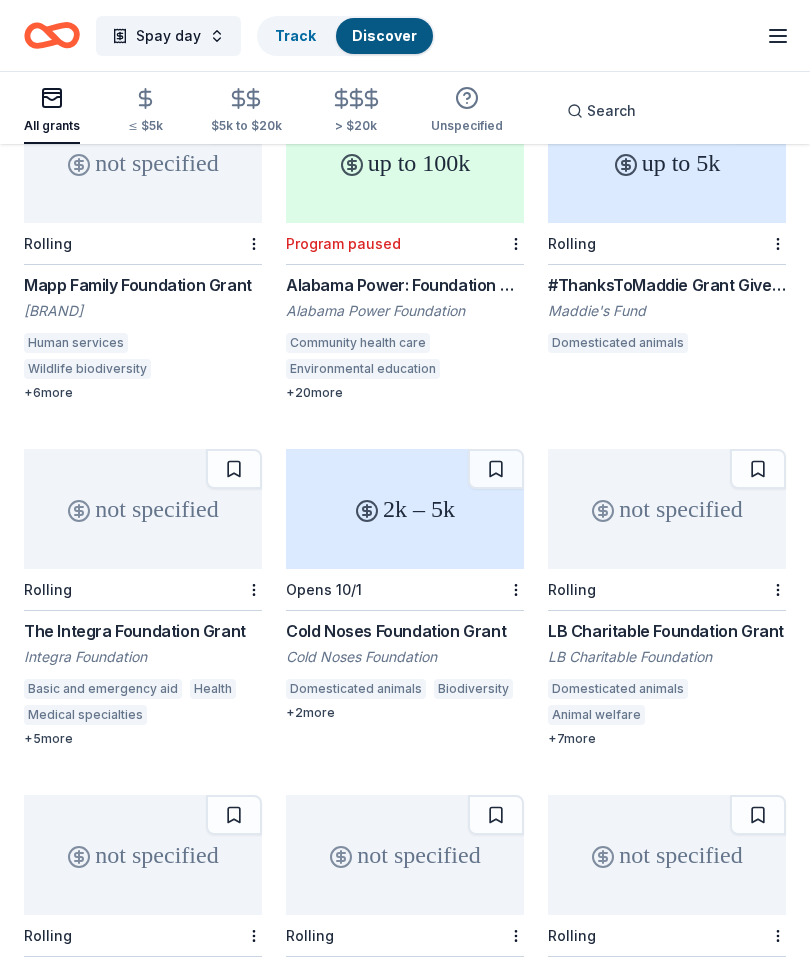 scroll, scrollTop: 259, scrollLeft: 0, axis: vertical 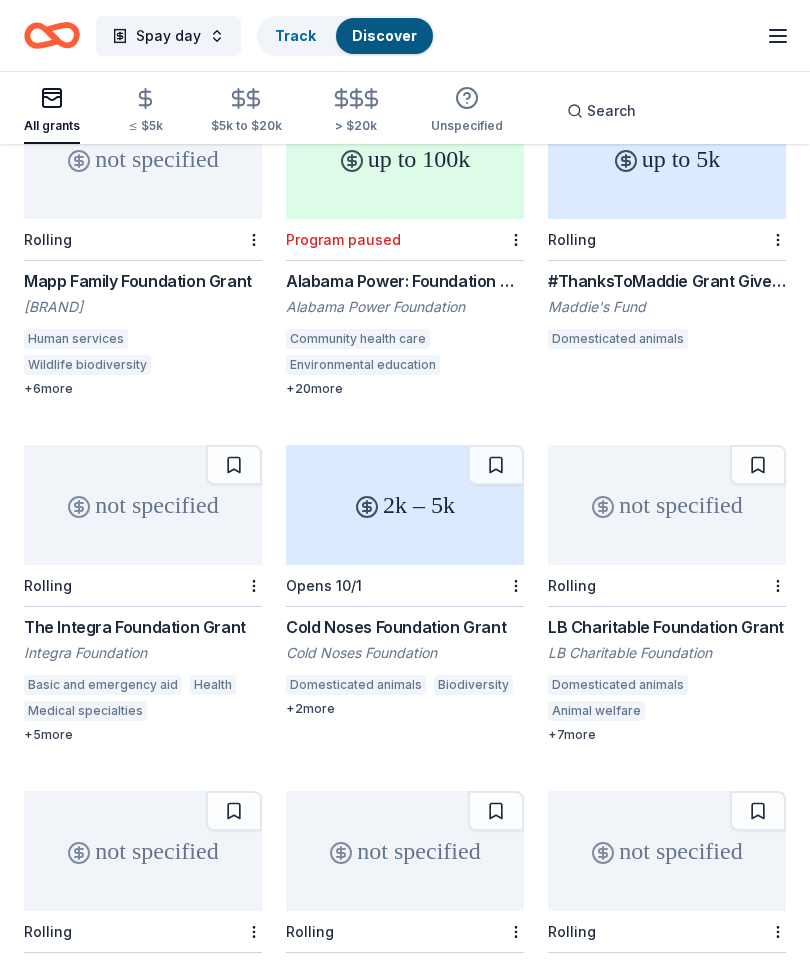 click on "not specified" at bounding box center (667, 505) 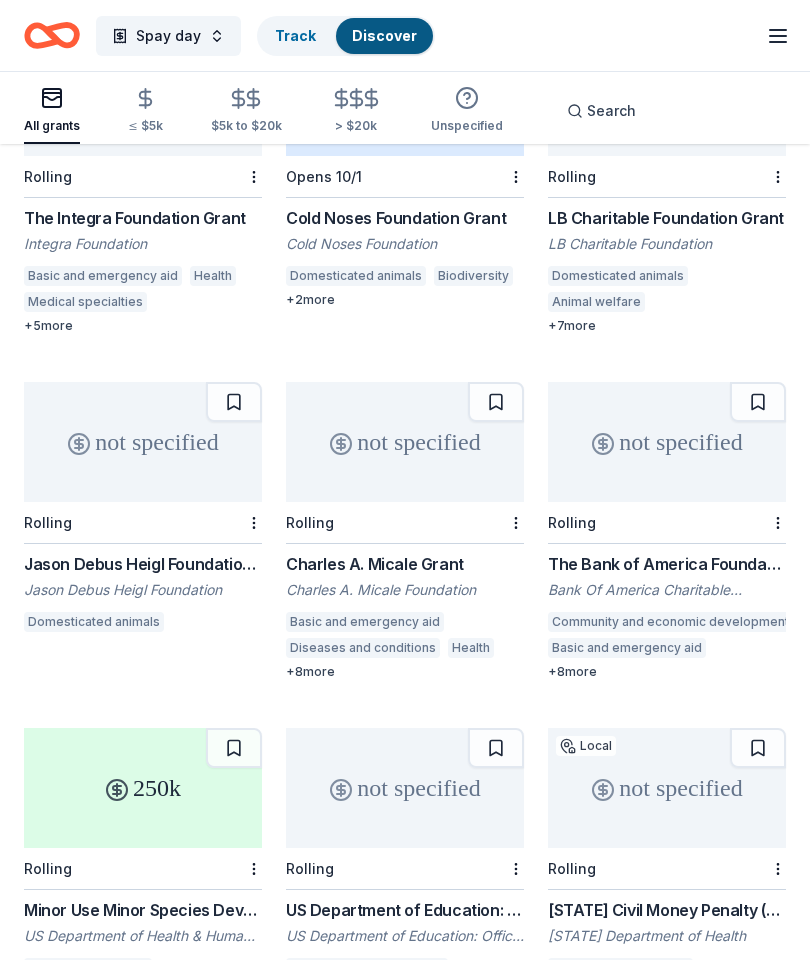 scroll, scrollTop: 668, scrollLeft: 0, axis: vertical 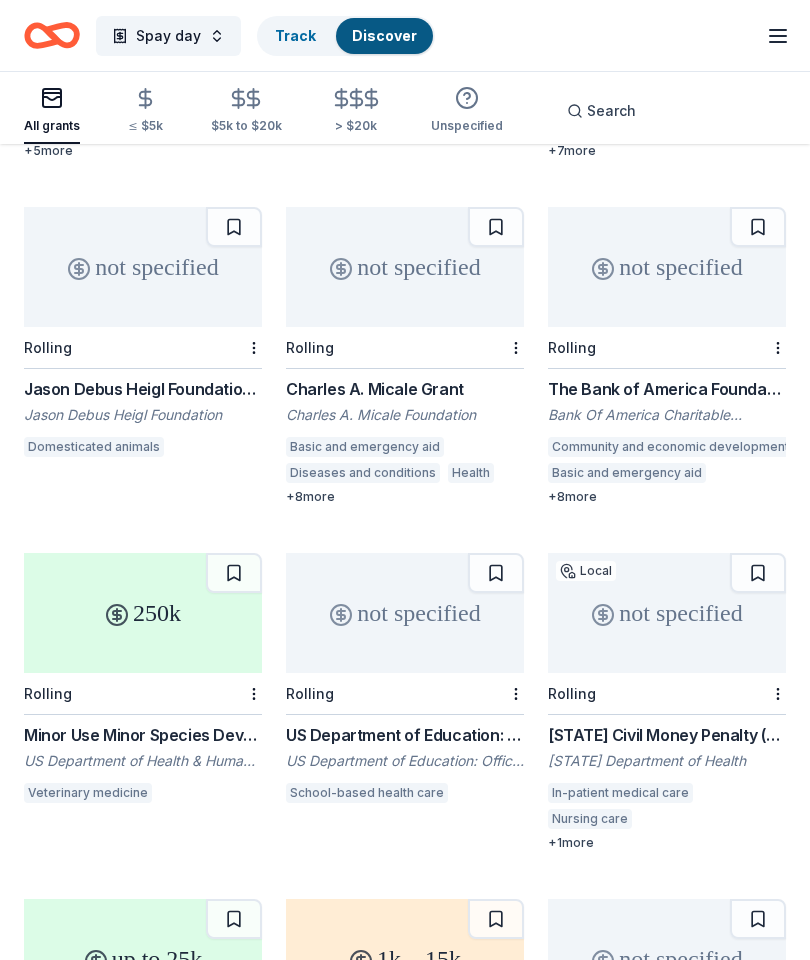 click on "not specified" at bounding box center [667, 267] 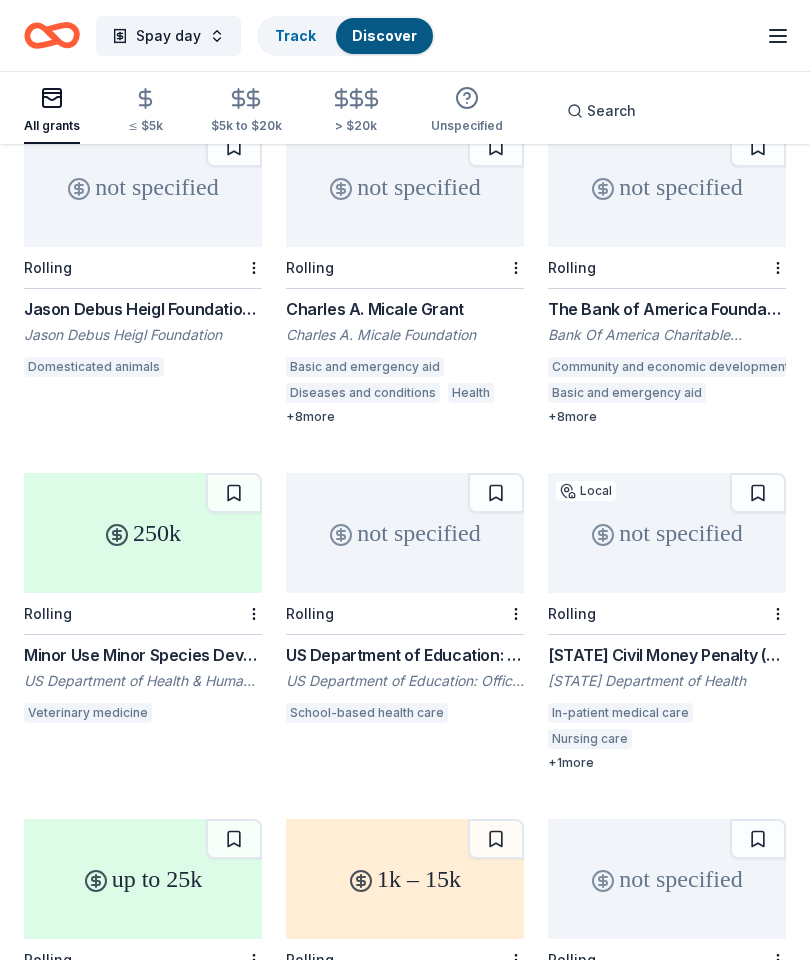 click on "not specified Local Rolling Mapp Family Foundation Grant Mapp Family Foundation Human services Wildlife biodiversity Homeless services Child abuse Sexual abuse Domestic violence +  6  more up to 100k Local Program paused Alabama Power: Foundation Grants Alabama Power Foundation Community health care Environmental education Recycling Community beautification Obesity Water resources Water conservation Health Gardening Health care access Youth development Arts education Parks Forestry Adult literacy Educational management College preparation Secondary education Vocational education STEM education Playgrounds +  20  more up to 5k Rolling #ThanksToMaddie Grant Giveaways Maddie's Fund Domesticated animals not specified Rolling The Integra Foundation Grant Integra Foundation Basic and emergency aid Health Medical specialties Diseases and conditions Education +  5  more 2k – 5k Opens 10/1 Cold Noses Foundation Grant Cold Noses Foundation Domesticated animals Biodiversity +  2  more not specified Rolling +  7  more" at bounding box center (405, 622) 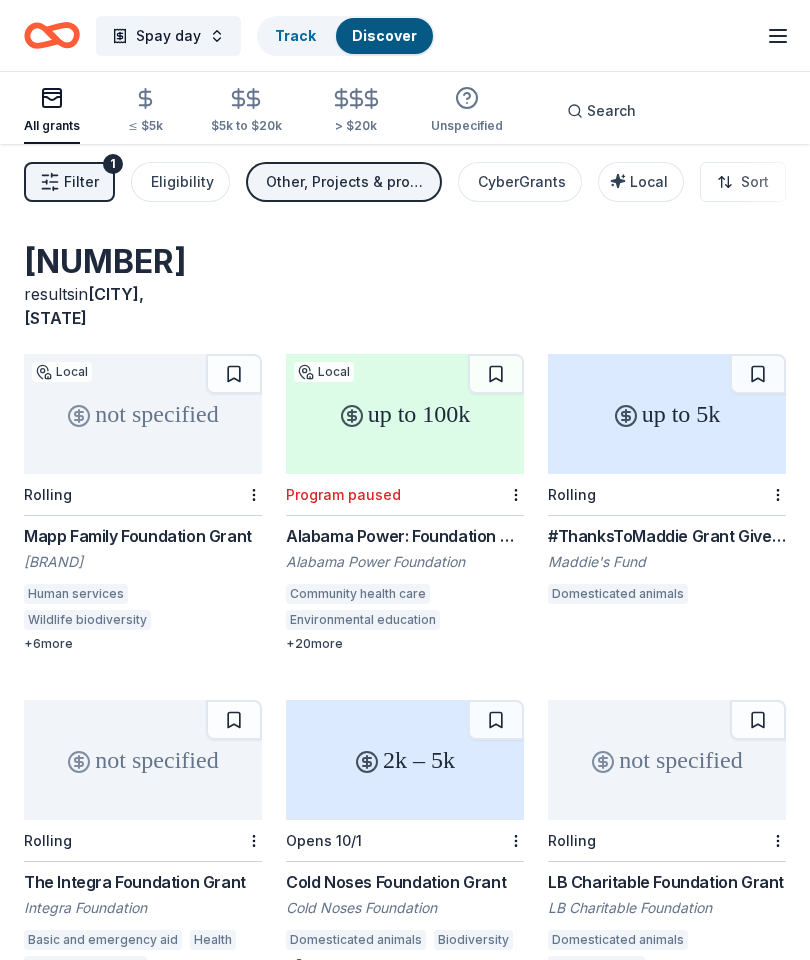 scroll, scrollTop: 0, scrollLeft: 0, axis: both 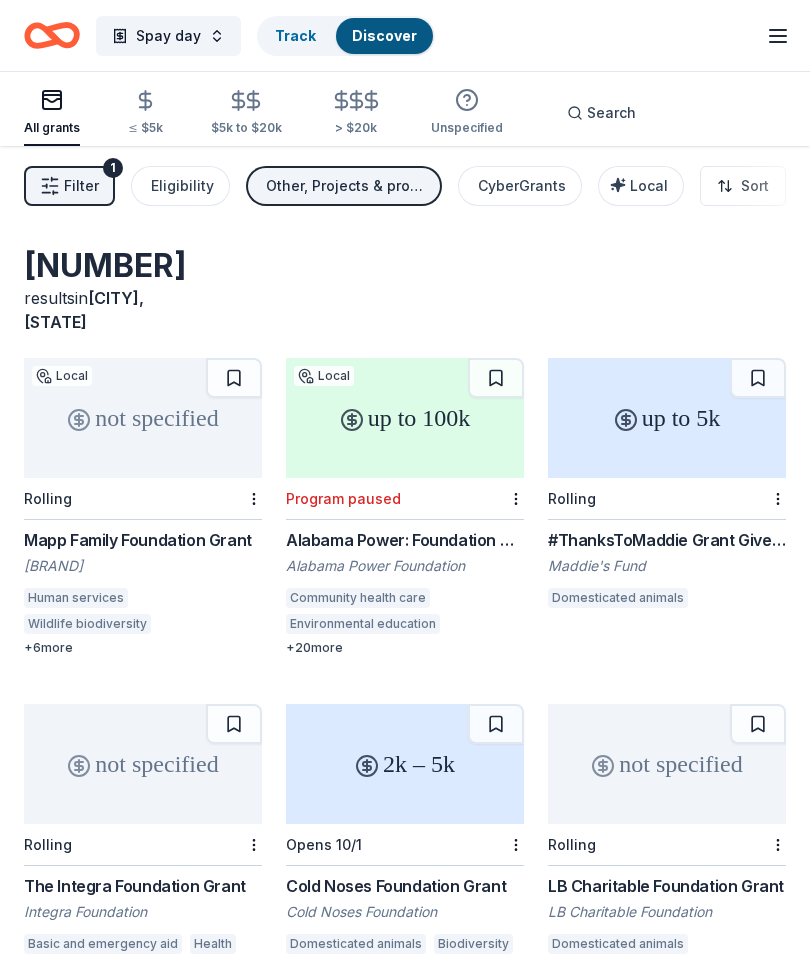 click 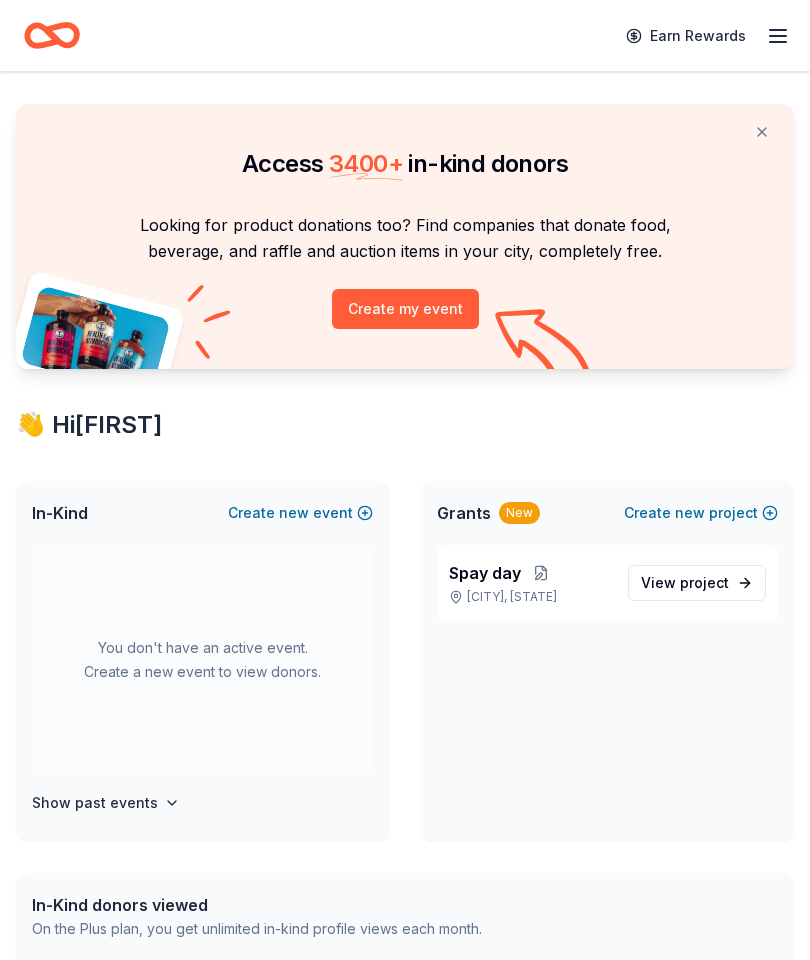 click on "new" at bounding box center (690, 513) 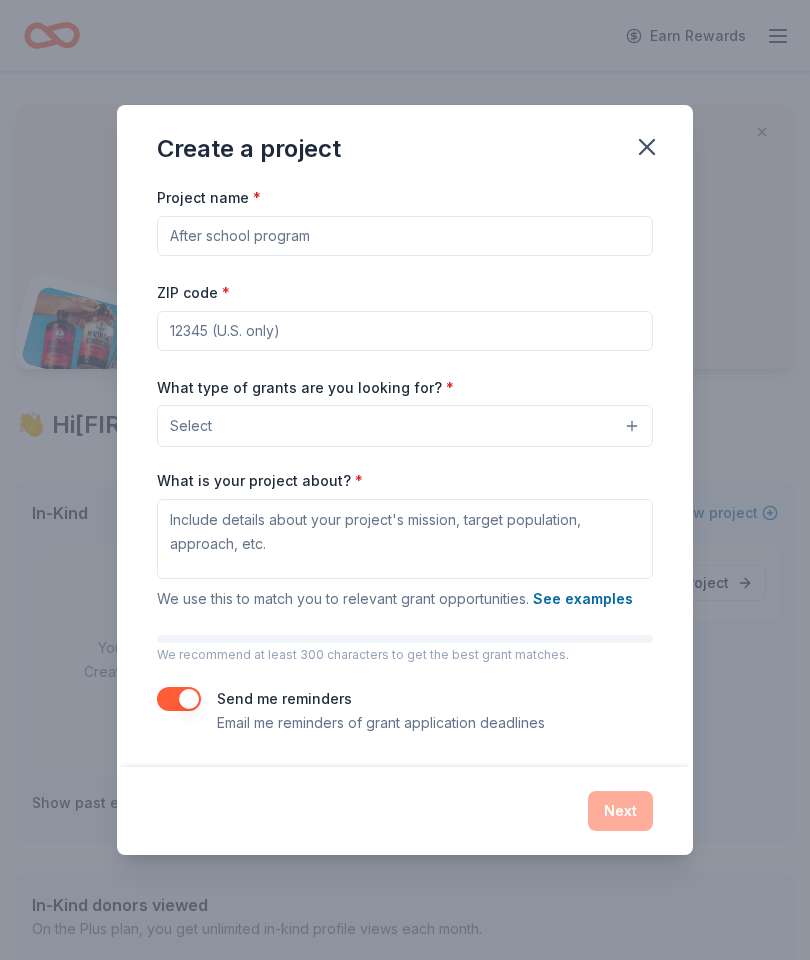 click on "Project name *" at bounding box center [405, 236] 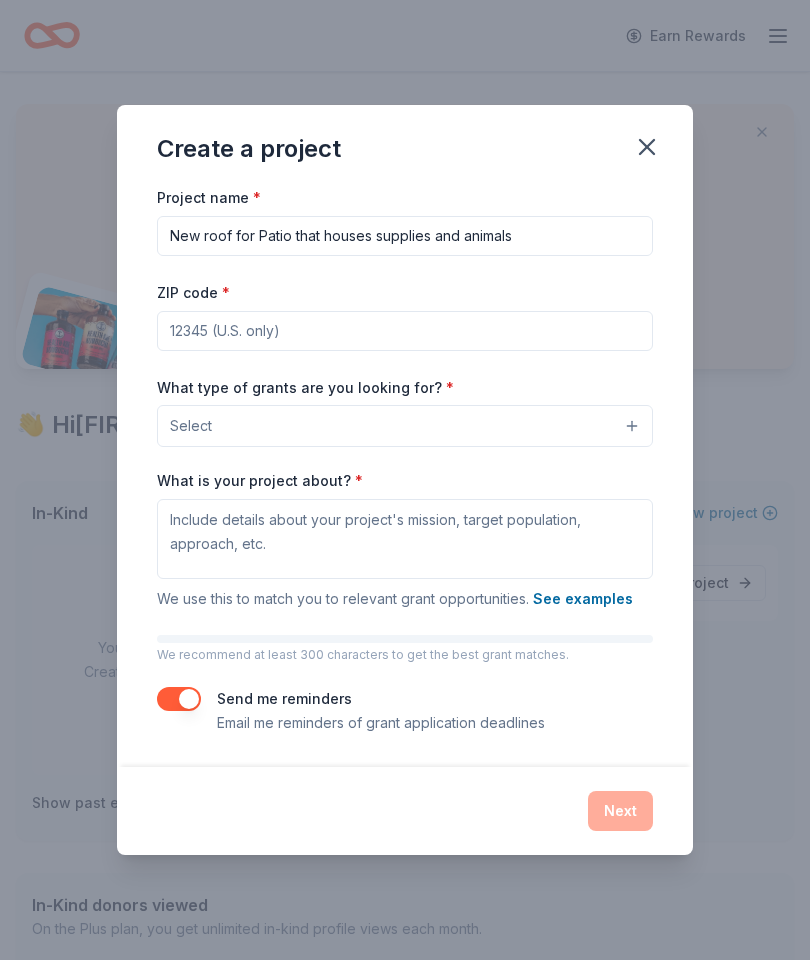 type on "New roof for Patio that houses supplies and animals" 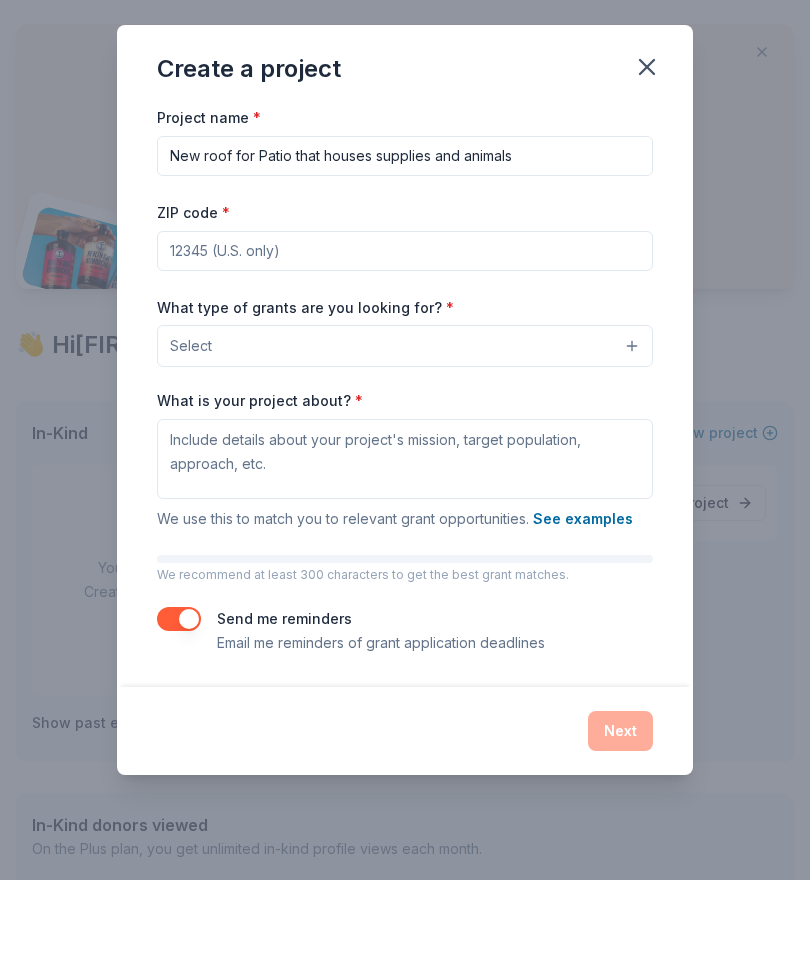 type on "36027" 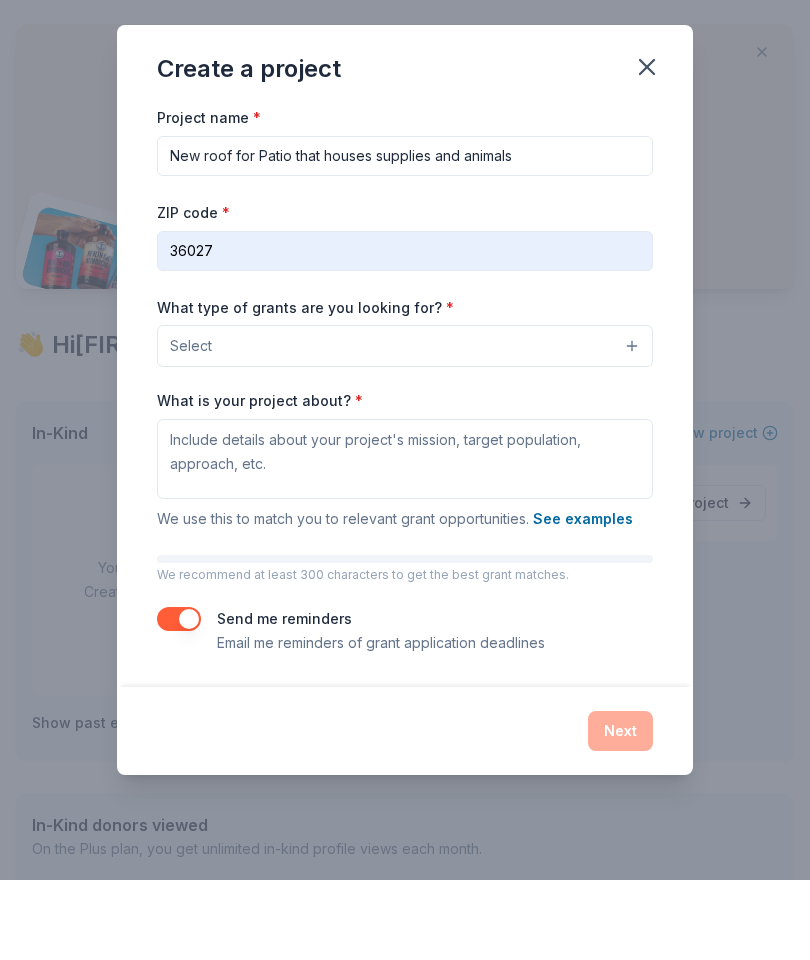 scroll, scrollTop: 80, scrollLeft: 0, axis: vertical 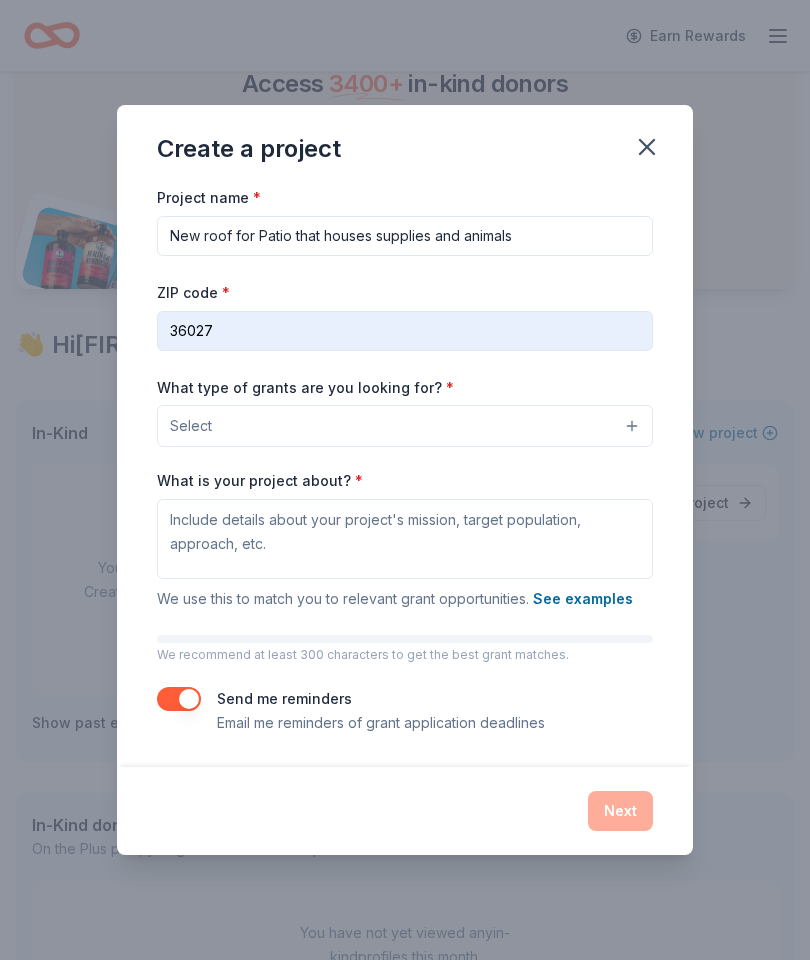 click on "Select" at bounding box center (405, 426) 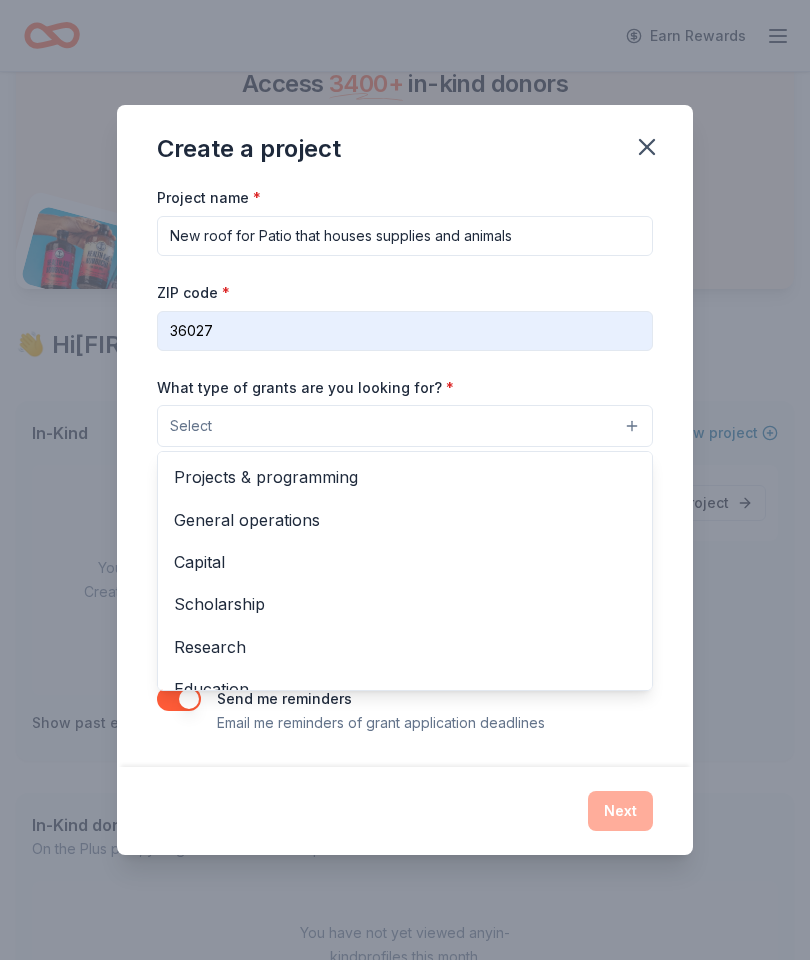 scroll, scrollTop: 0, scrollLeft: 0, axis: both 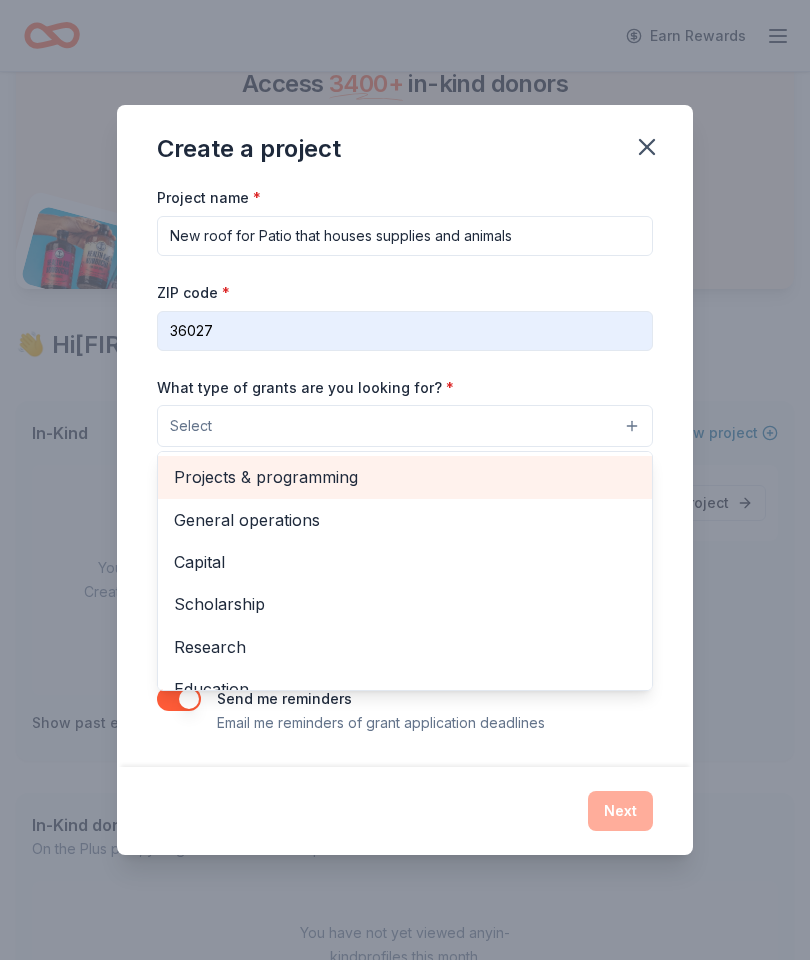 click on "Projects & programming" at bounding box center [405, 477] 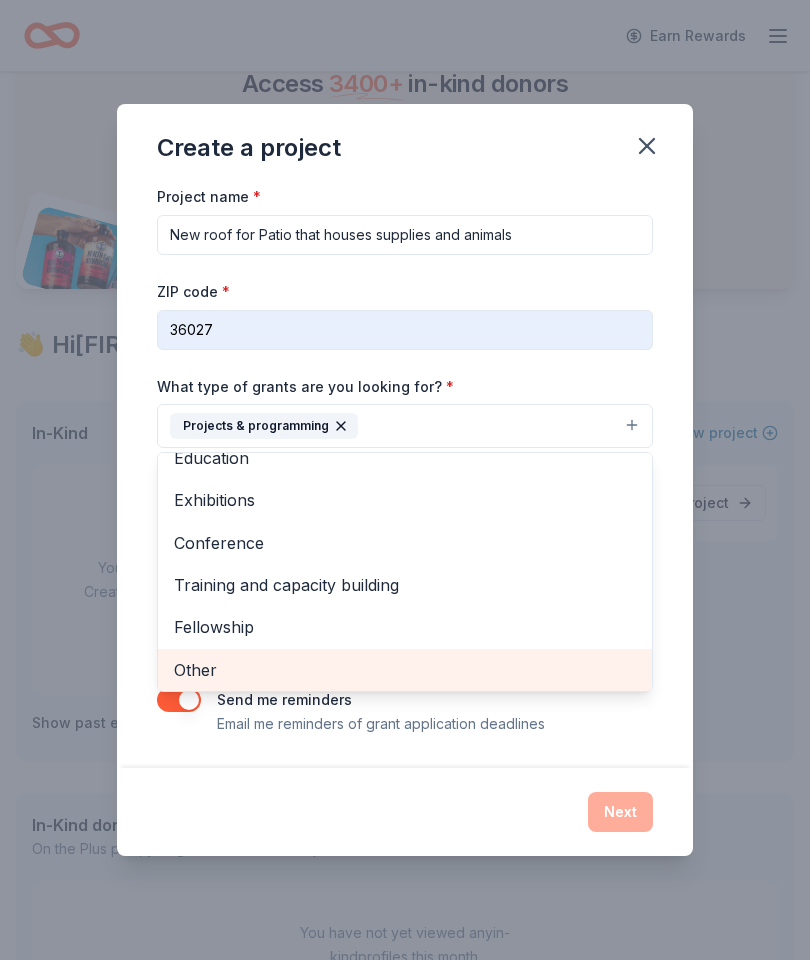 click on "Other" at bounding box center [405, 670] 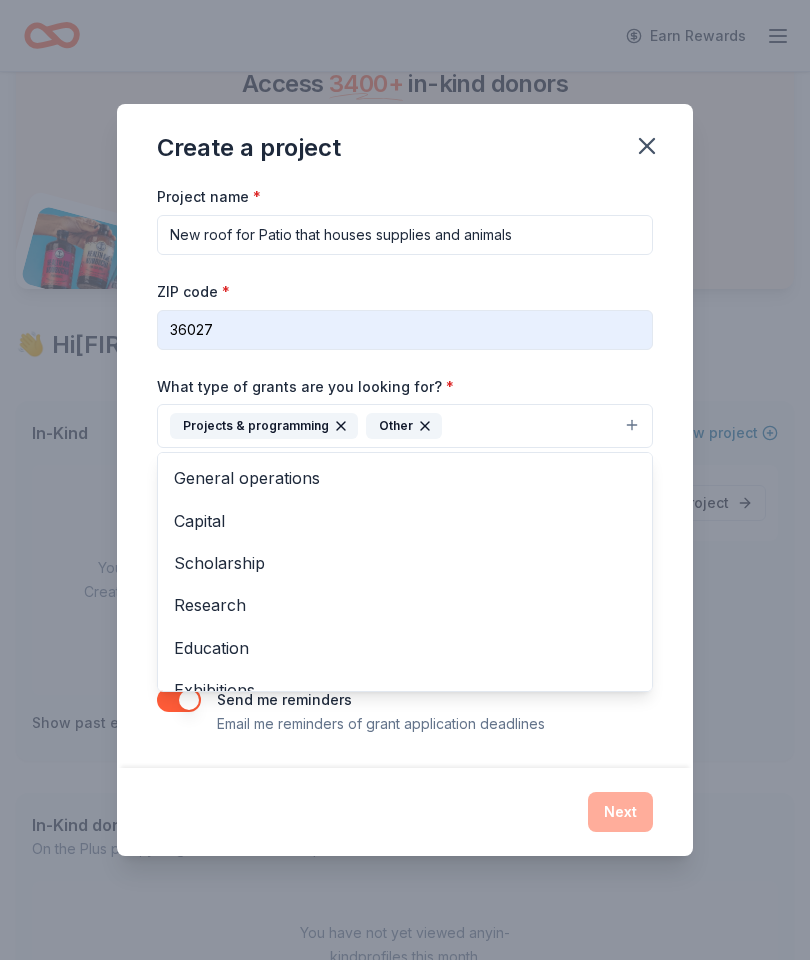 scroll, scrollTop: 0, scrollLeft: 0, axis: both 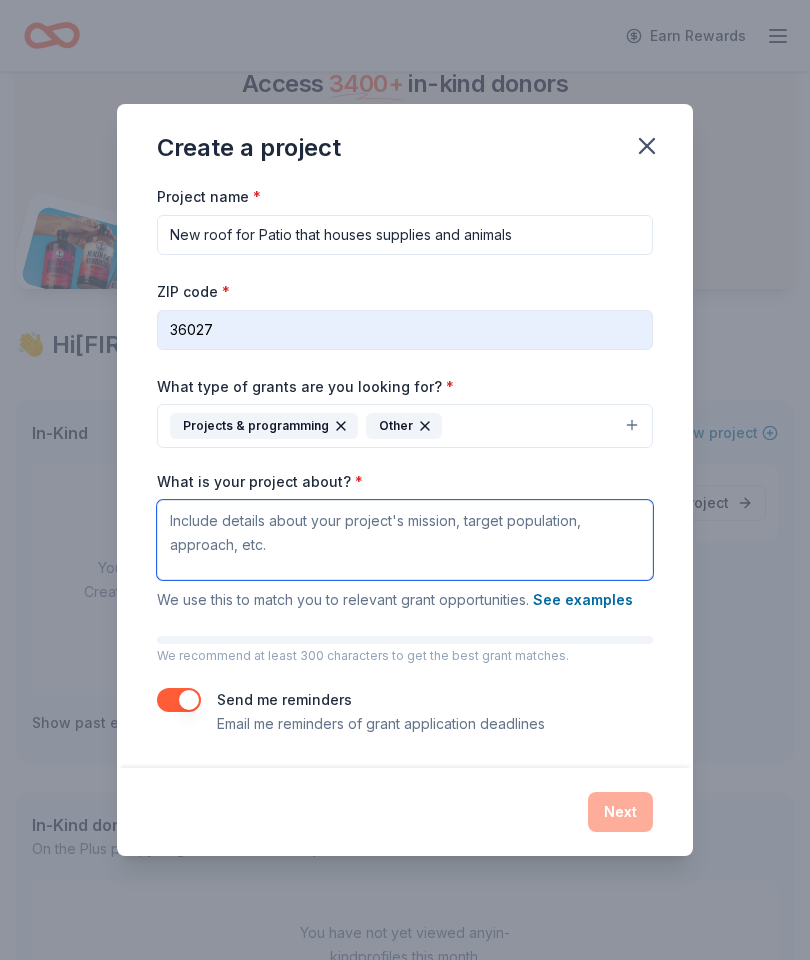 click on "What is your project about? *" at bounding box center [405, 540] 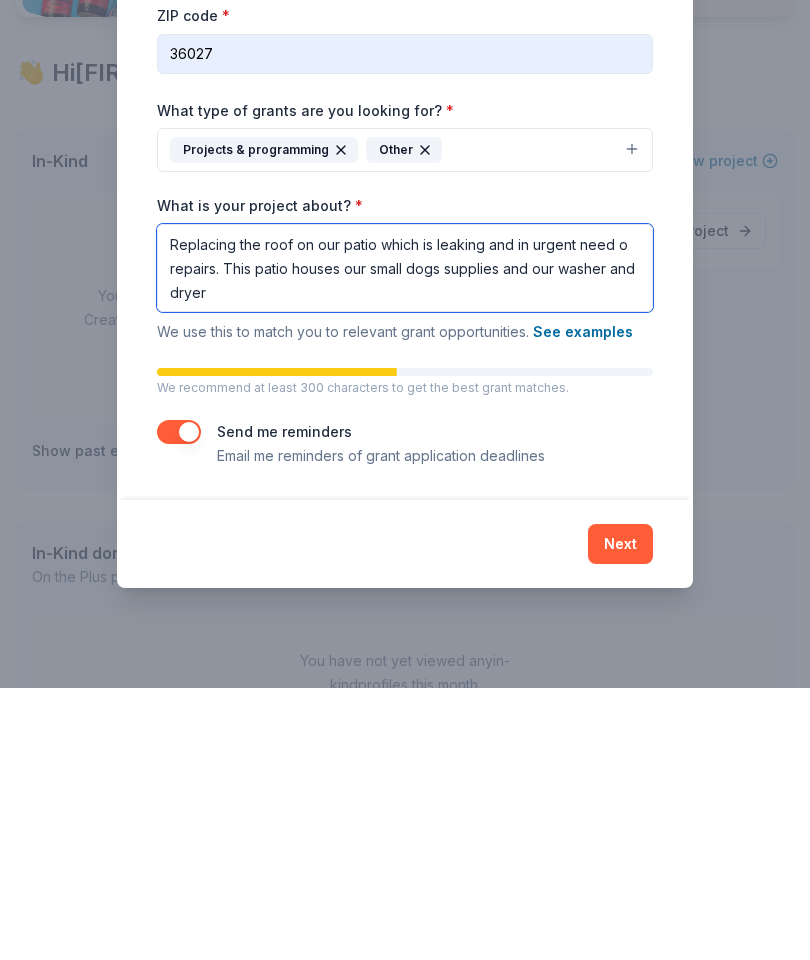type on "Replacing the roof on our patio which is leaking and in urgent need o repairs. This patio houses our small dogs supplies and our washer and dryer" 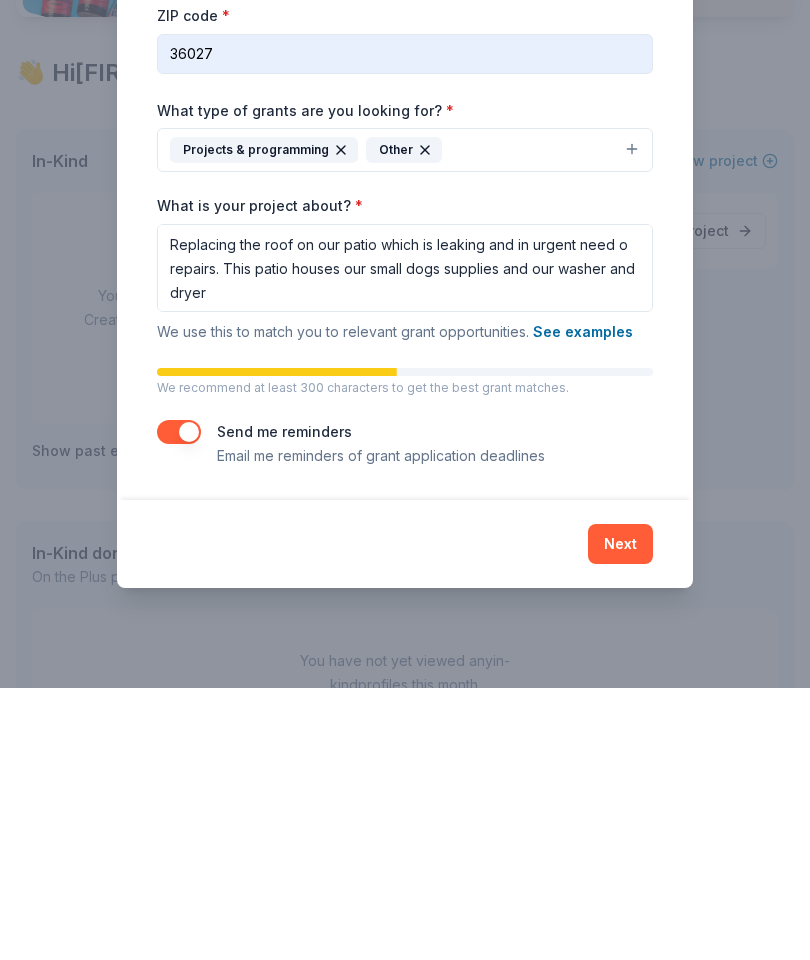 click on "Next" at bounding box center [620, 816] 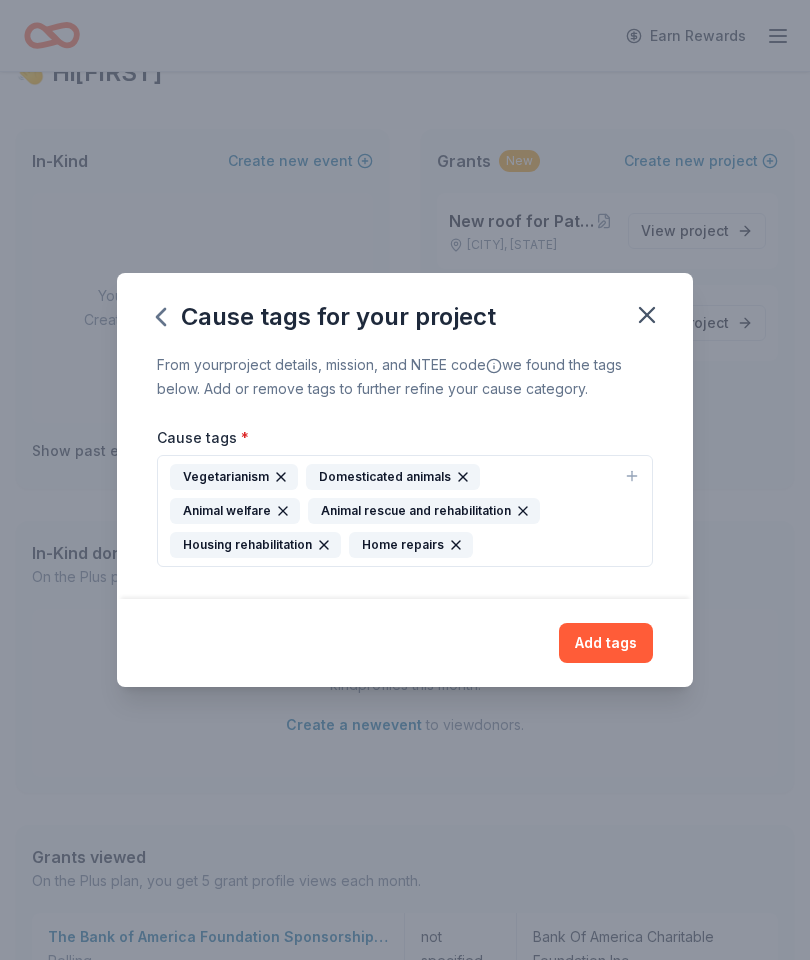 click on "Add tags" at bounding box center [606, 643] 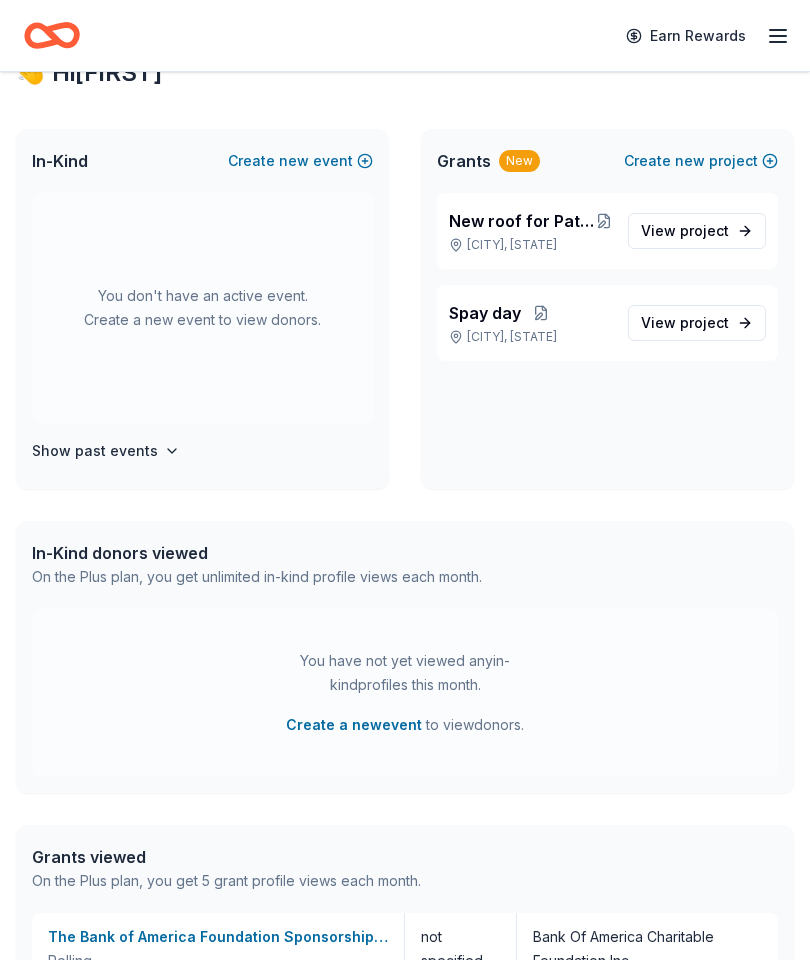 scroll, scrollTop: 0, scrollLeft: 0, axis: both 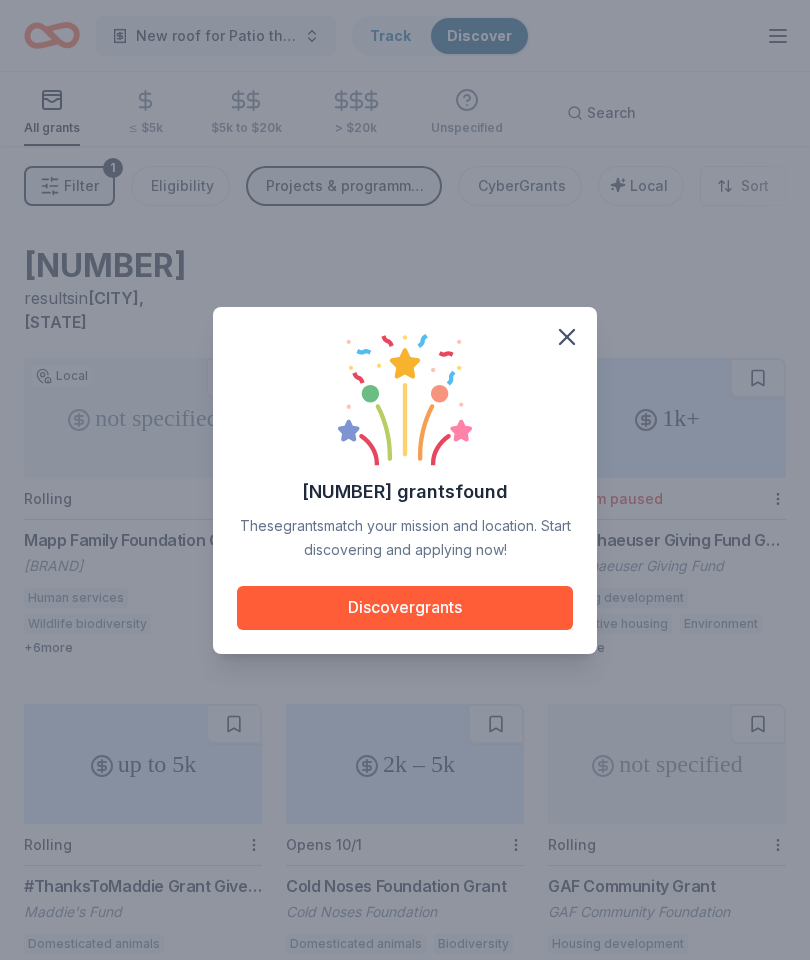 click on "Discover  grants" at bounding box center [405, 608] 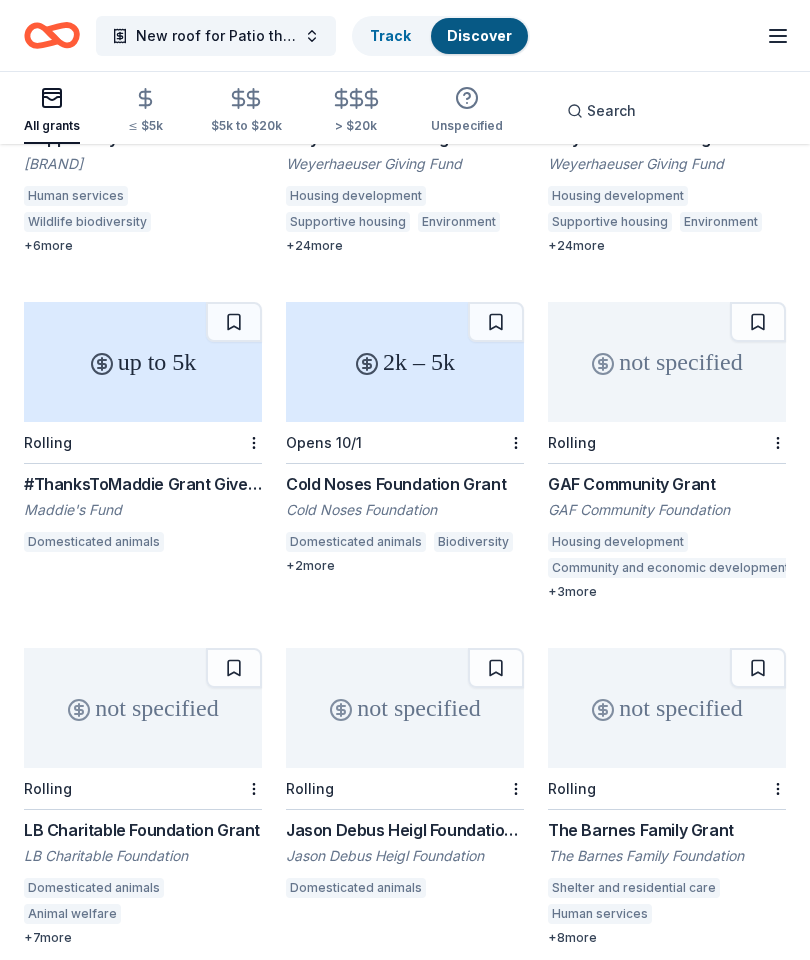 scroll, scrollTop: 405, scrollLeft: 0, axis: vertical 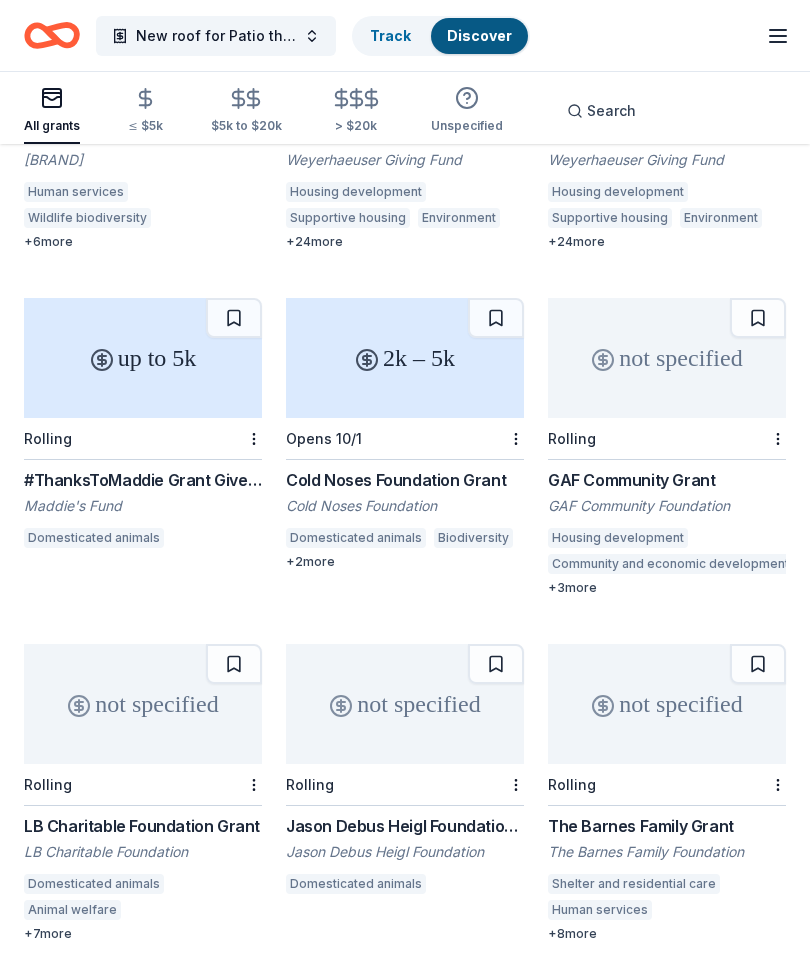 click on "not specified" at bounding box center [667, 359] 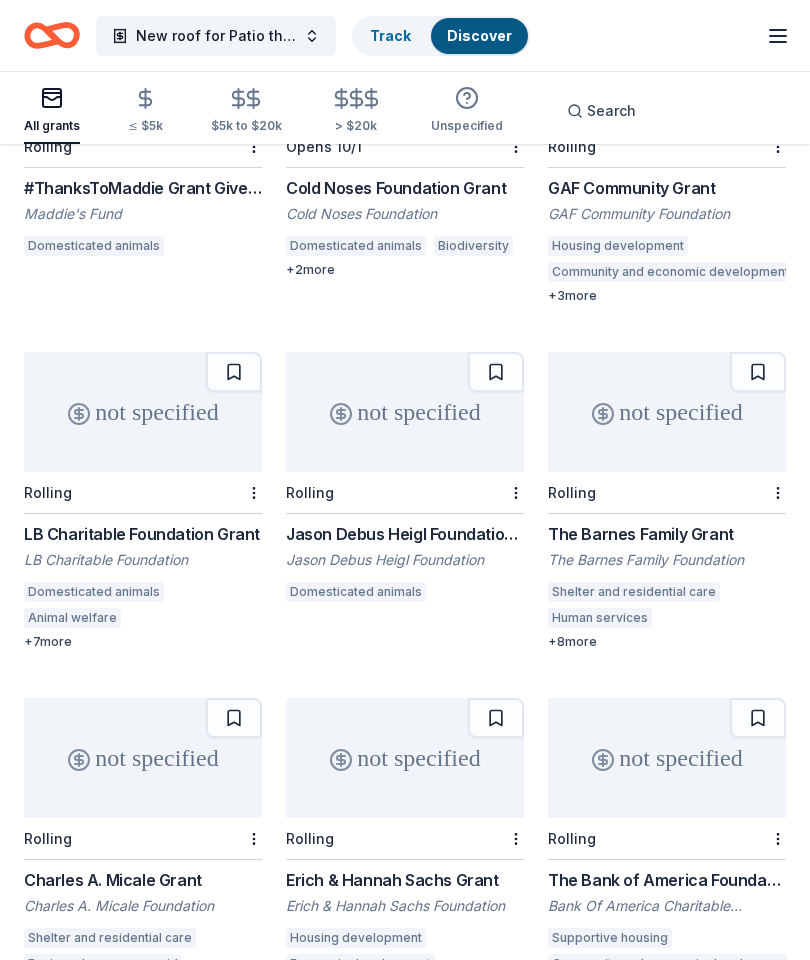 scroll, scrollTop: 699, scrollLeft: 0, axis: vertical 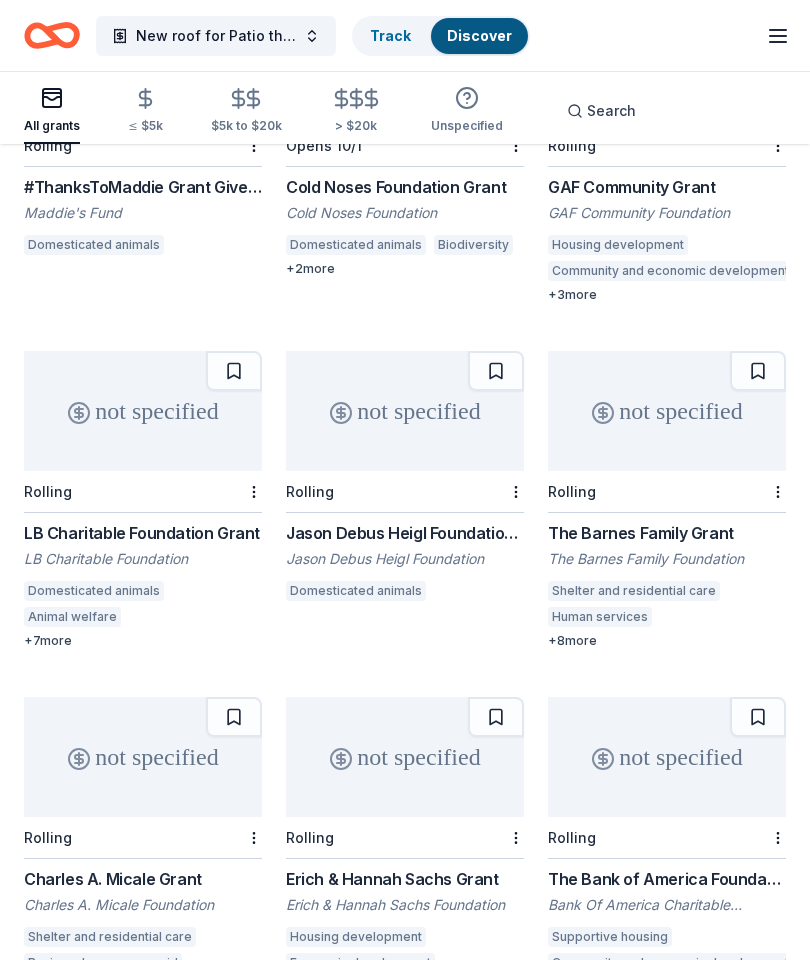 click on "not specified" at bounding box center [667, 411] 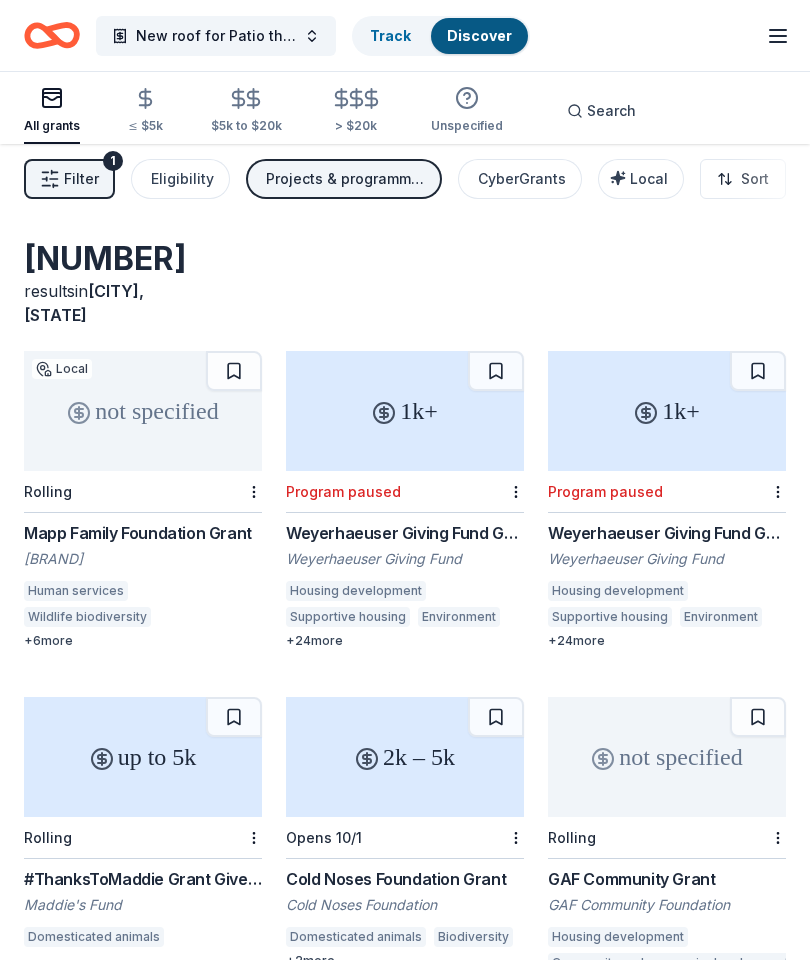 scroll, scrollTop: 0, scrollLeft: 0, axis: both 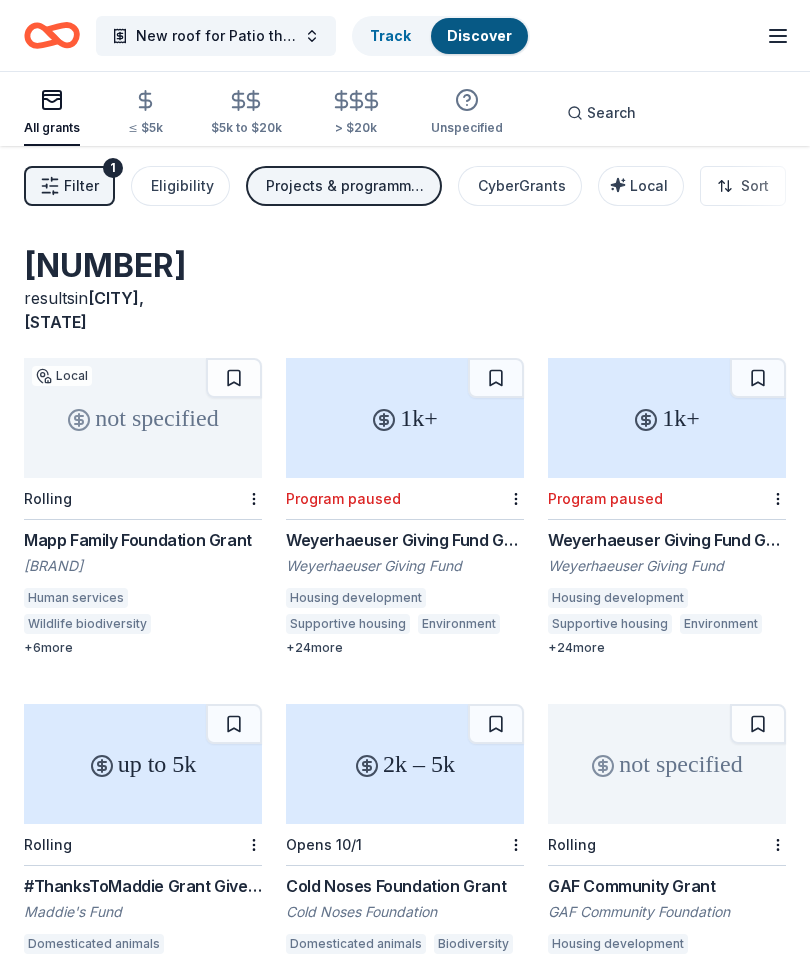 click 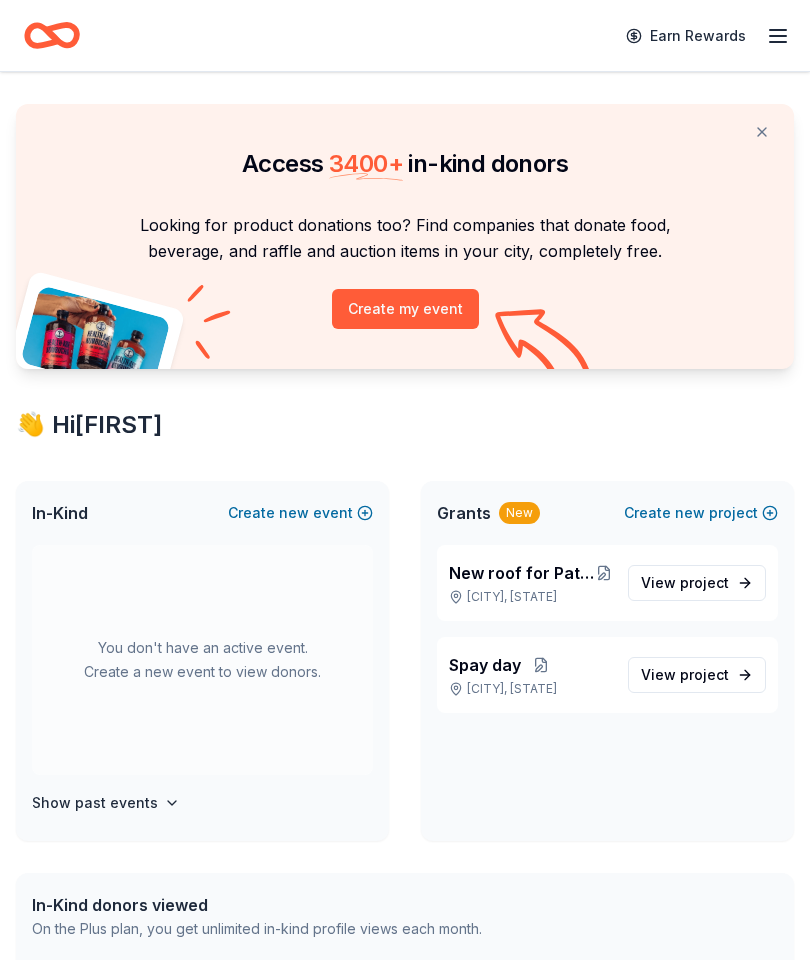 click on "Create  new  event" at bounding box center (300, 513) 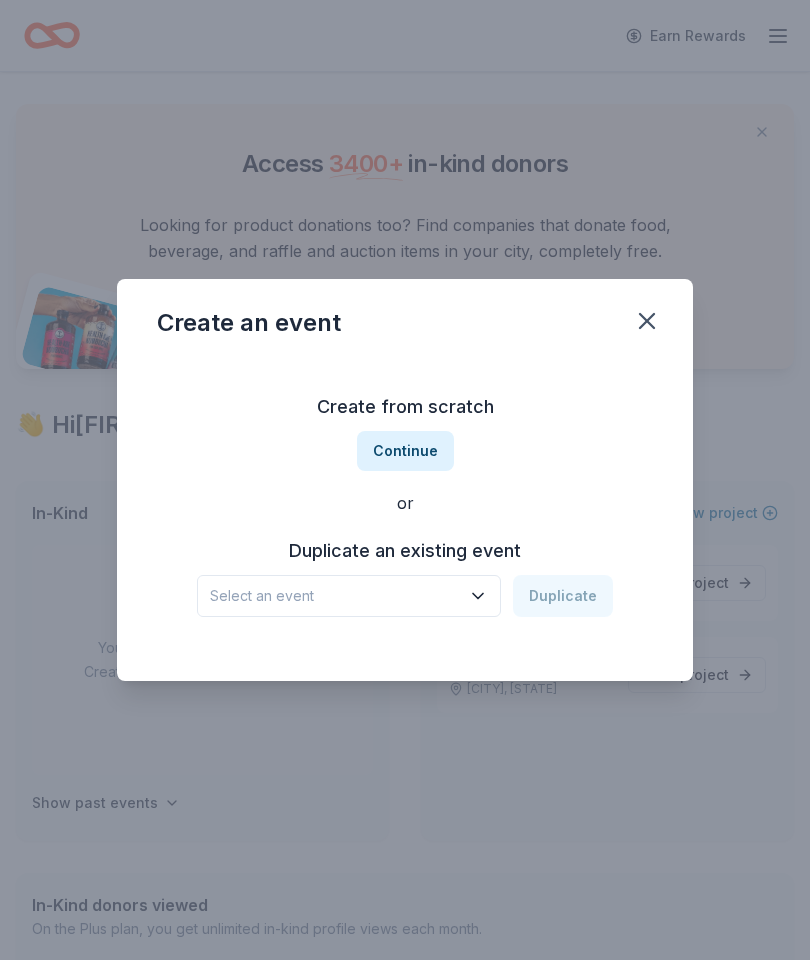 click on "Select an event" at bounding box center [335, 596] 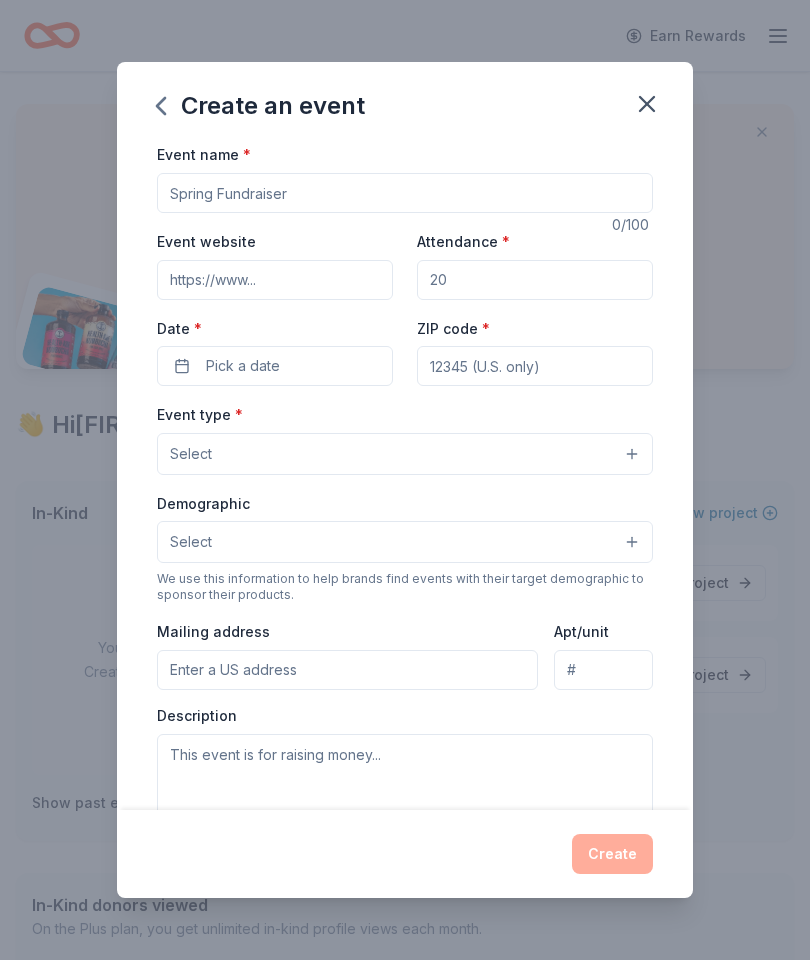 click on "Event name *" at bounding box center [405, 193] 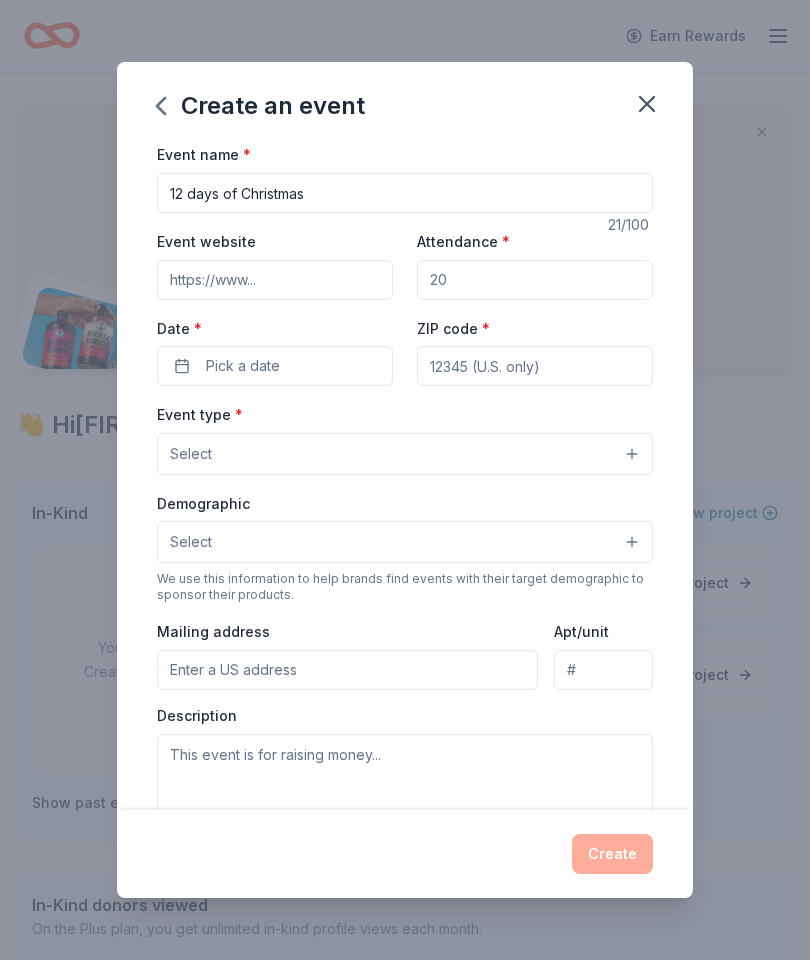 type on "12 days of Christmas" 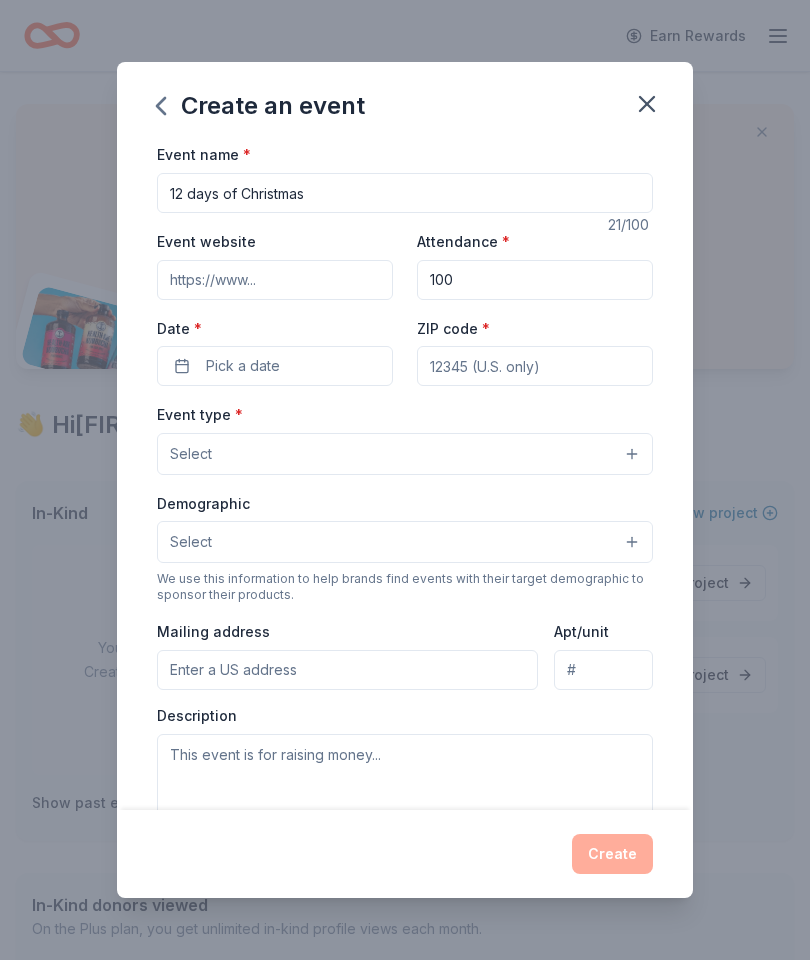 type on "100" 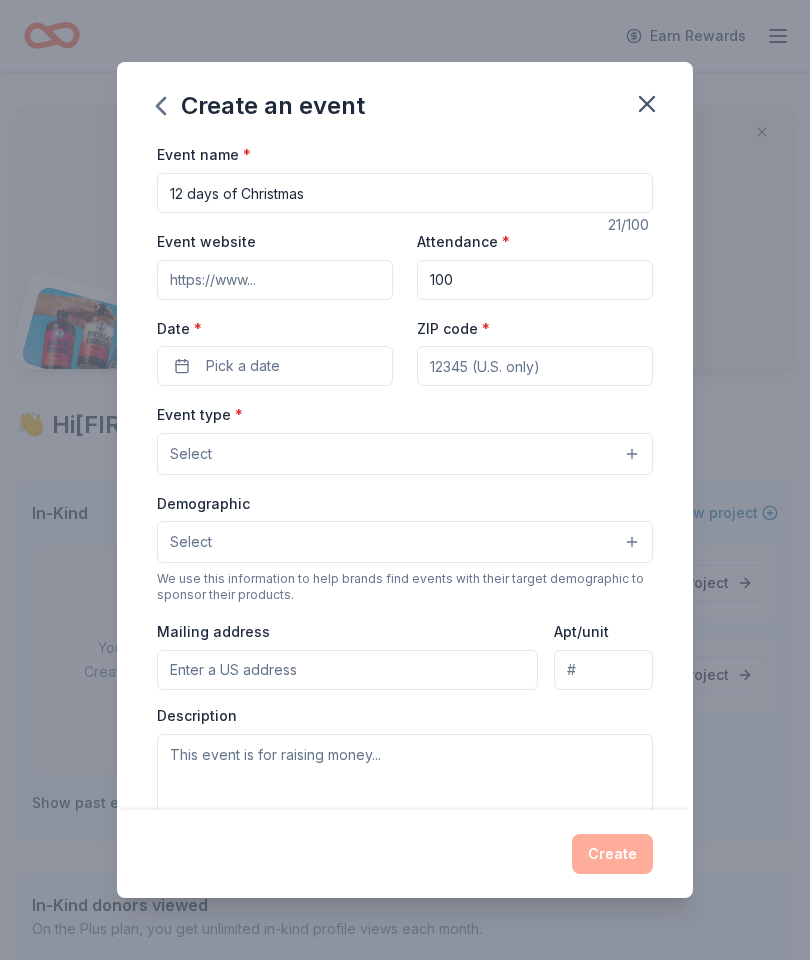 type on "36027" 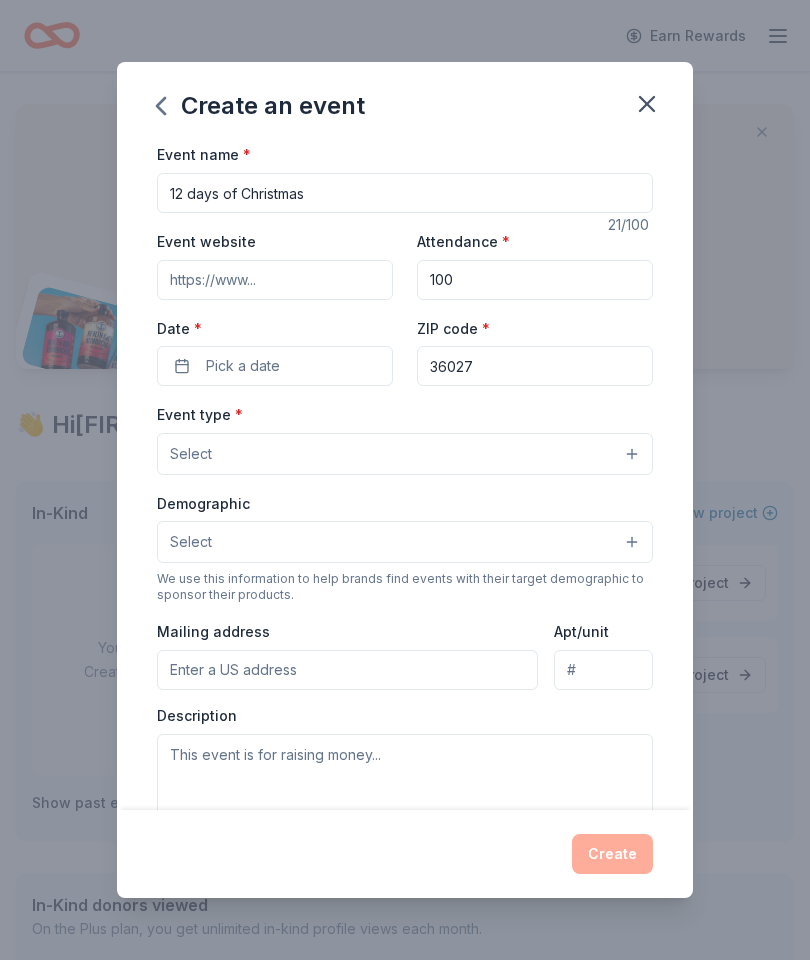 type on "[NUMBER] [STREET]" 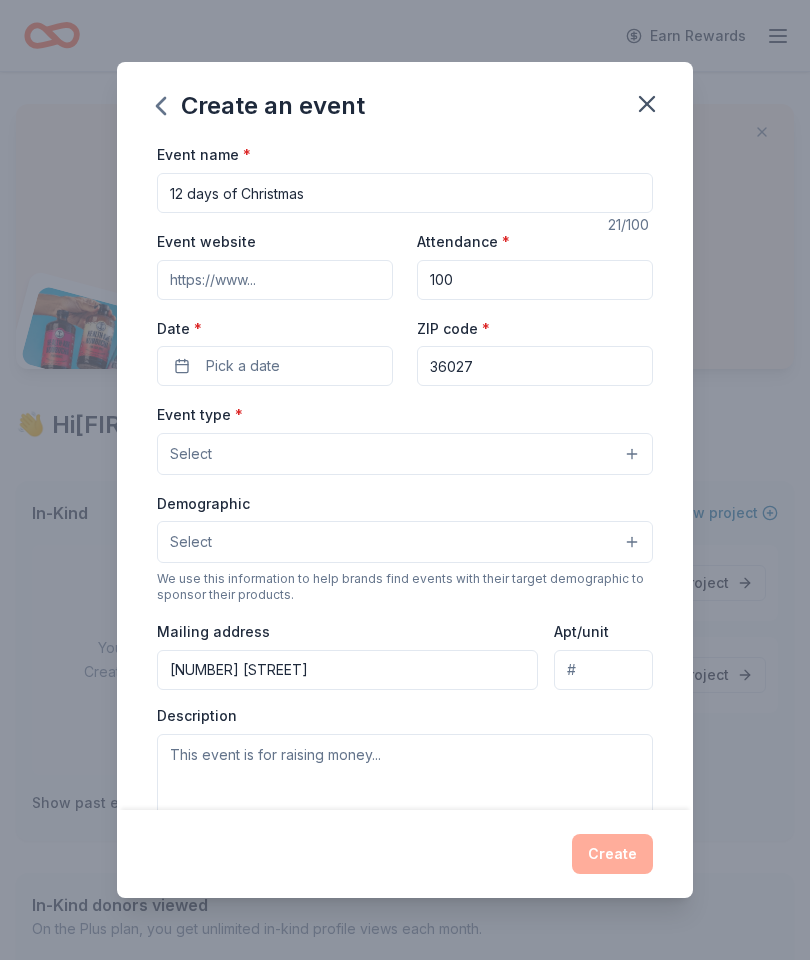 type on "15" 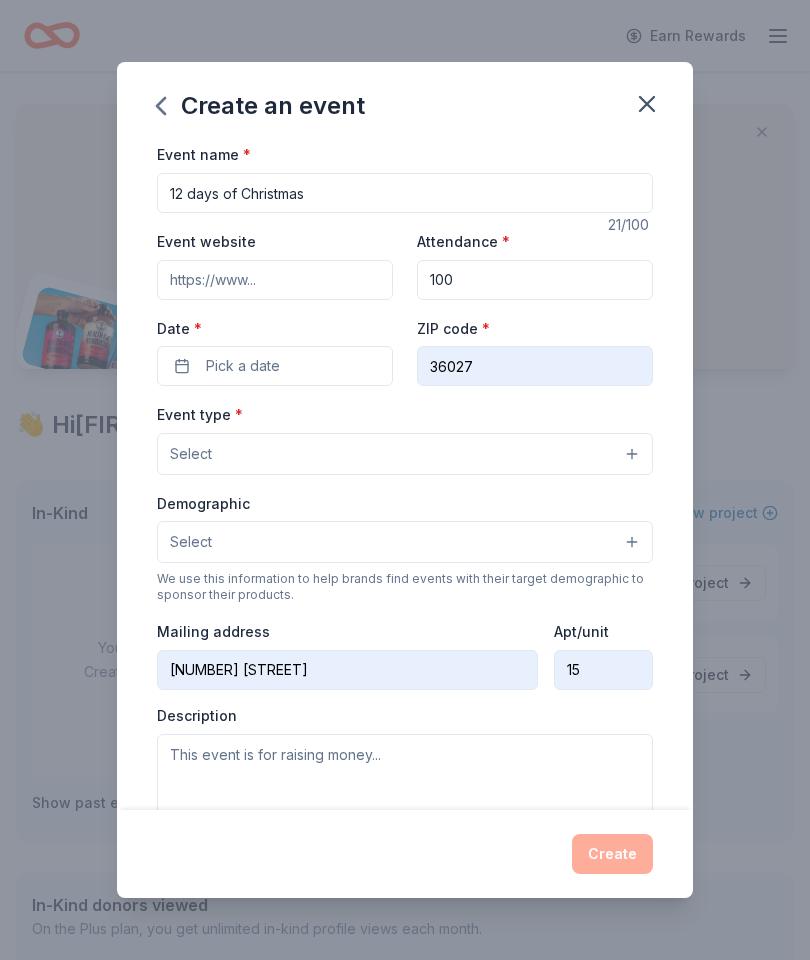 click on "Pick a date" at bounding box center [275, 366] 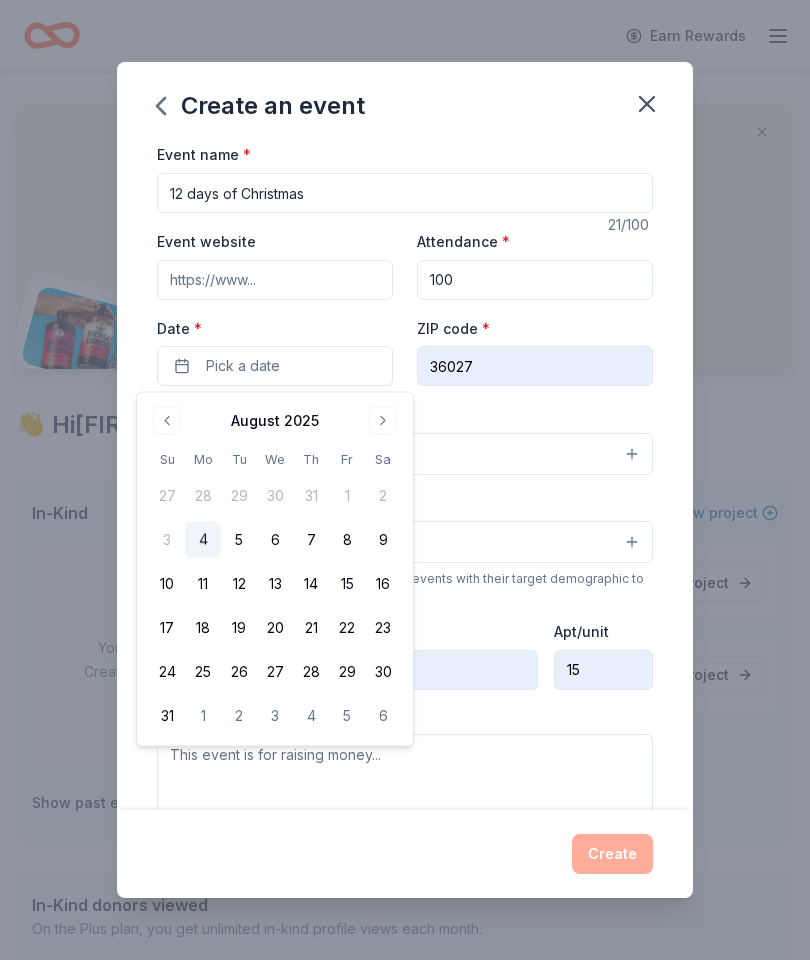 click at bounding box center [383, 421] 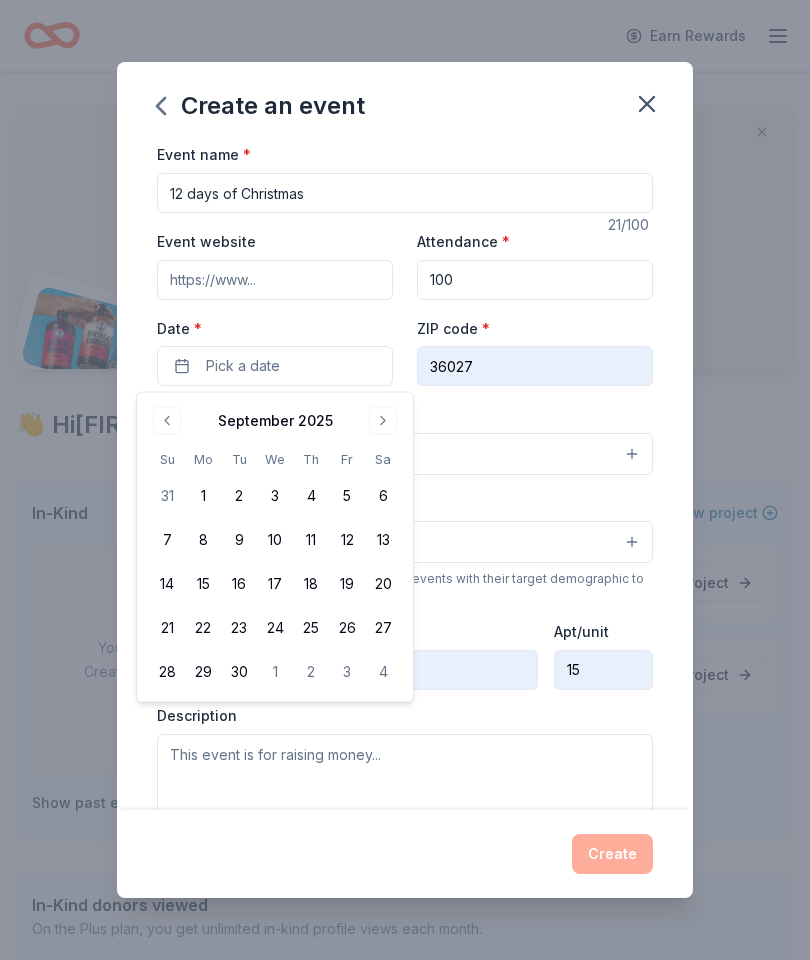 click at bounding box center (383, 421) 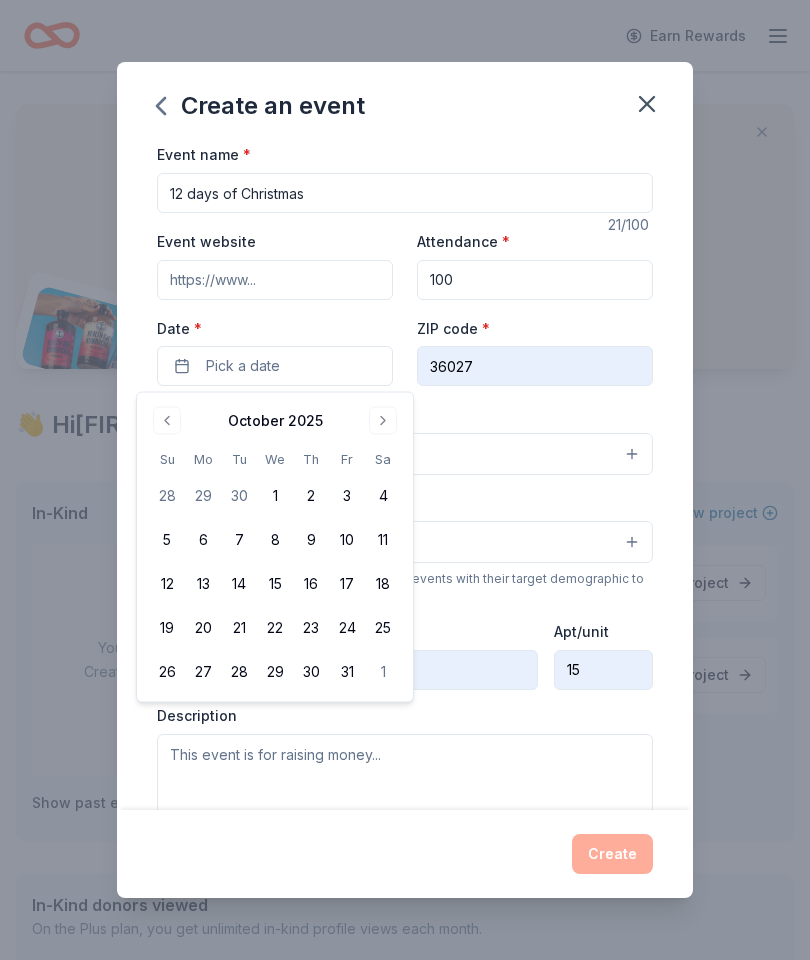 click at bounding box center [383, 421] 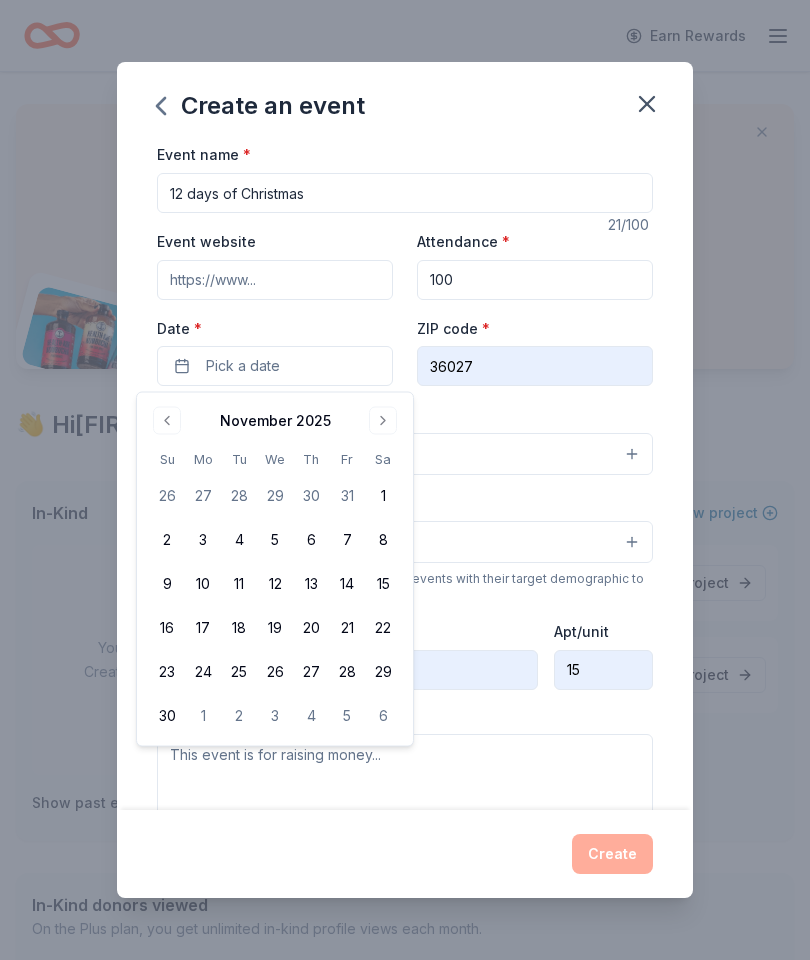 click at bounding box center [383, 421] 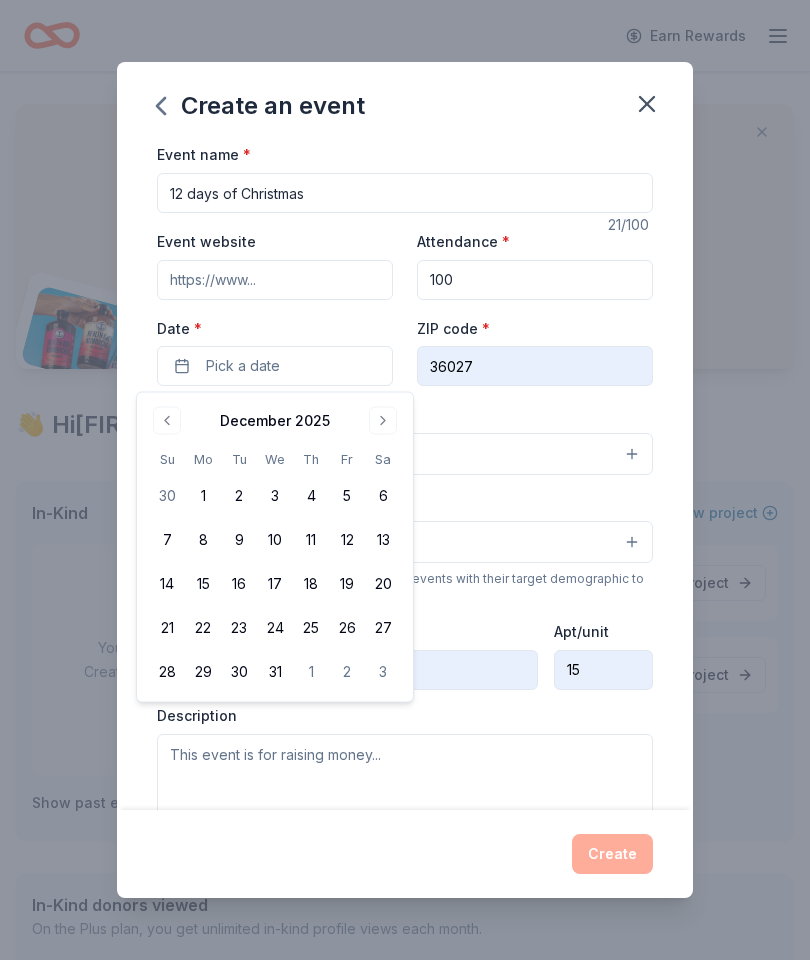 click on "2" at bounding box center (239, 496) 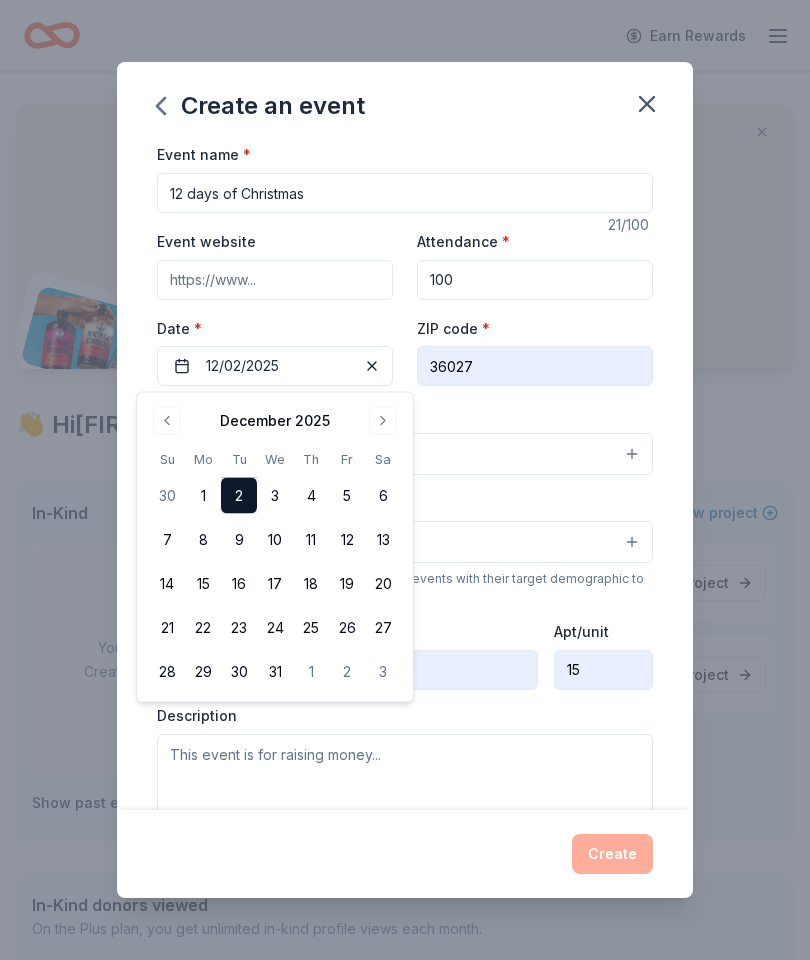 click on "1" at bounding box center [203, 496] 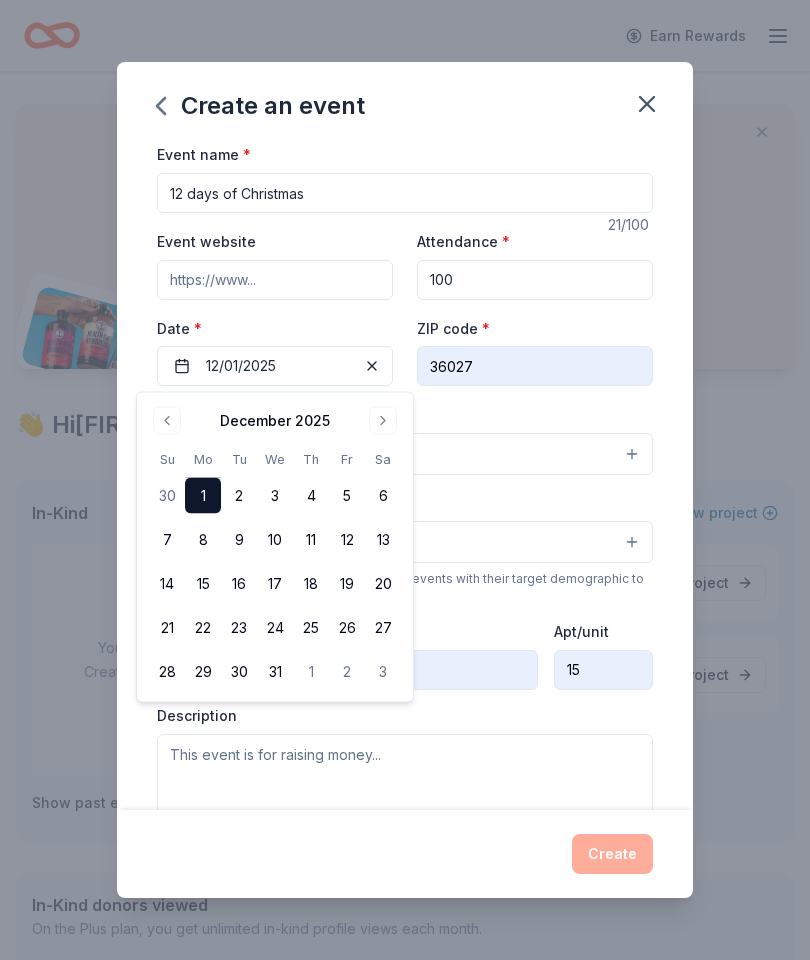 click on "Event name * 12 days of Christmas 21 /100 Event website Attendance * 100 Date * 12/01/2025 ZIP code * [ZIP] Event type * Select Demographic Select We use this information to help brands find events with their target demographic to sponsor their products. Mailing address [NUMBER] [STREET] Apt/unit 15 Description What are you looking for? * Auction & raffle Meals Snacks Desserts Alcohol Beverages Send me reminders Email me reminders of donor application deadlines Recurring event" at bounding box center [405, 475] 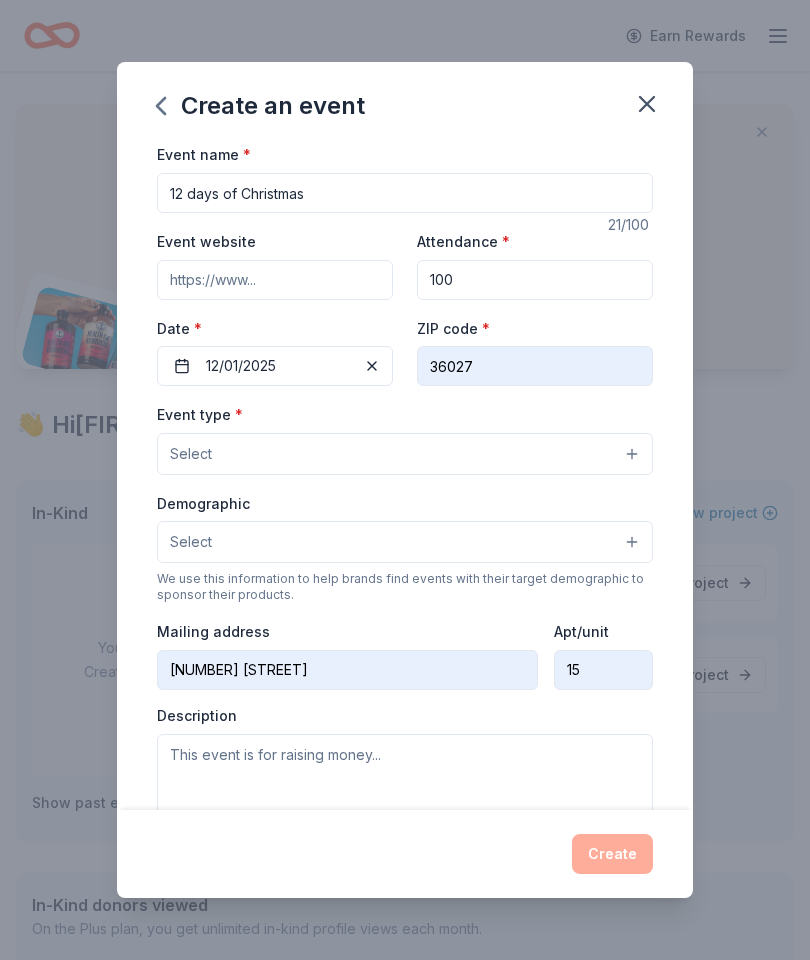 click on "Select" at bounding box center (191, 454) 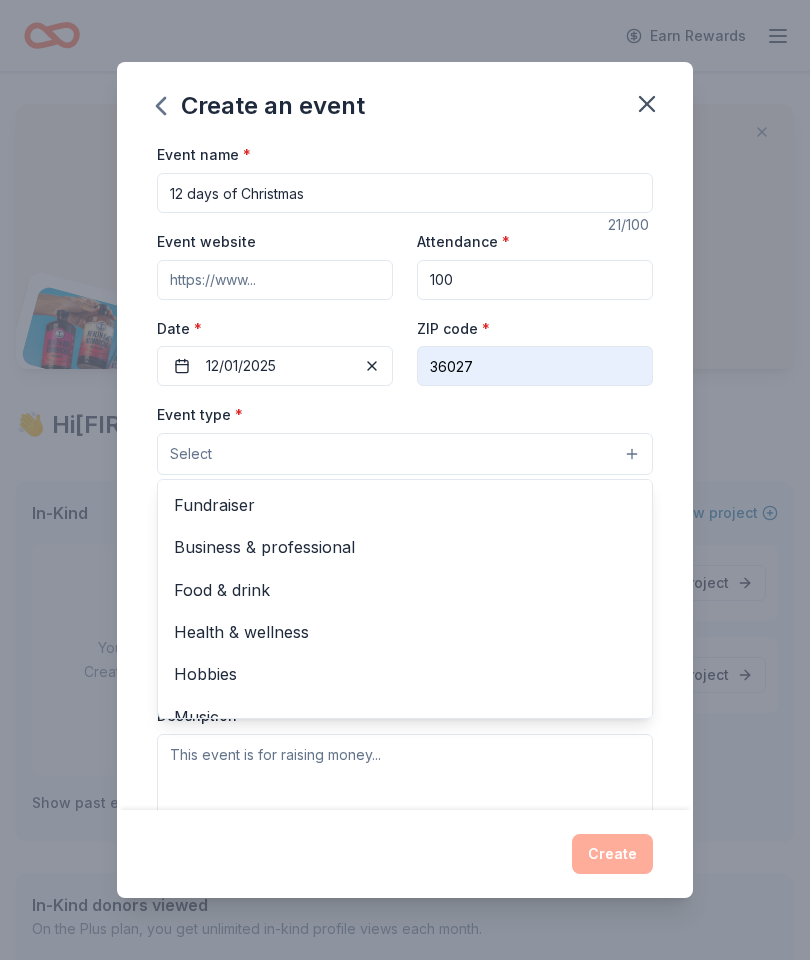 scroll, scrollTop: 0, scrollLeft: 0, axis: both 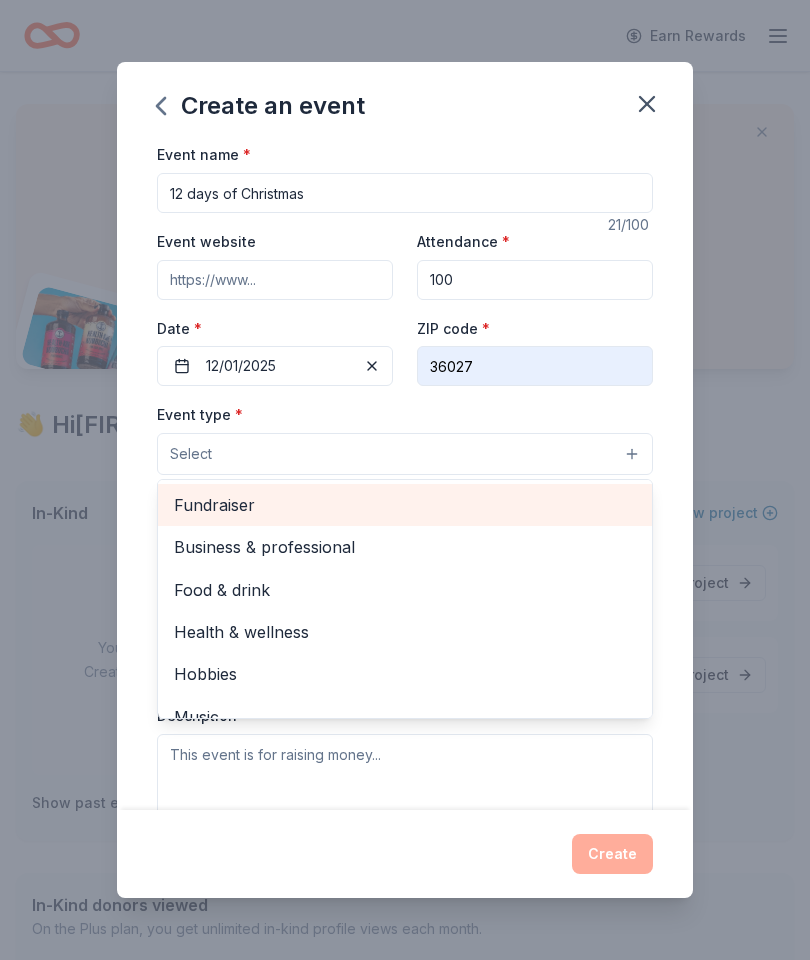 click on "Fundraiser" at bounding box center (405, 505) 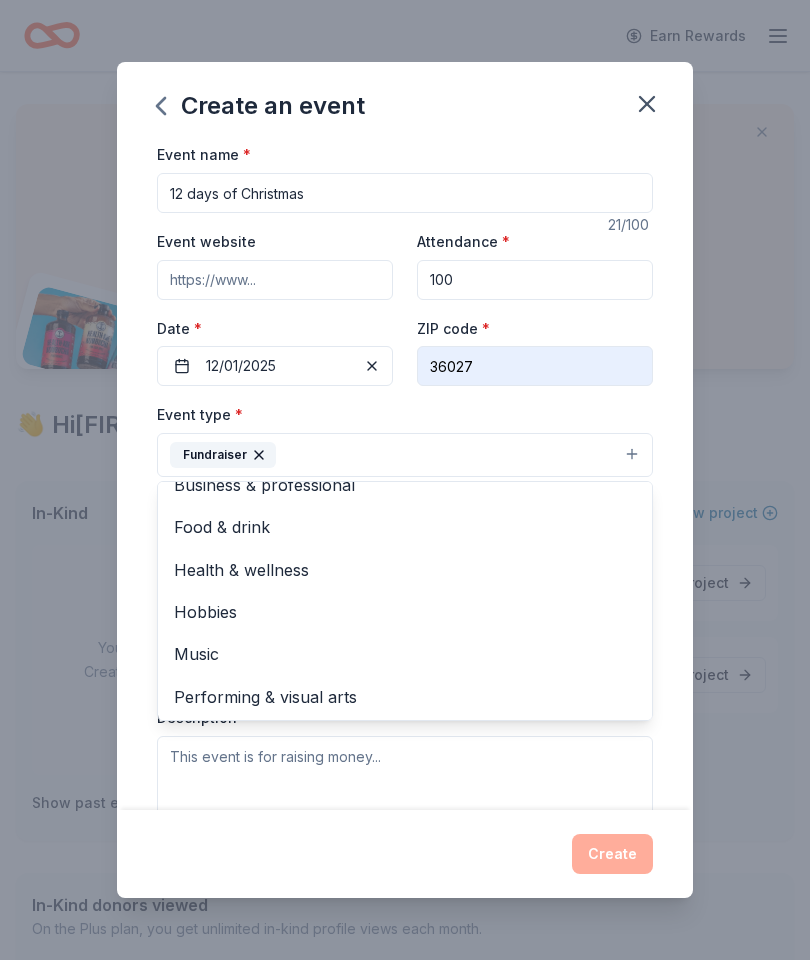 scroll, scrollTop: 22, scrollLeft: 0, axis: vertical 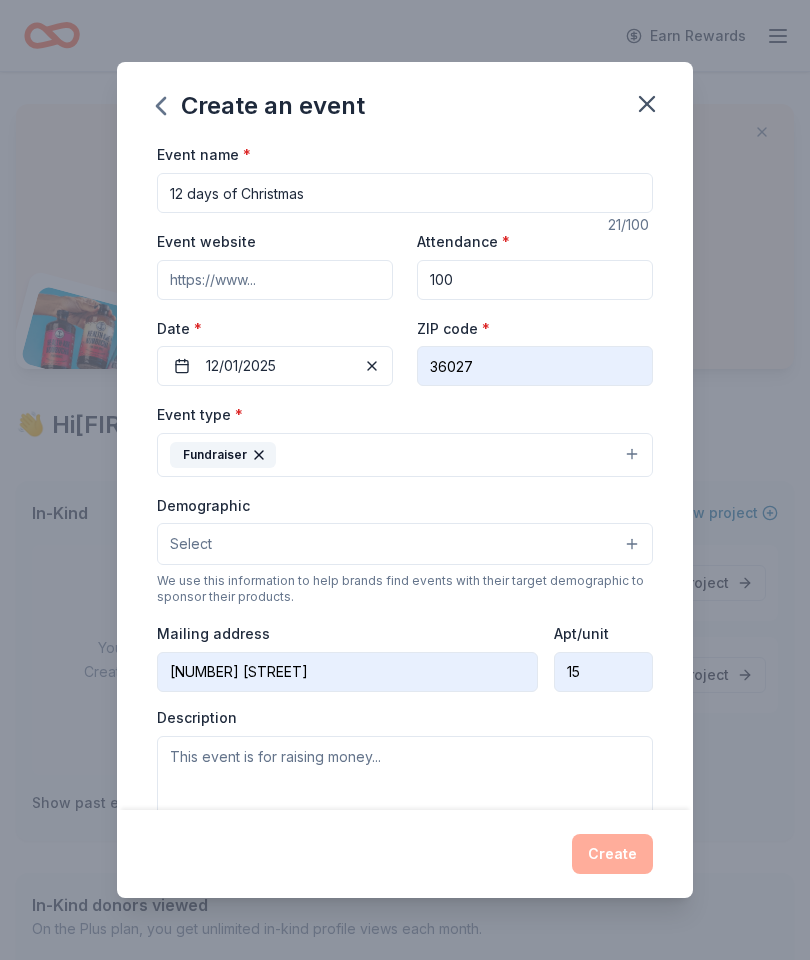 click on "Select" at bounding box center (191, 544) 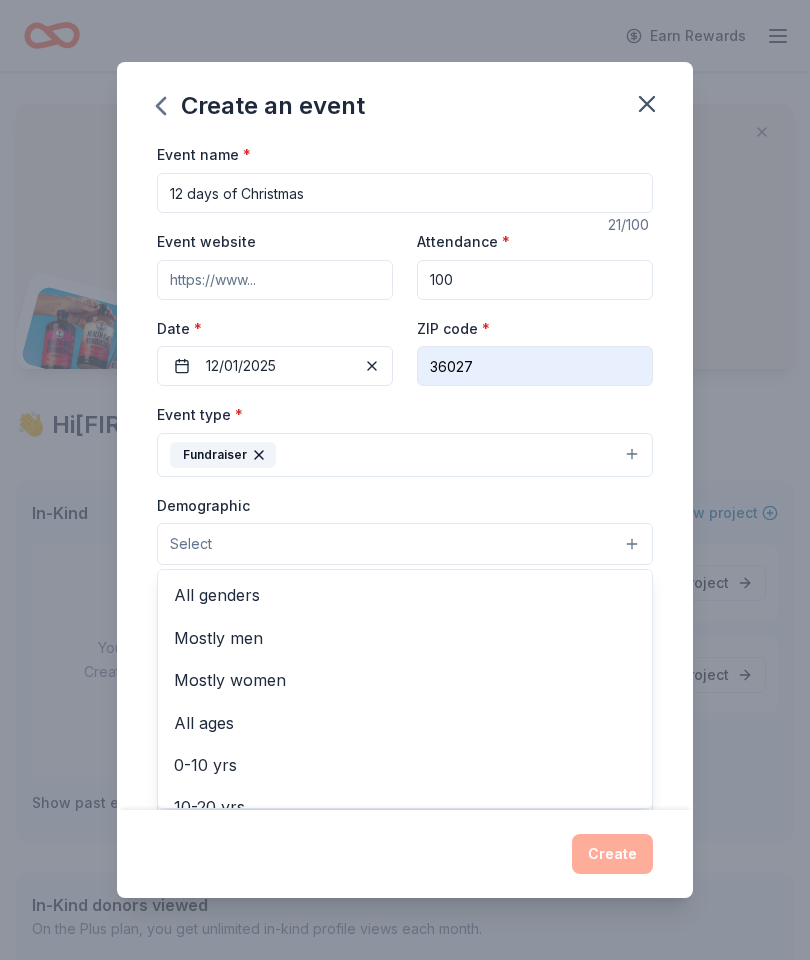 click on "All genders" at bounding box center (405, 595) 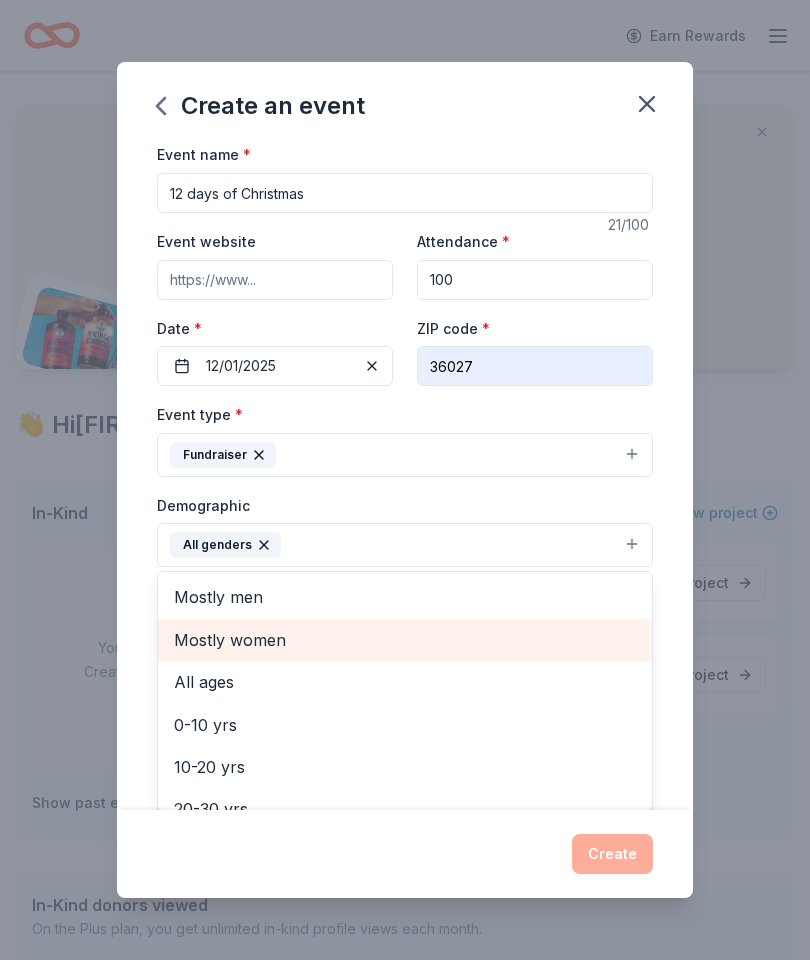 click on "Mostly women" at bounding box center [405, 640] 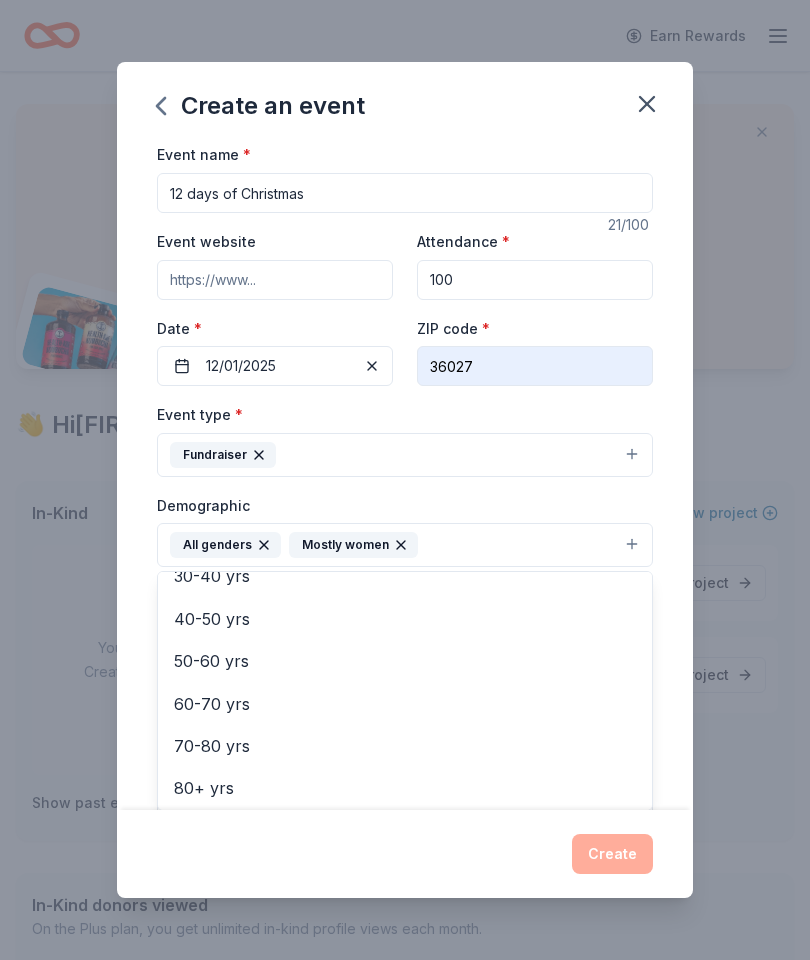 scroll, scrollTop: 232, scrollLeft: 0, axis: vertical 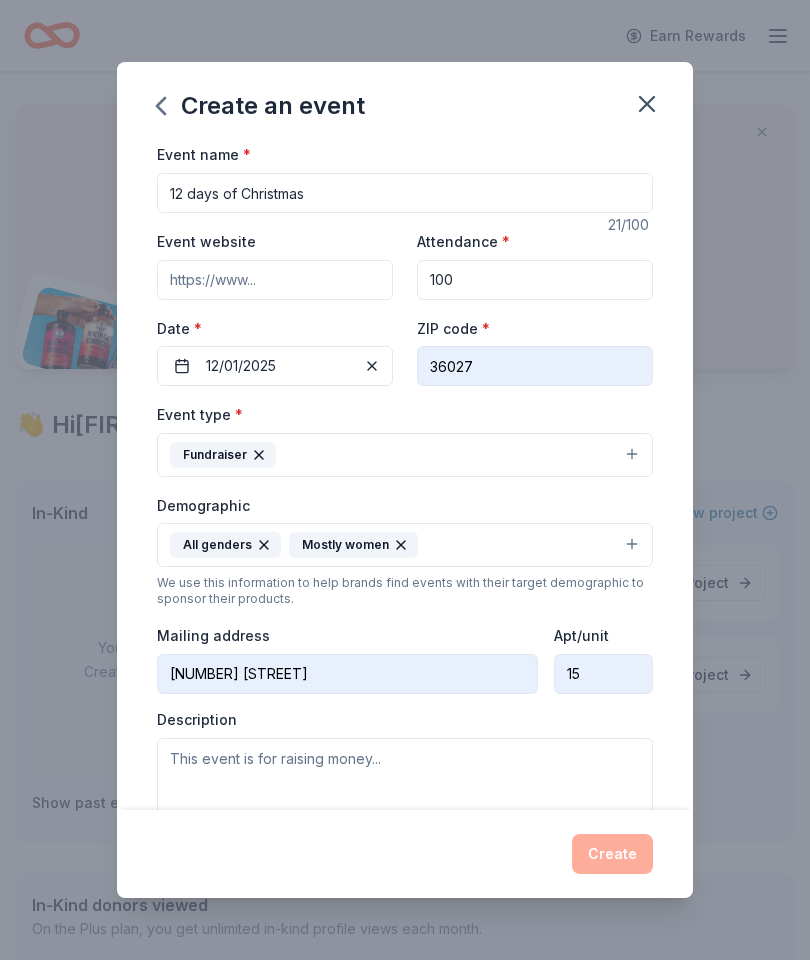 click on "[NUMBER] [STREET]" at bounding box center [347, 674] 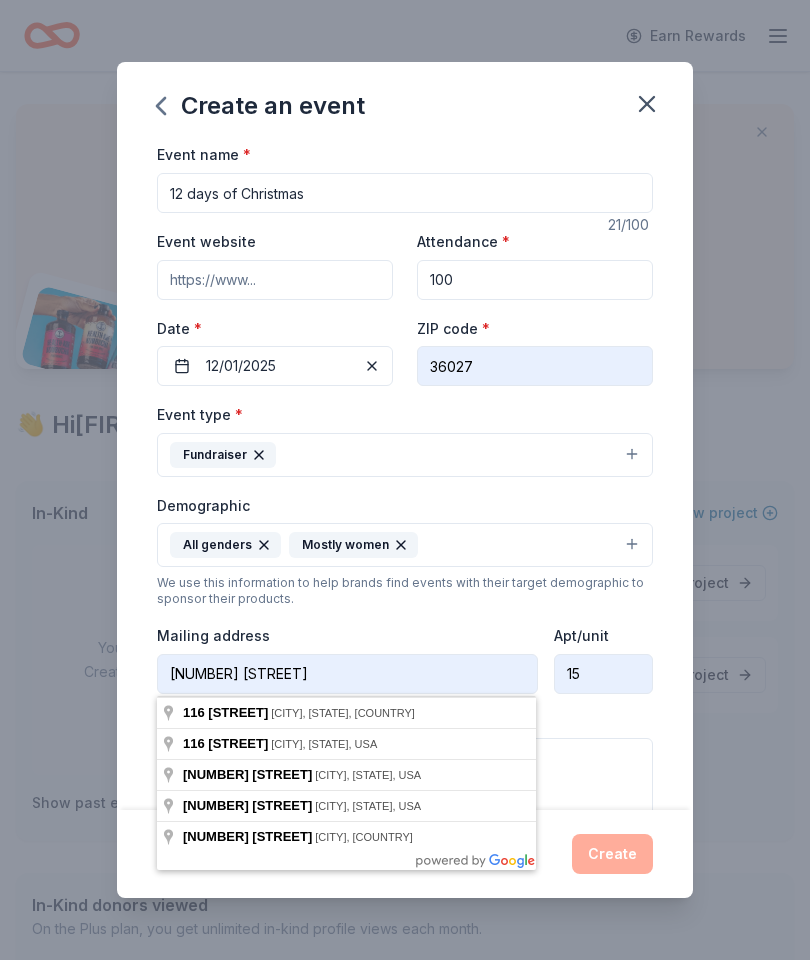 scroll, scrollTop: 14, scrollLeft: 0, axis: vertical 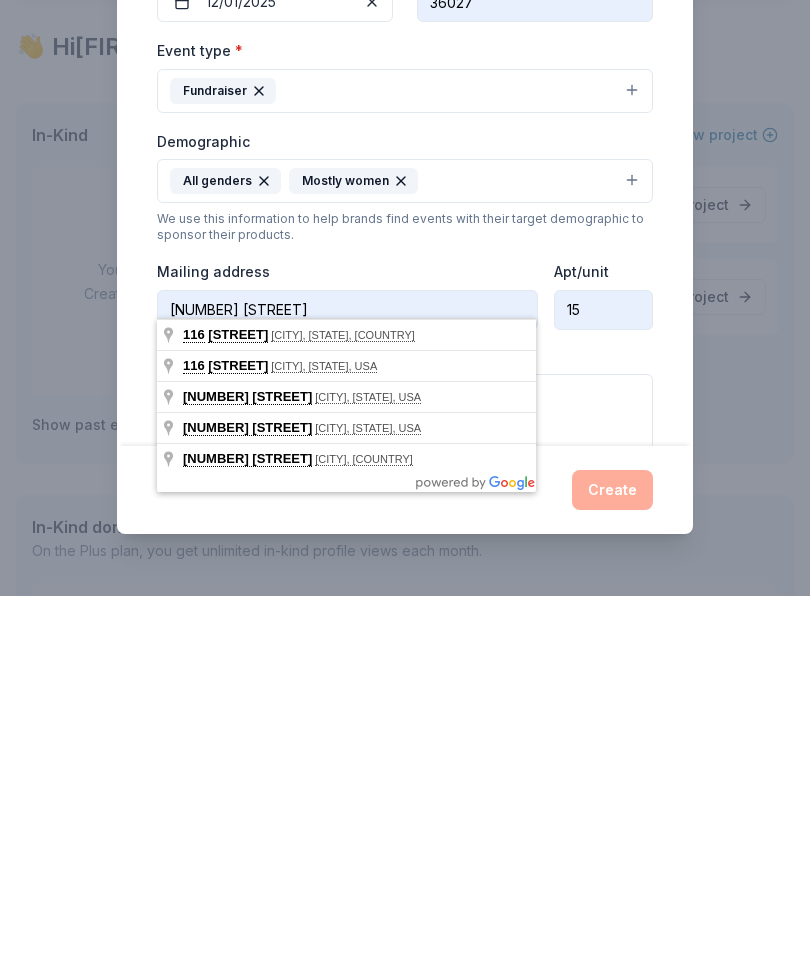 type on "[NUMBER] [STREET]" 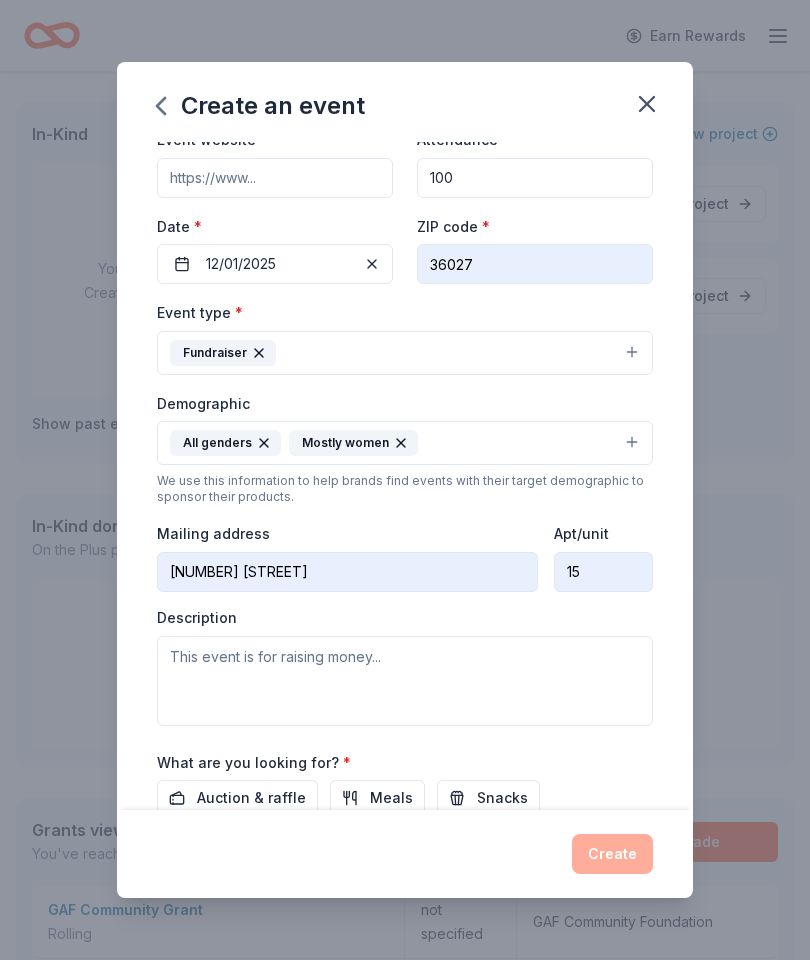scroll, scrollTop: 103, scrollLeft: 0, axis: vertical 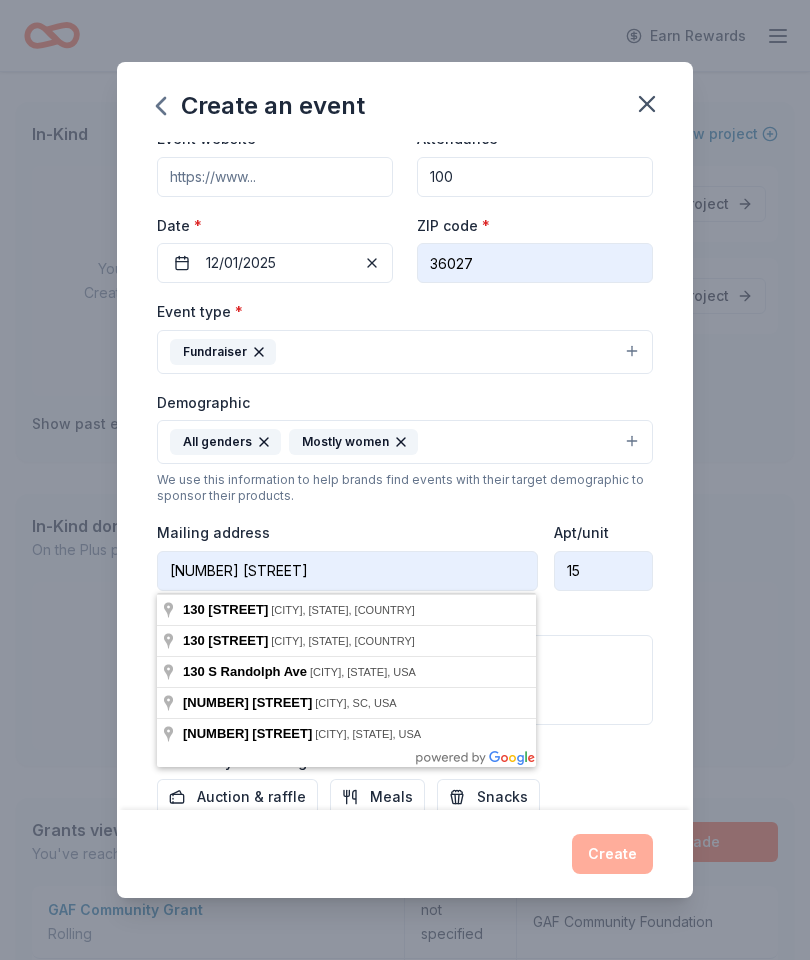 click on "15" at bounding box center [603, 571] 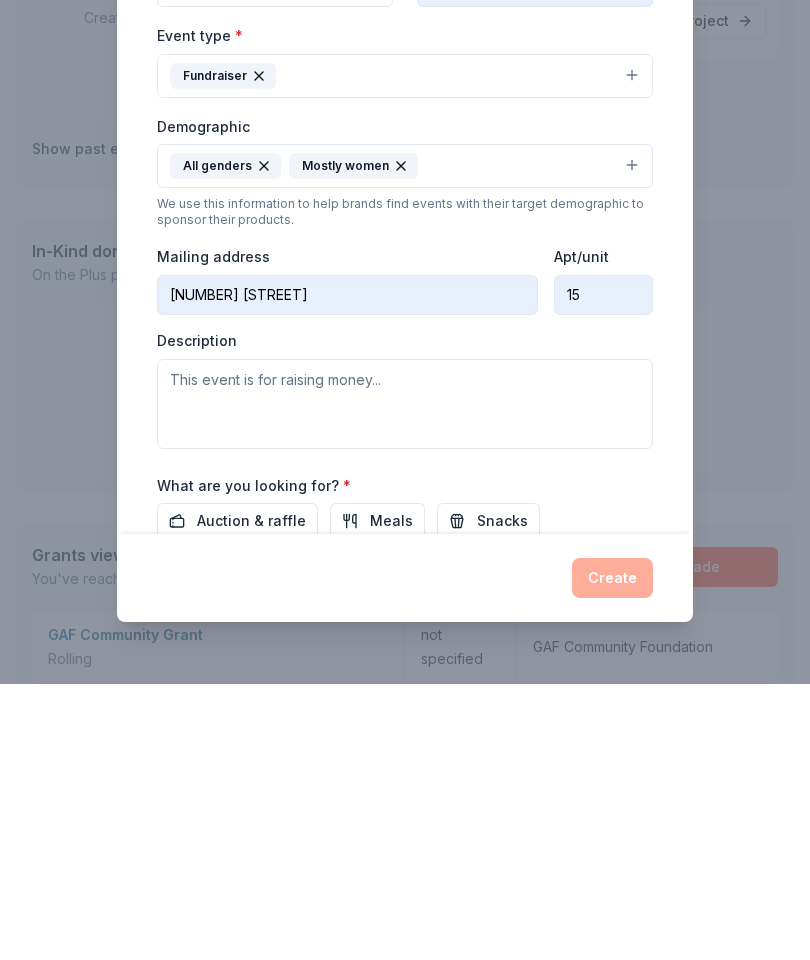 type on "1" 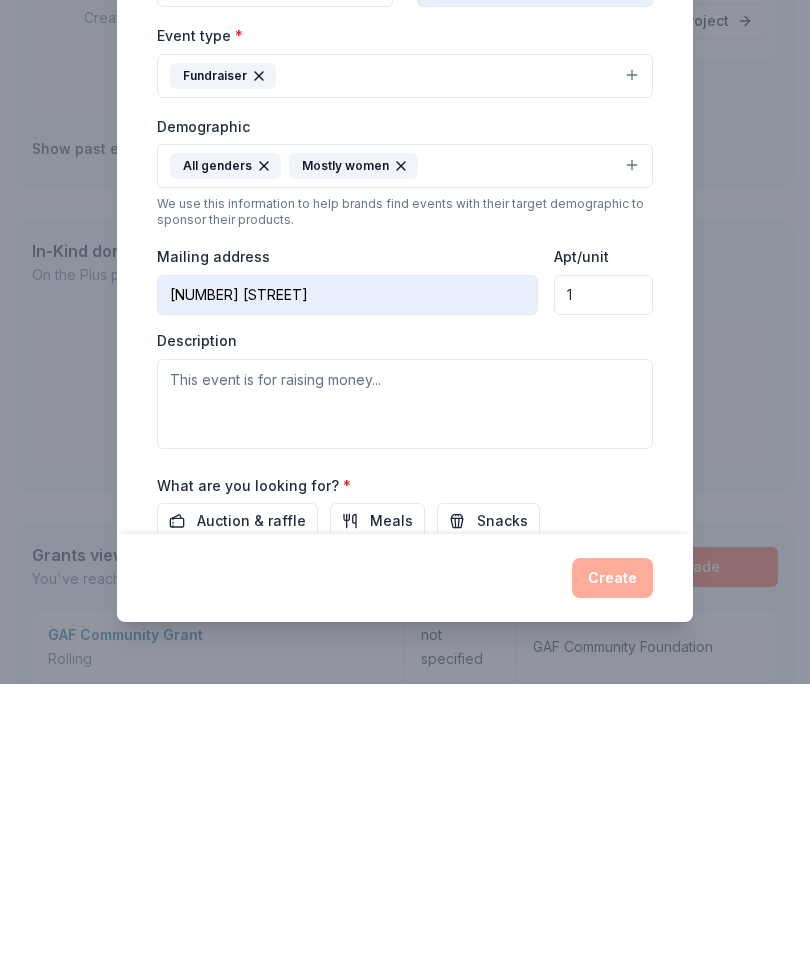 type 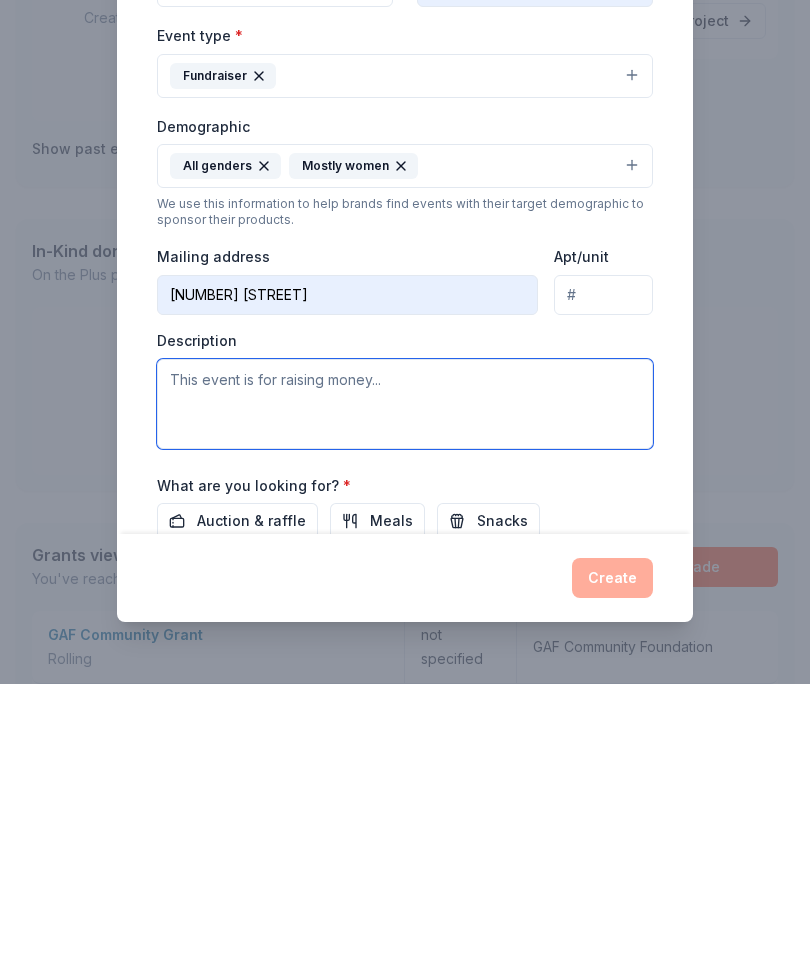 click at bounding box center (405, 680) 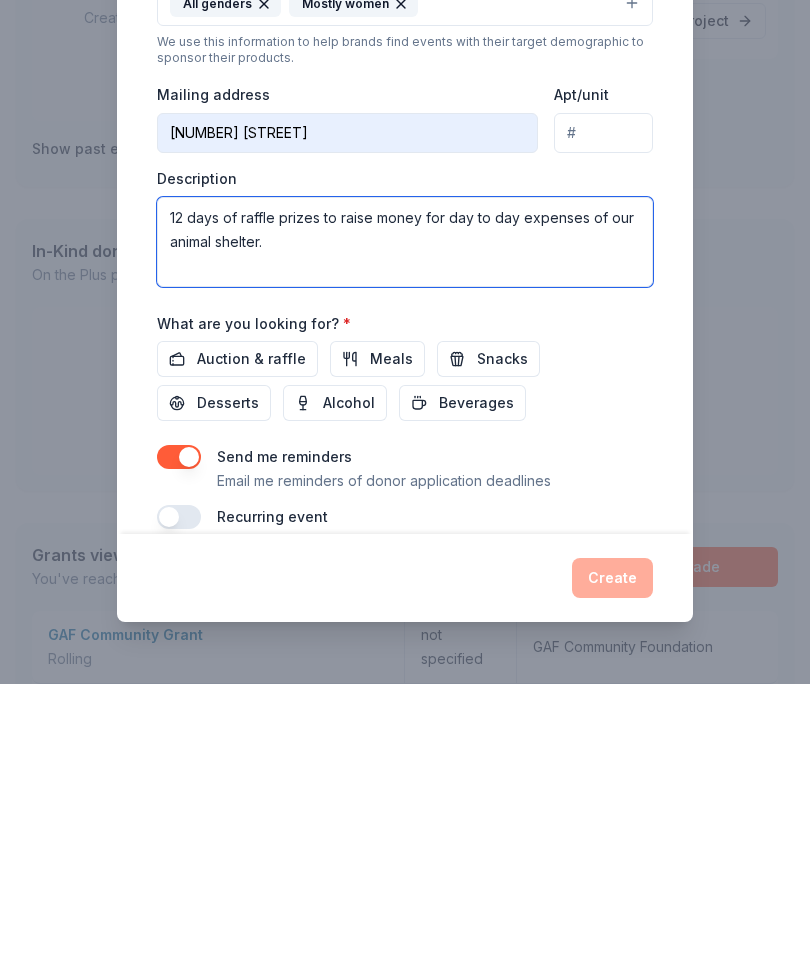 scroll, scrollTop: 272, scrollLeft: 0, axis: vertical 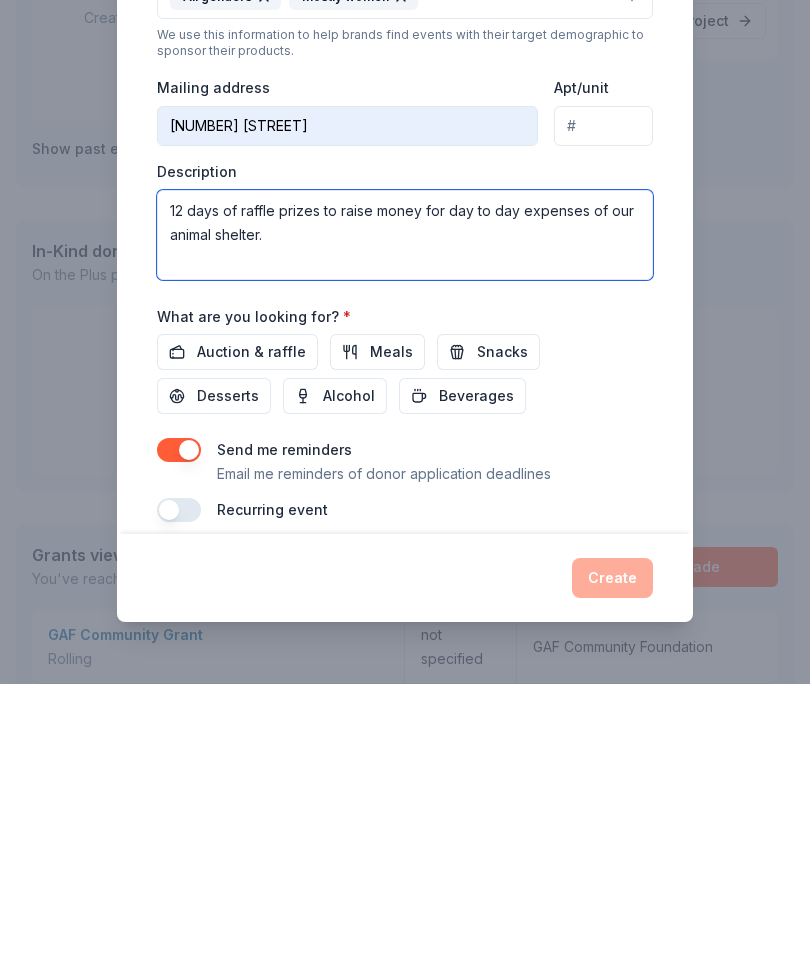 type on "12 days of raffle prizes to raise money for day to day expenses of our animal shelter." 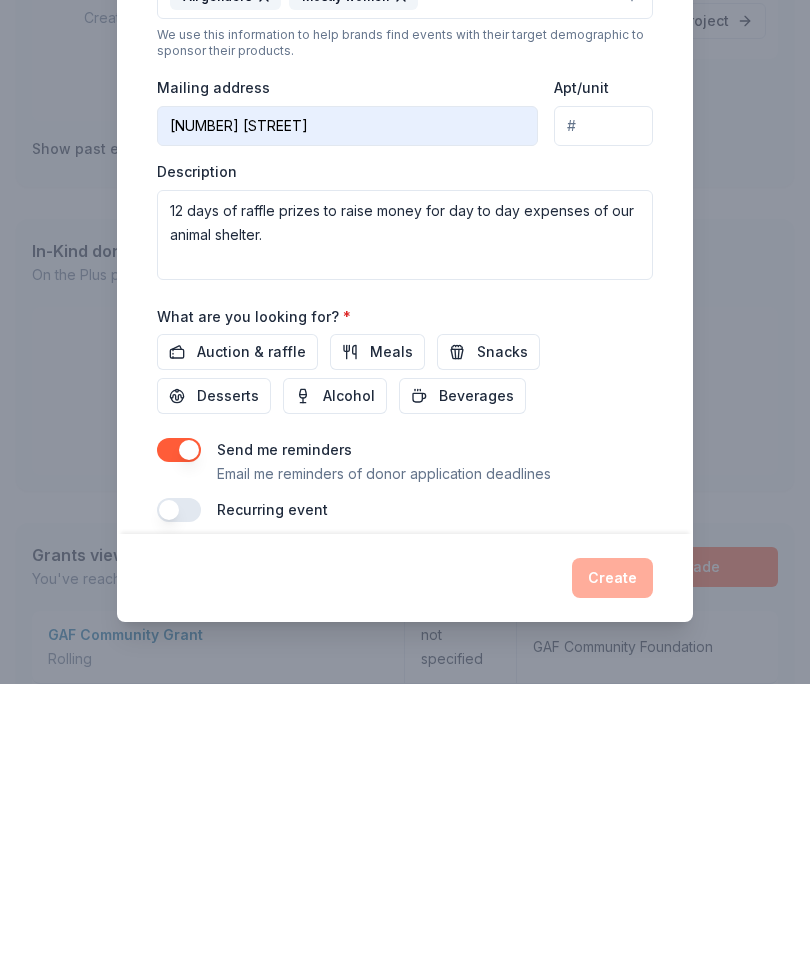 click on "Auction & raffle" at bounding box center [237, 628] 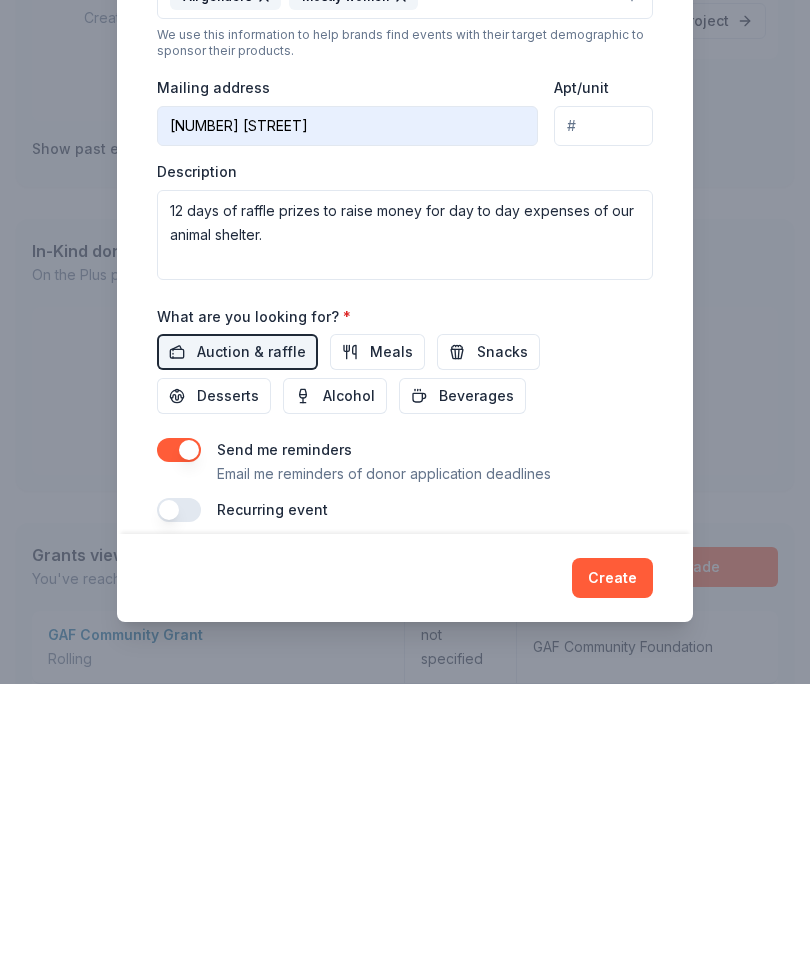 scroll, scrollTop: 655, scrollLeft: 0, axis: vertical 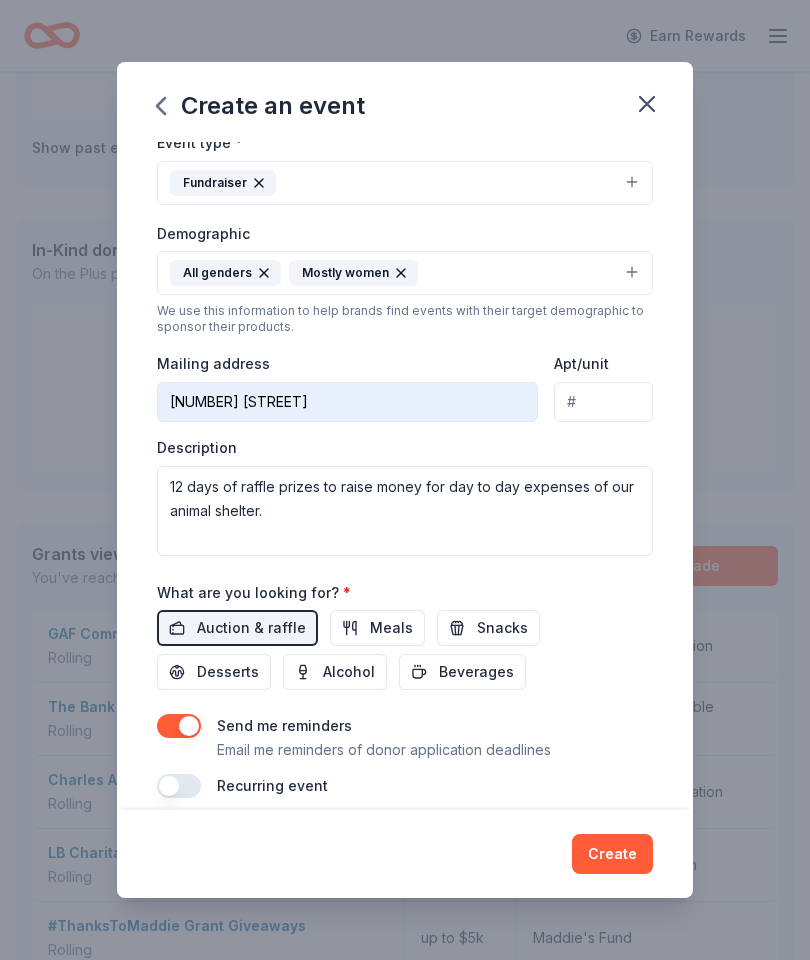 click on "Meals" at bounding box center (391, 628) 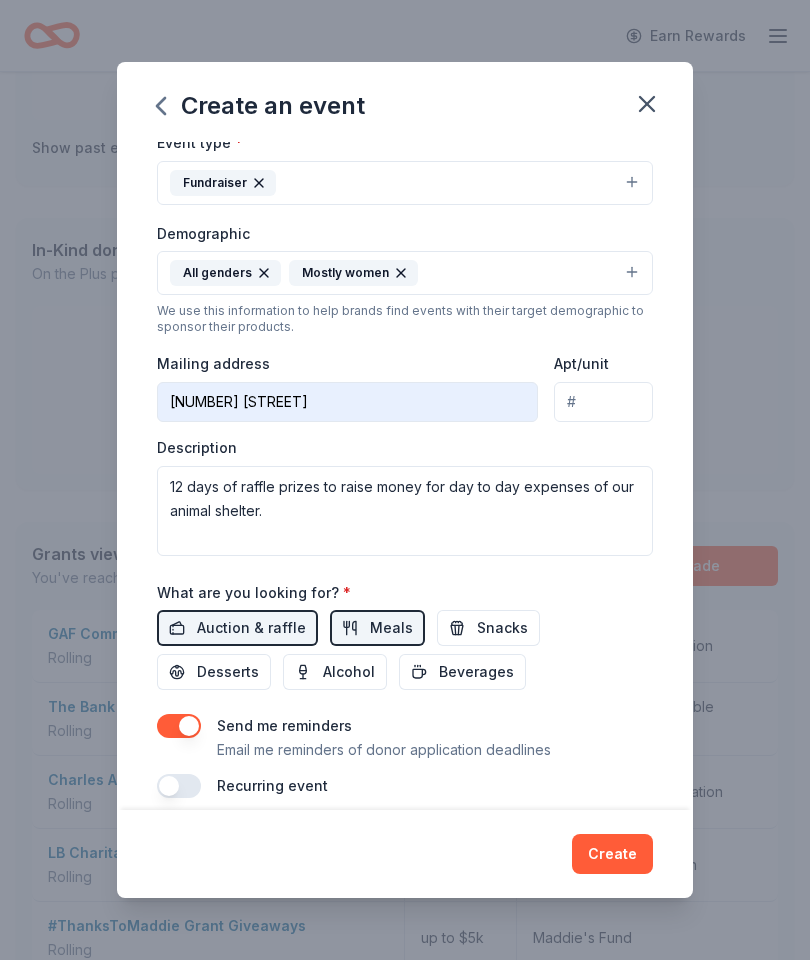 click on "Snacks" at bounding box center (488, 628) 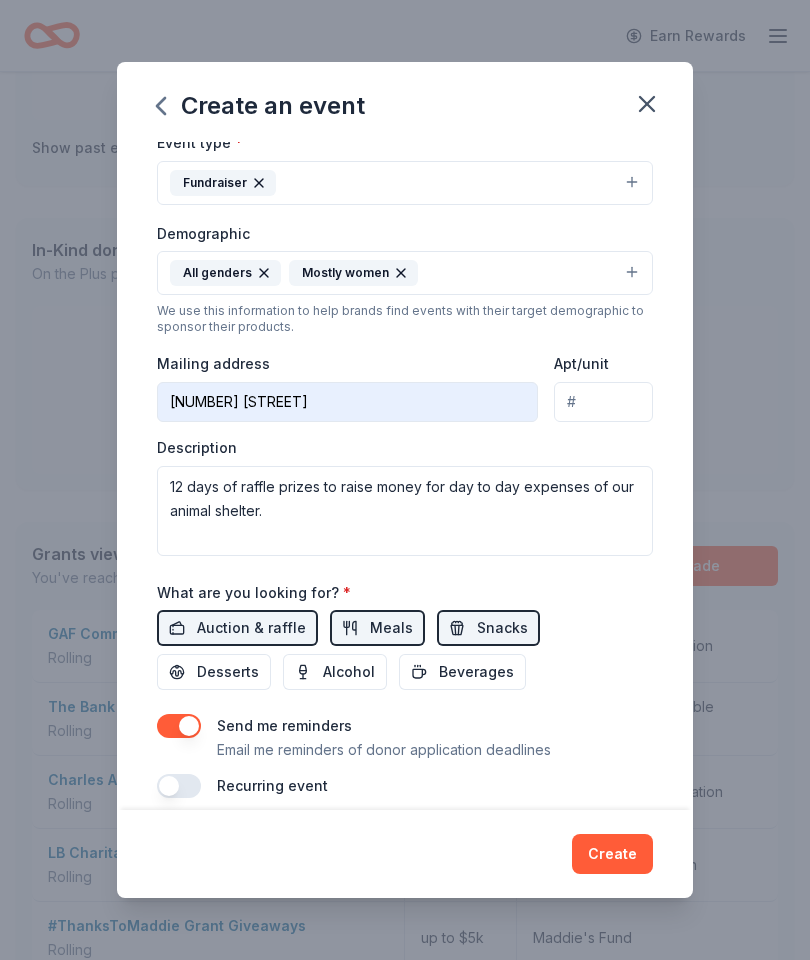 click on "Desserts" at bounding box center (228, 672) 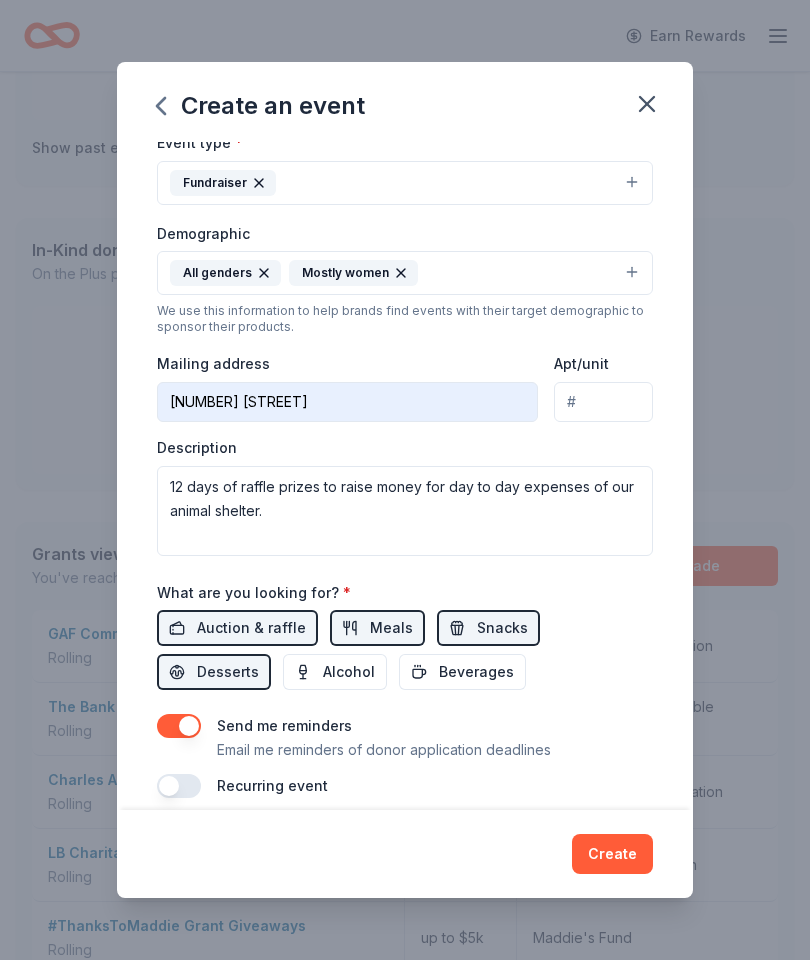 click on "Alcohol" at bounding box center (349, 672) 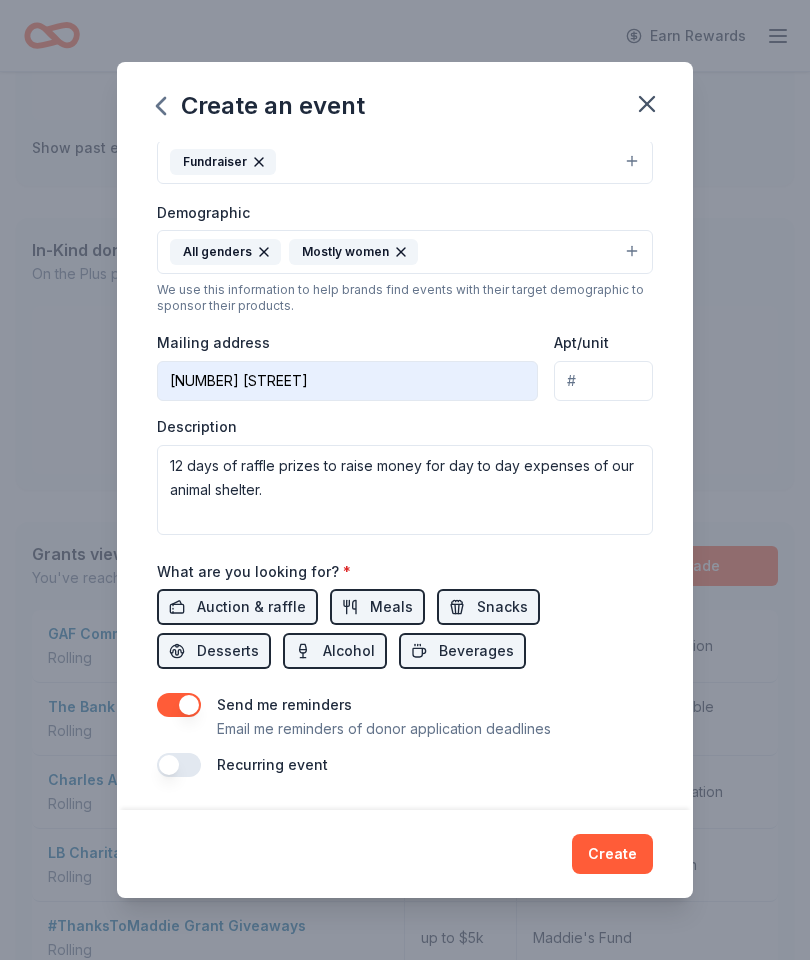 scroll, scrollTop: 295, scrollLeft: 0, axis: vertical 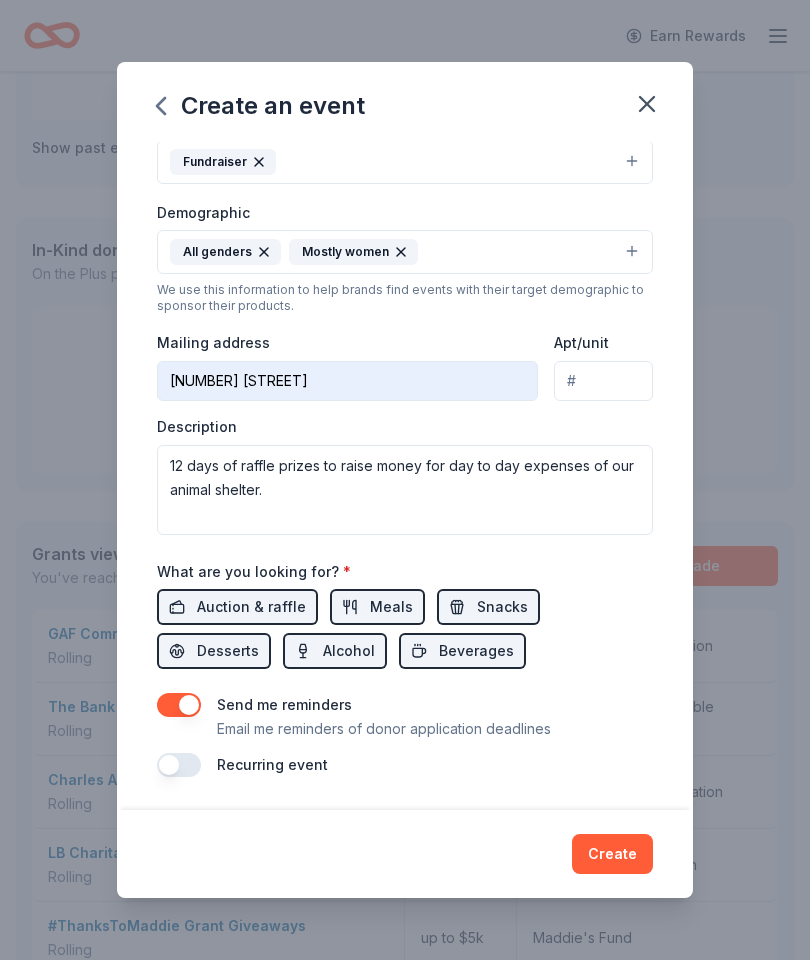 click at bounding box center (179, 765) 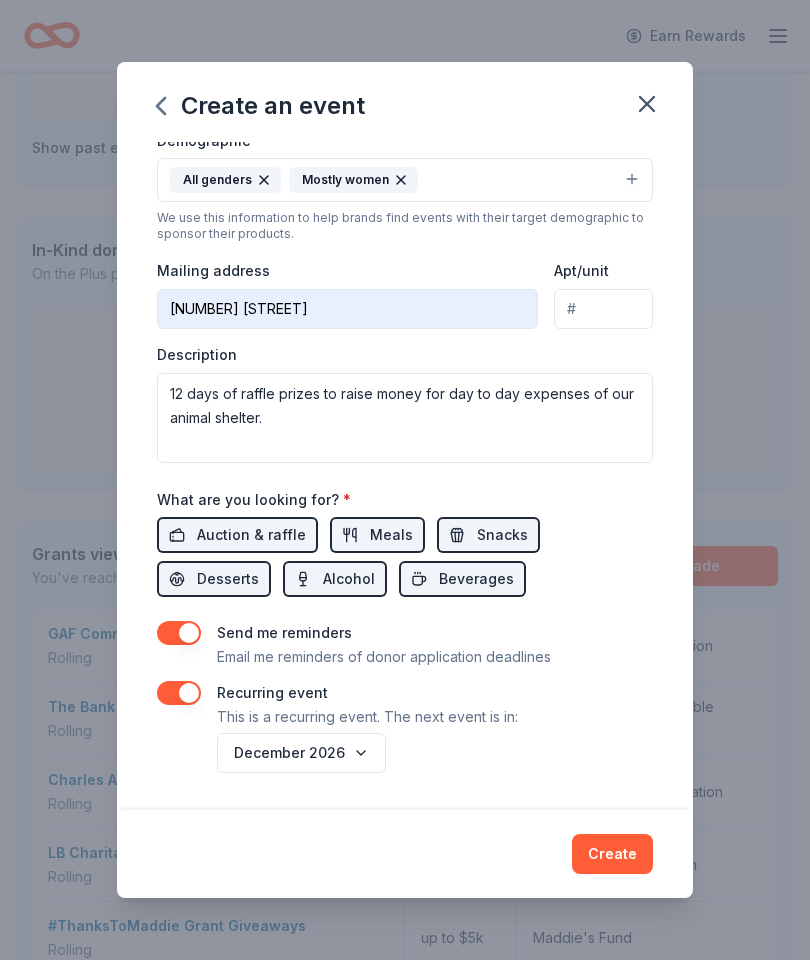 scroll, scrollTop: 367, scrollLeft: 0, axis: vertical 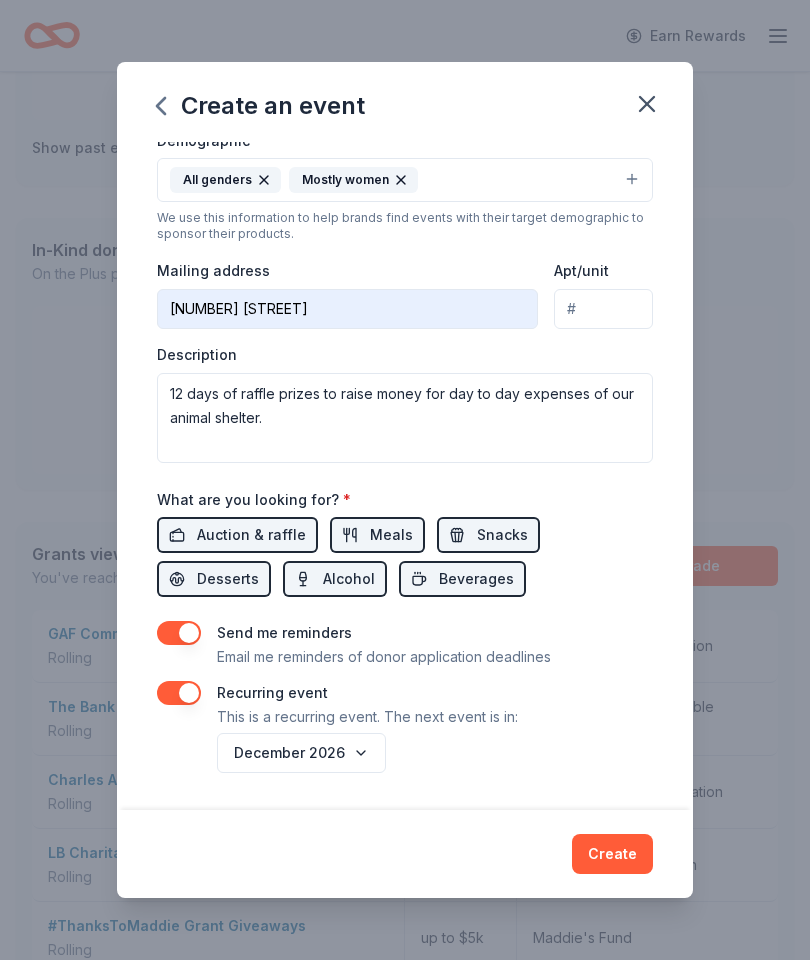 click on "Create" at bounding box center [612, 854] 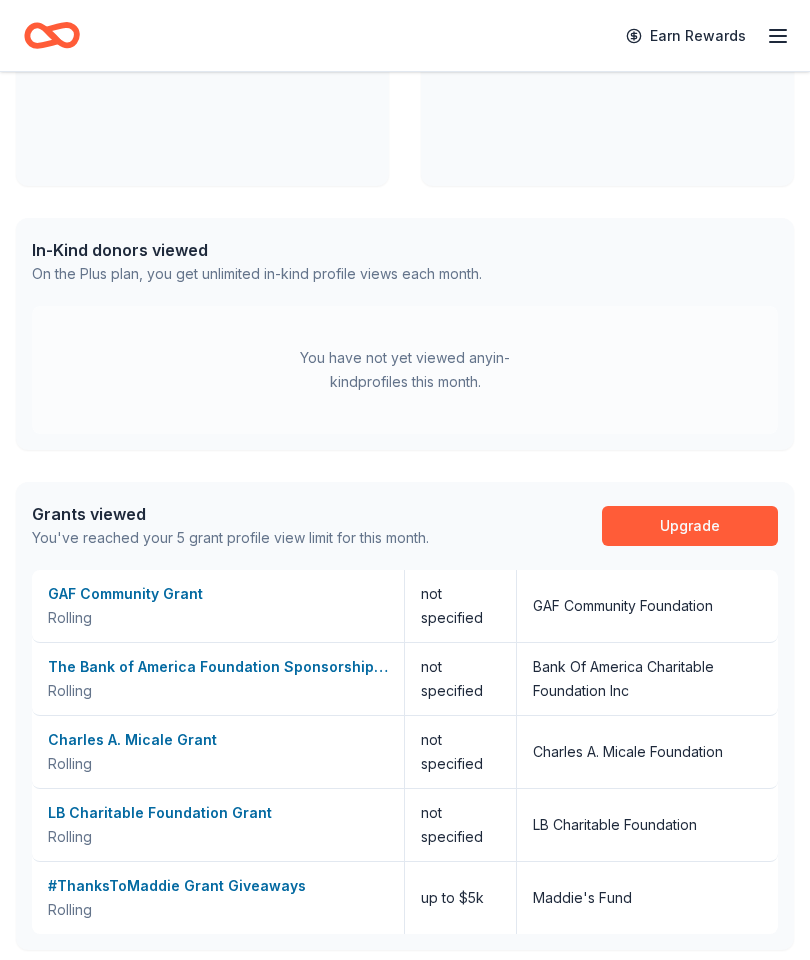 scroll, scrollTop: 0, scrollLeft: 0, axis: both 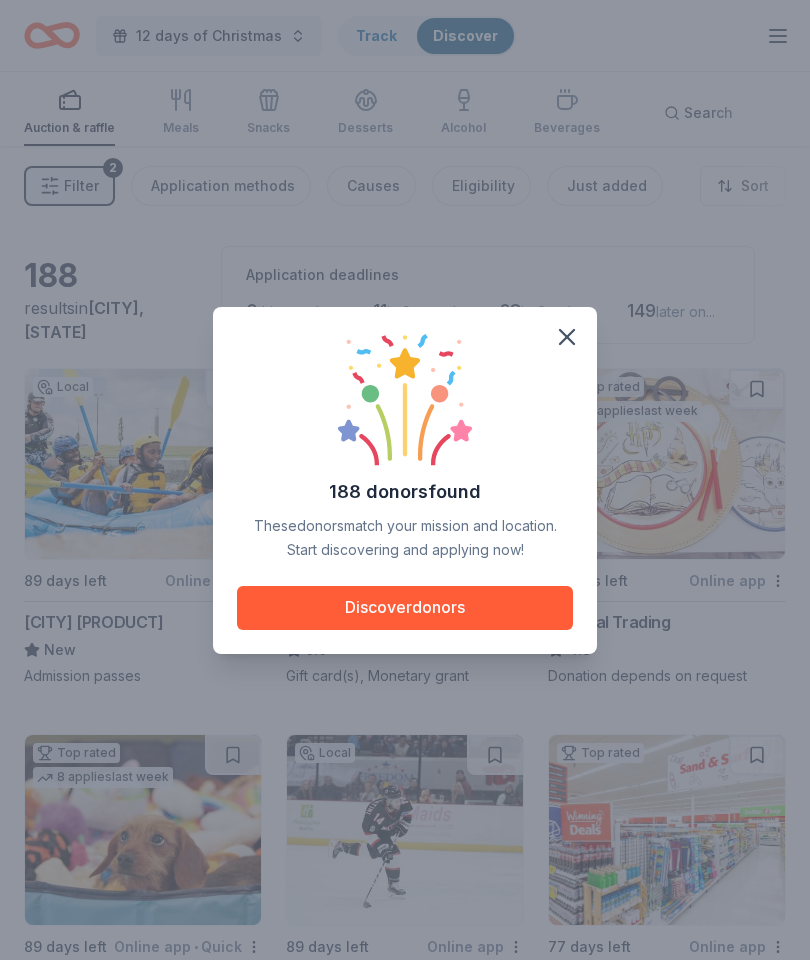 click on "Discover  donors" at bounding box center (405, 608) 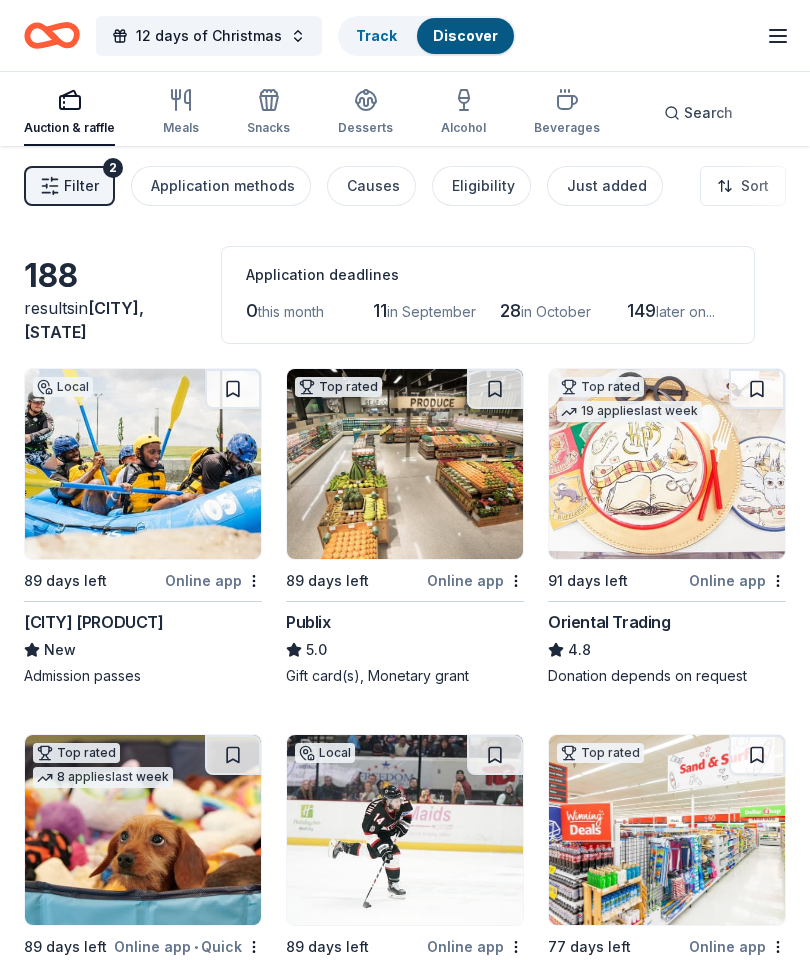 click on "in September" at bounding box center (431, 311) 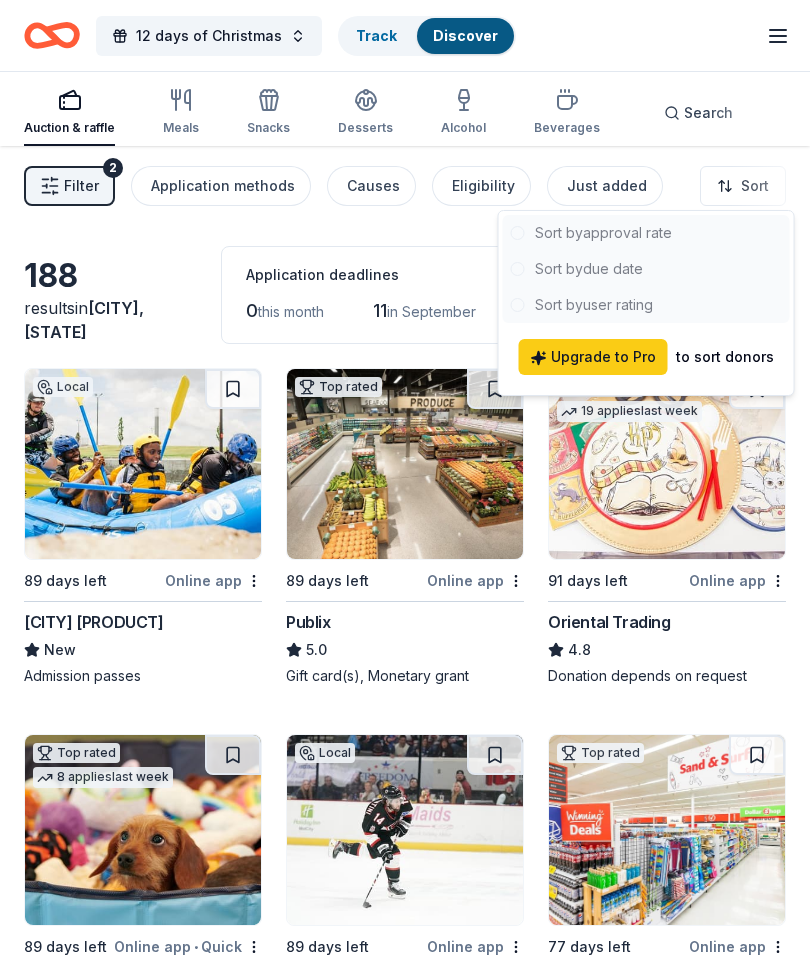 click at bounding box center [646, 269] 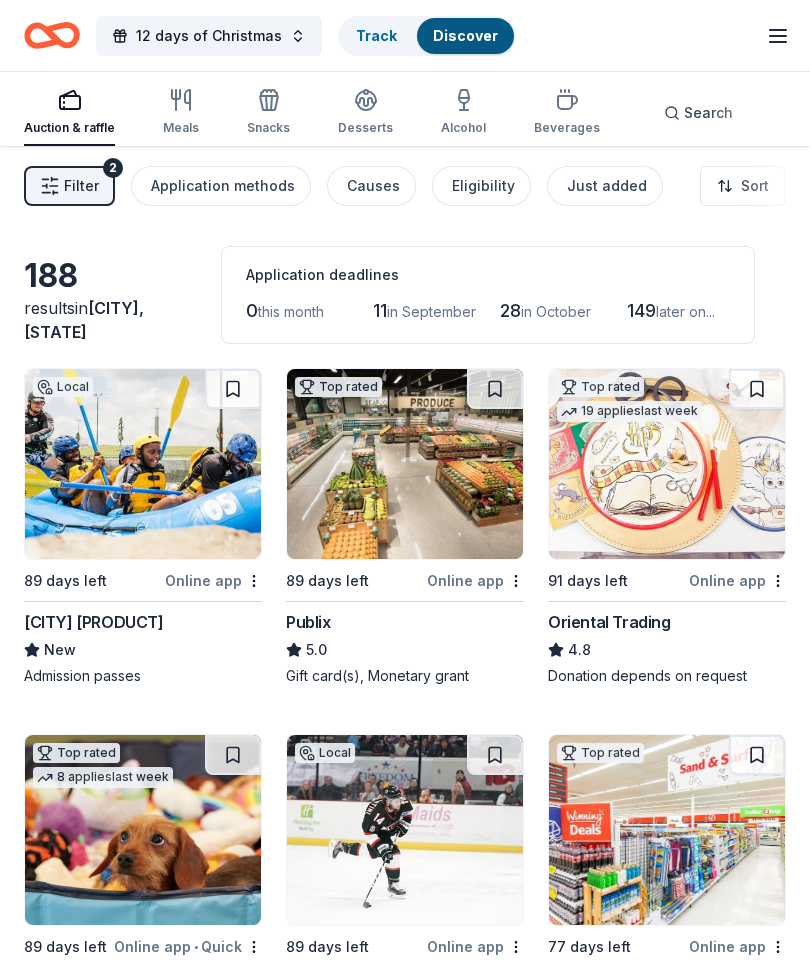 click on "Filter" at bounding box center [81, 186] 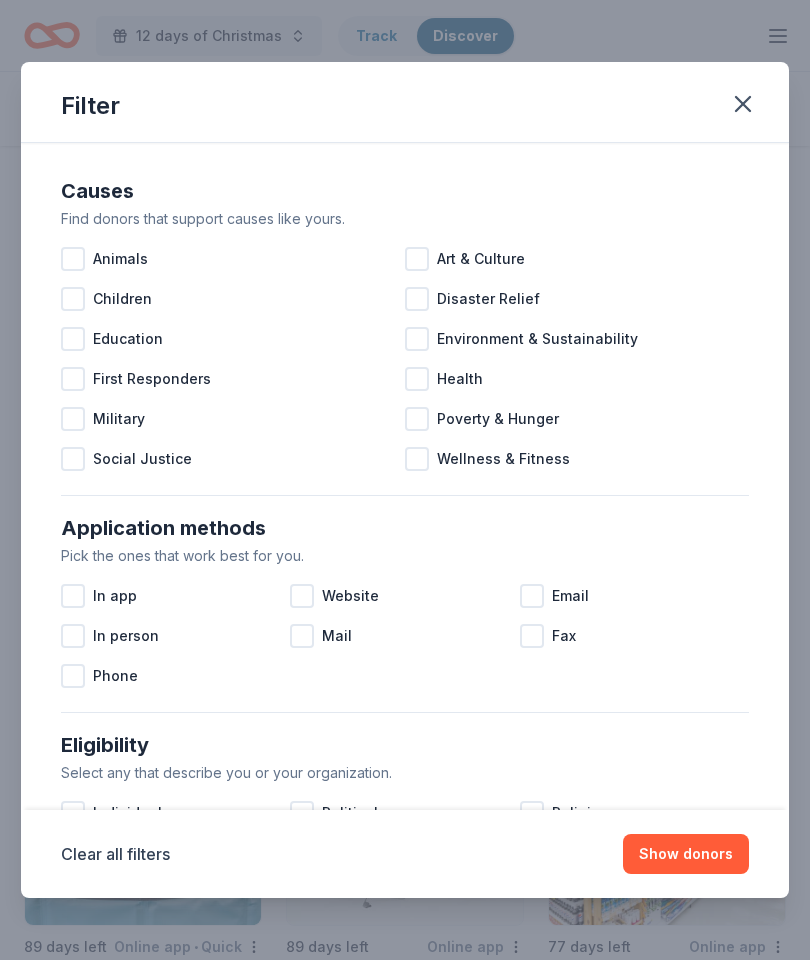 click at bounding box center [73, 259] 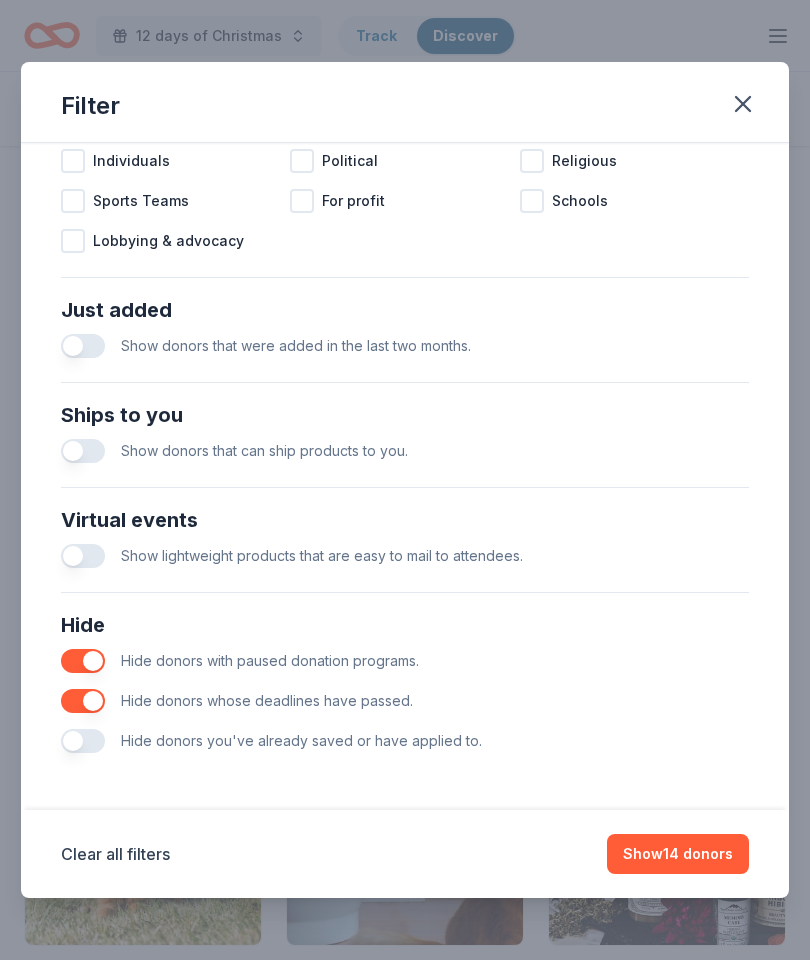 scroll, scrollTop: 652, scrollLeft: 0, axis: vertical 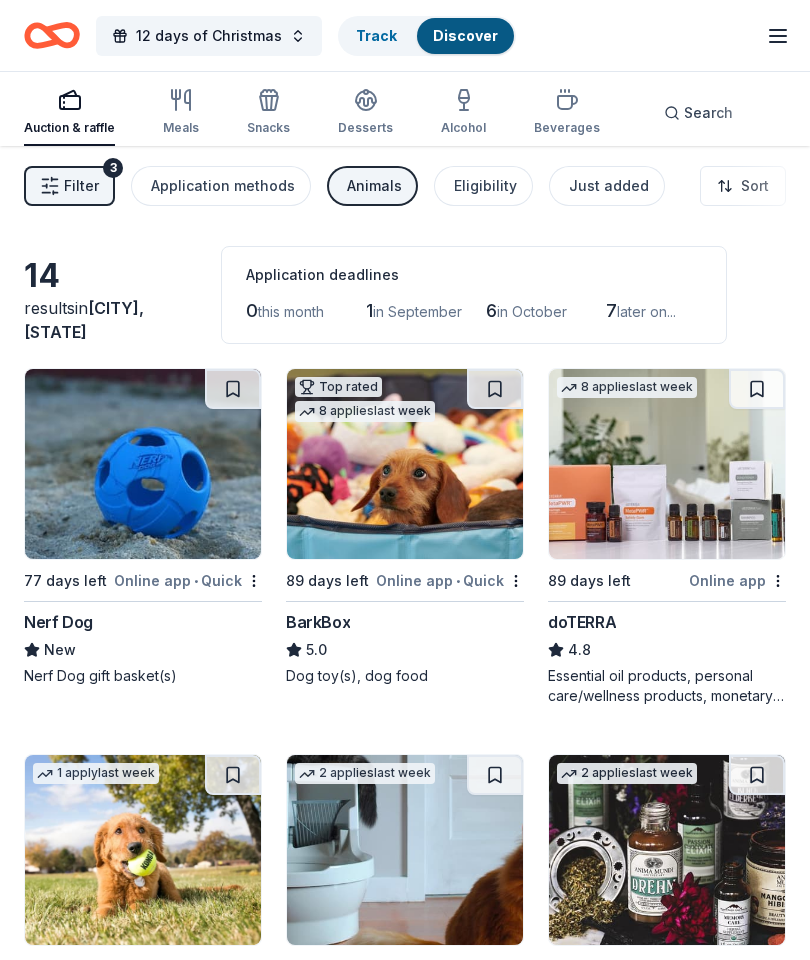 click on "Filter 3" at bounding box center [69, 186] 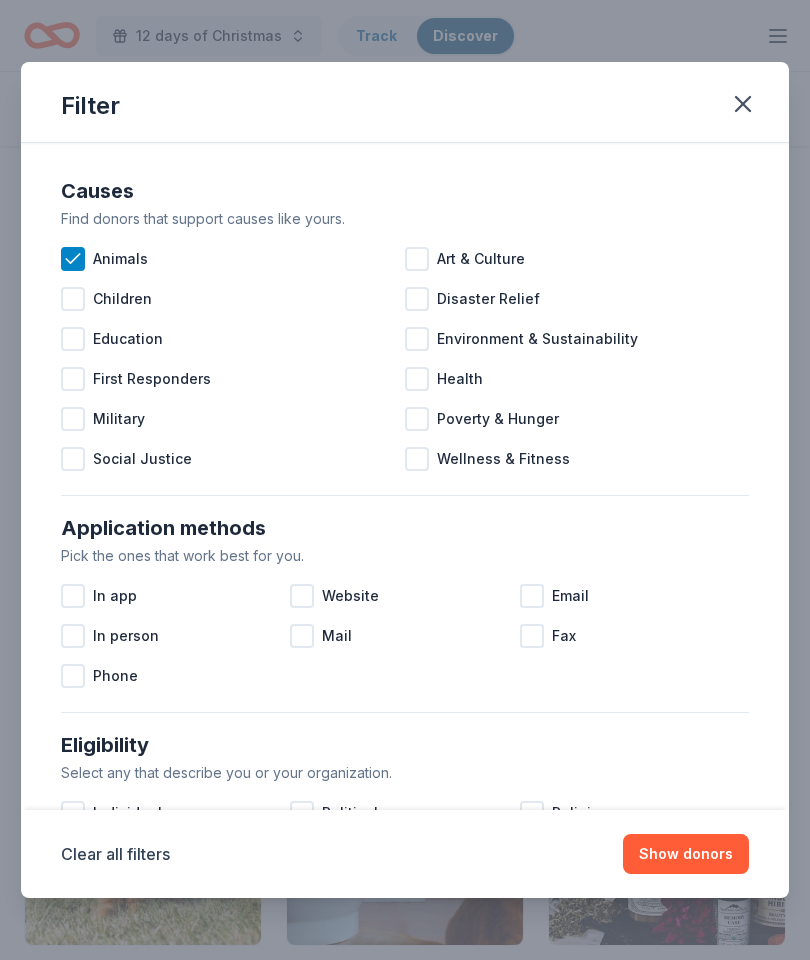 click 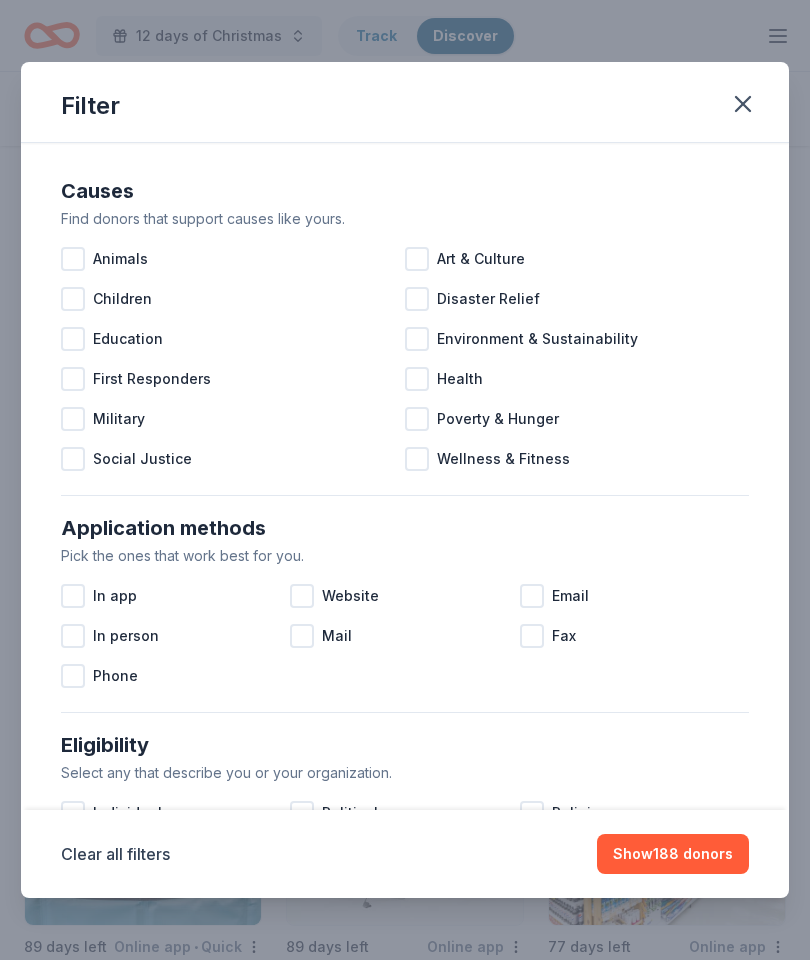 click on "Show  188   donors" at bounding box center (673, 854) 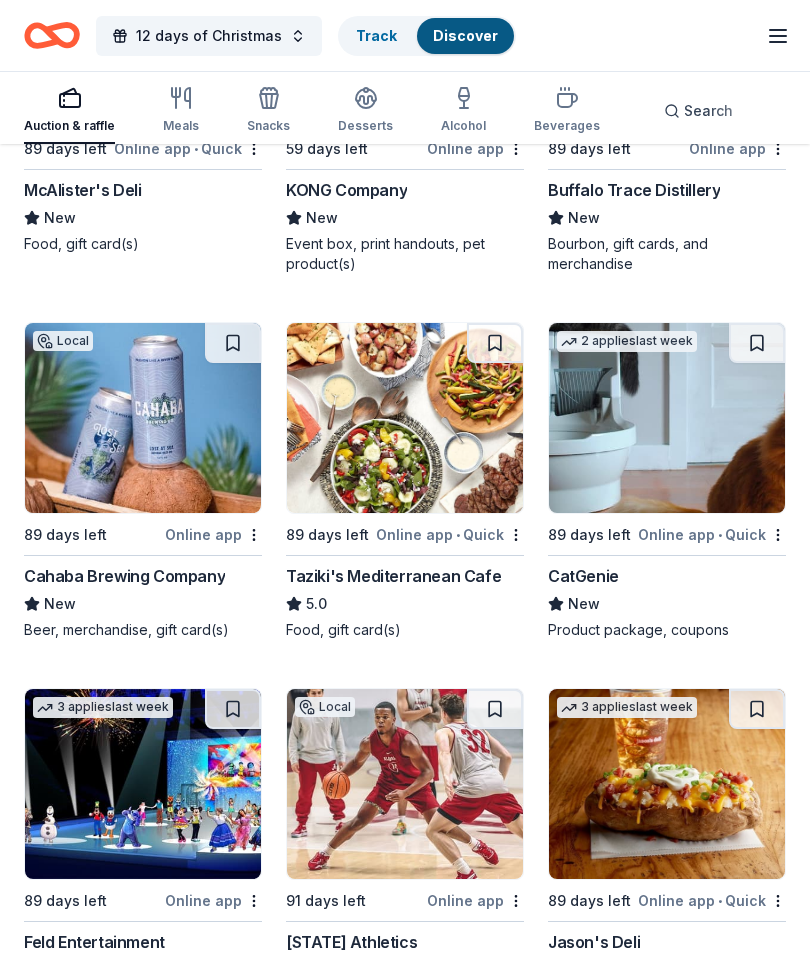 scroll, scrollTop: 3095, scrollLeft: 0, axis: vertical 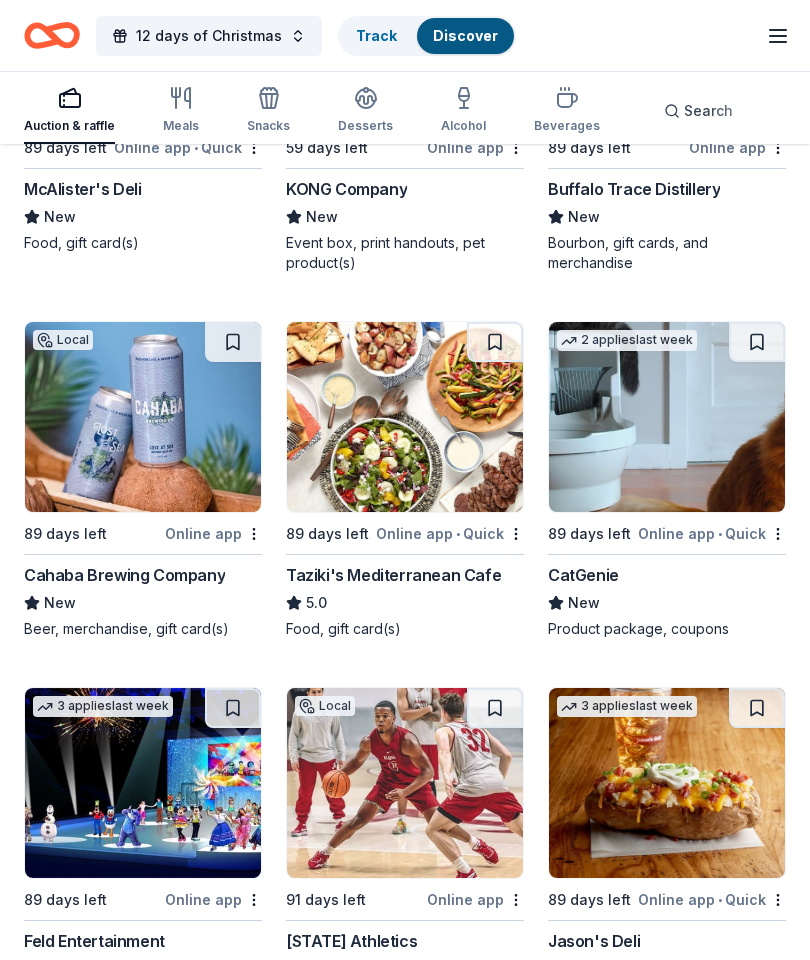 click at bounding box center (667, 417) 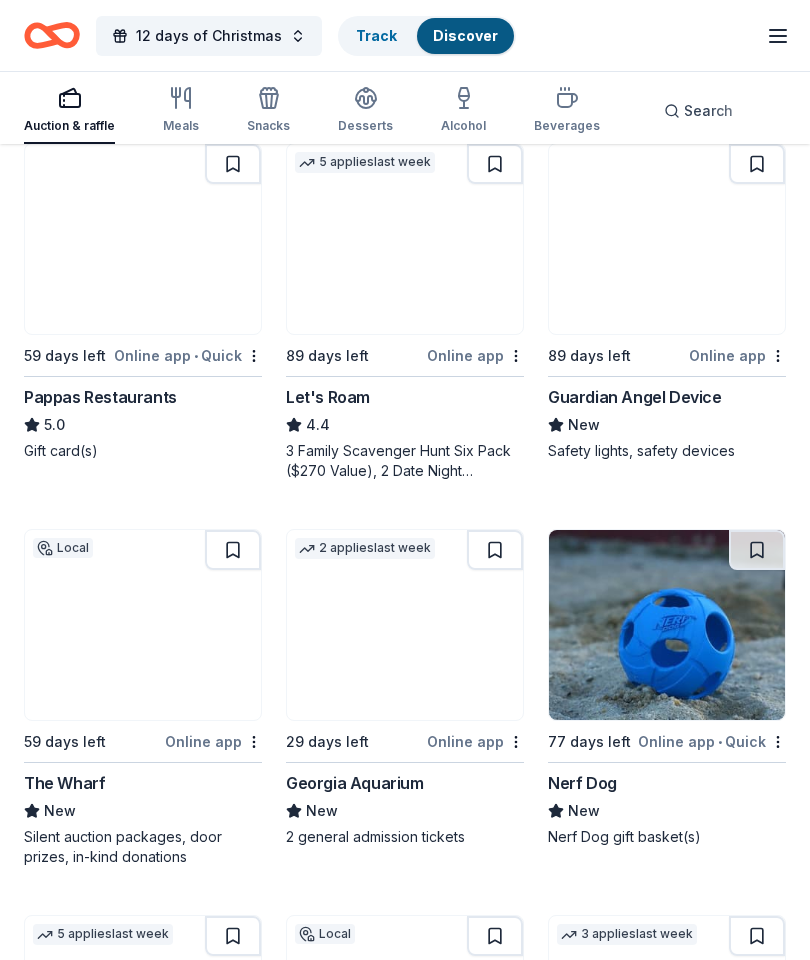 scroll, scrollTop: 1343, scrollLeft: 0, axis: vertical 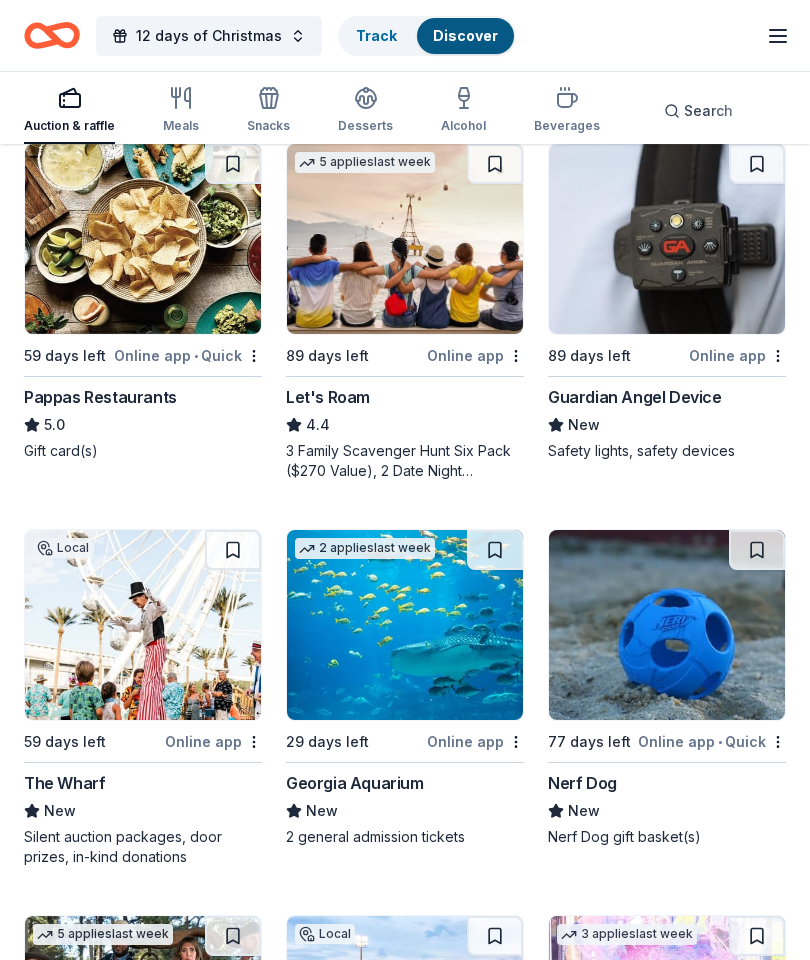 click 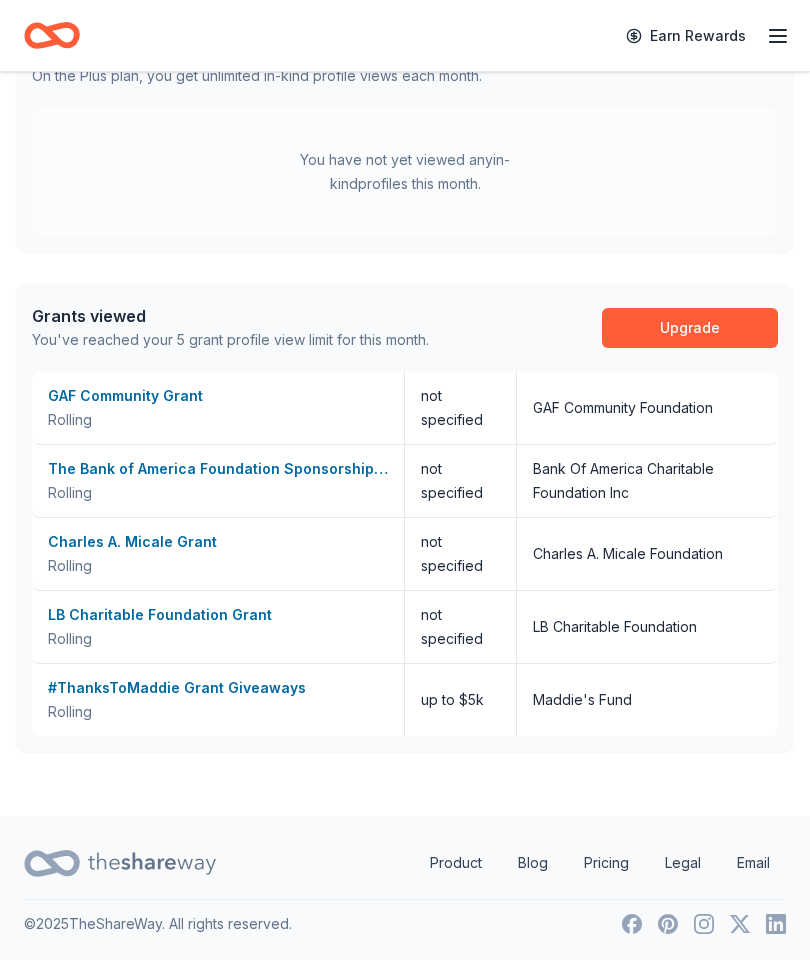 scroll, scrollTop: 0, scrollLeft: 0, axis: both 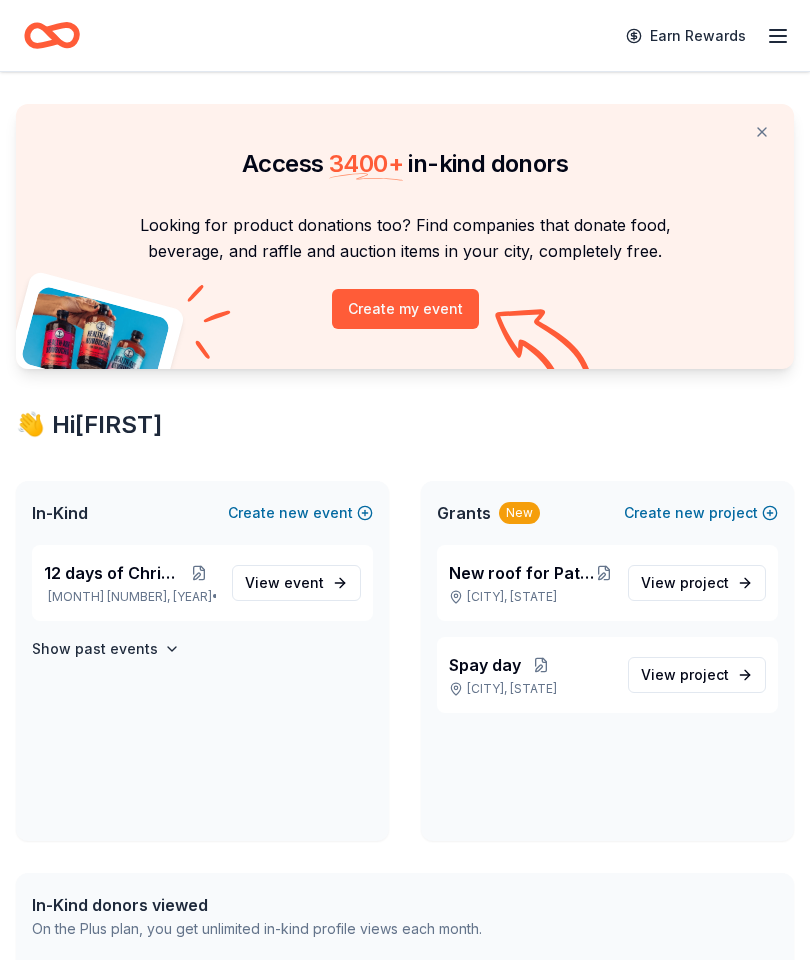 click on "Create  new  event" at bounding box center (300, 513) 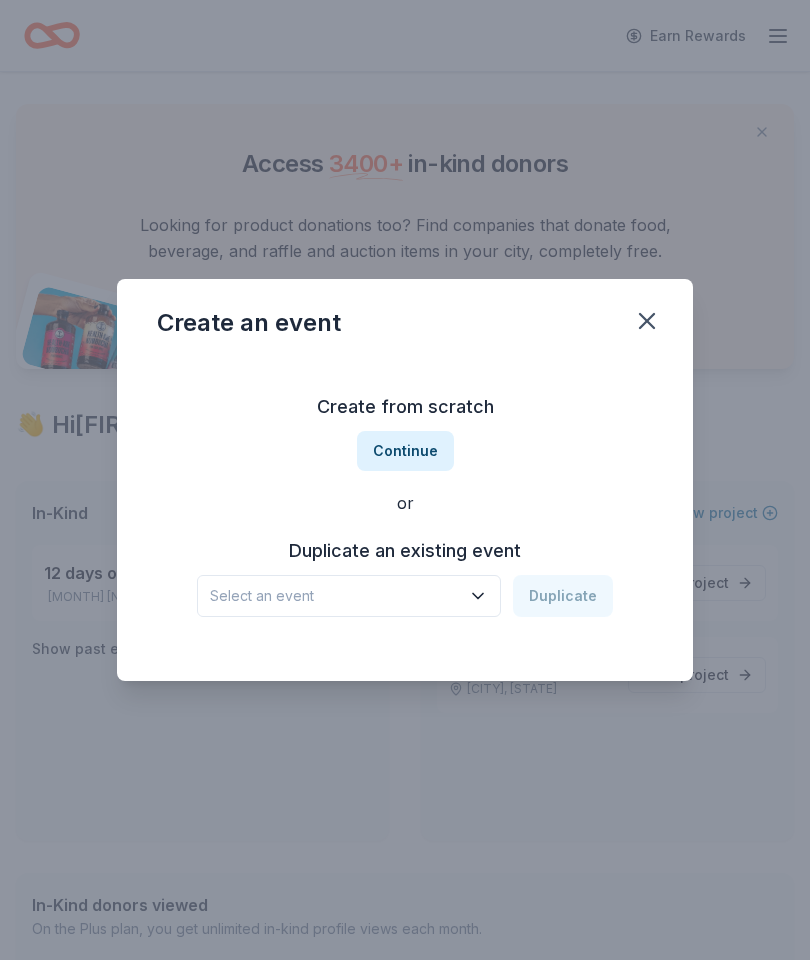 click on "Continue" at bounding box center [405, 451] 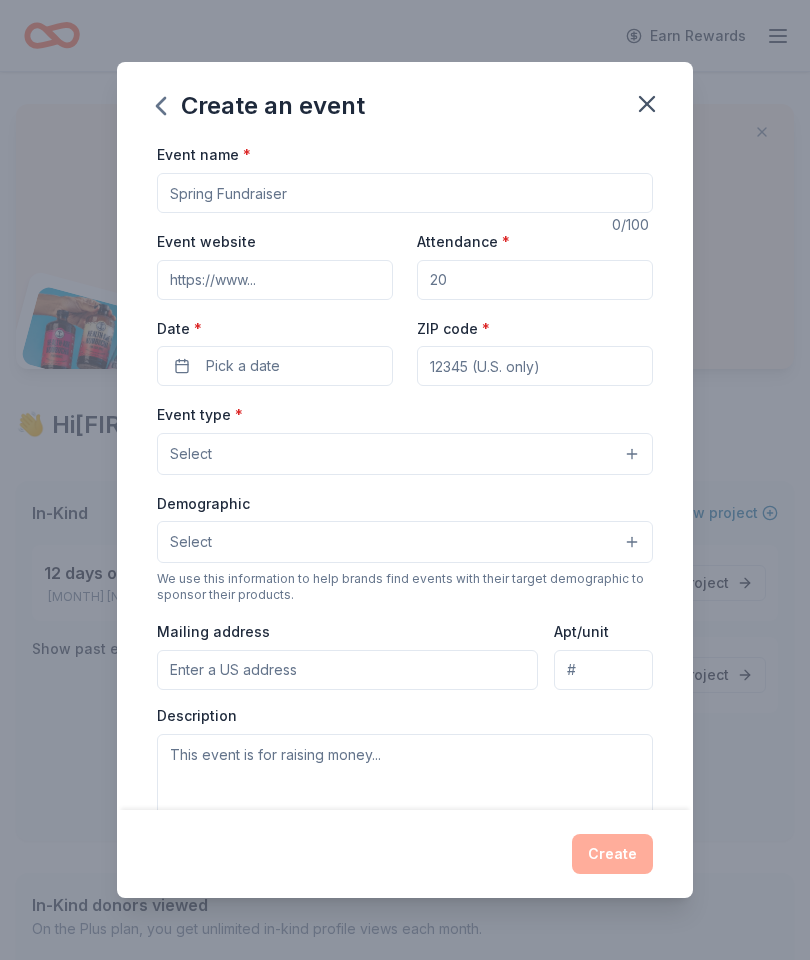 click on "Event name *" at bounding box center [405, 193] 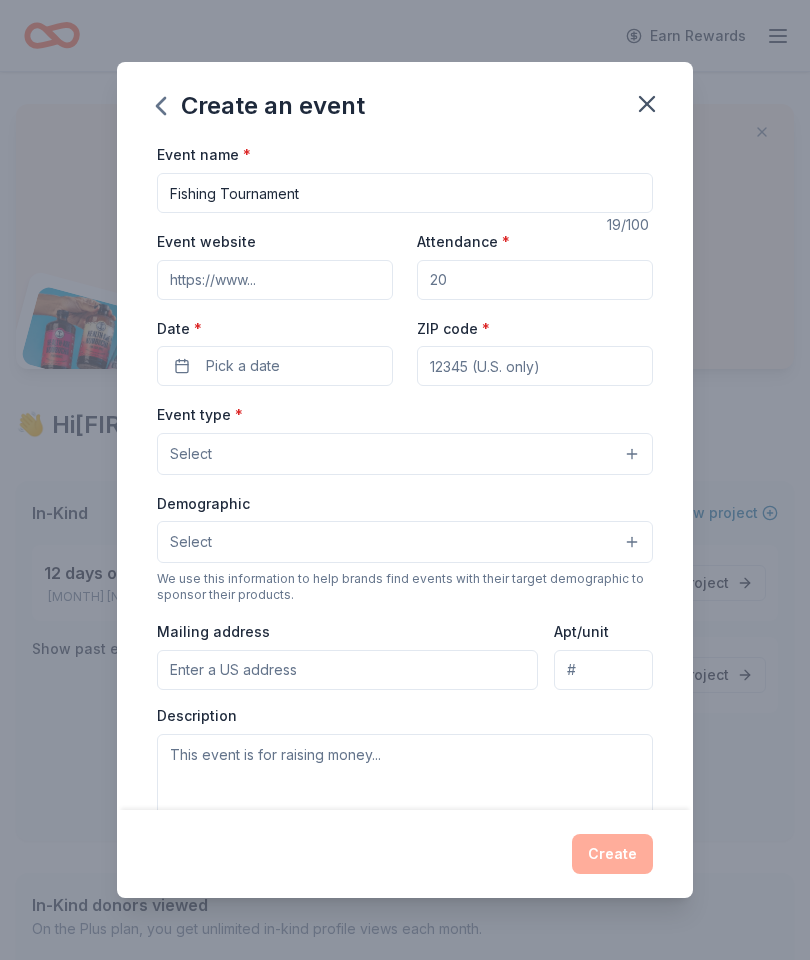 type on "Fishing Tournament" 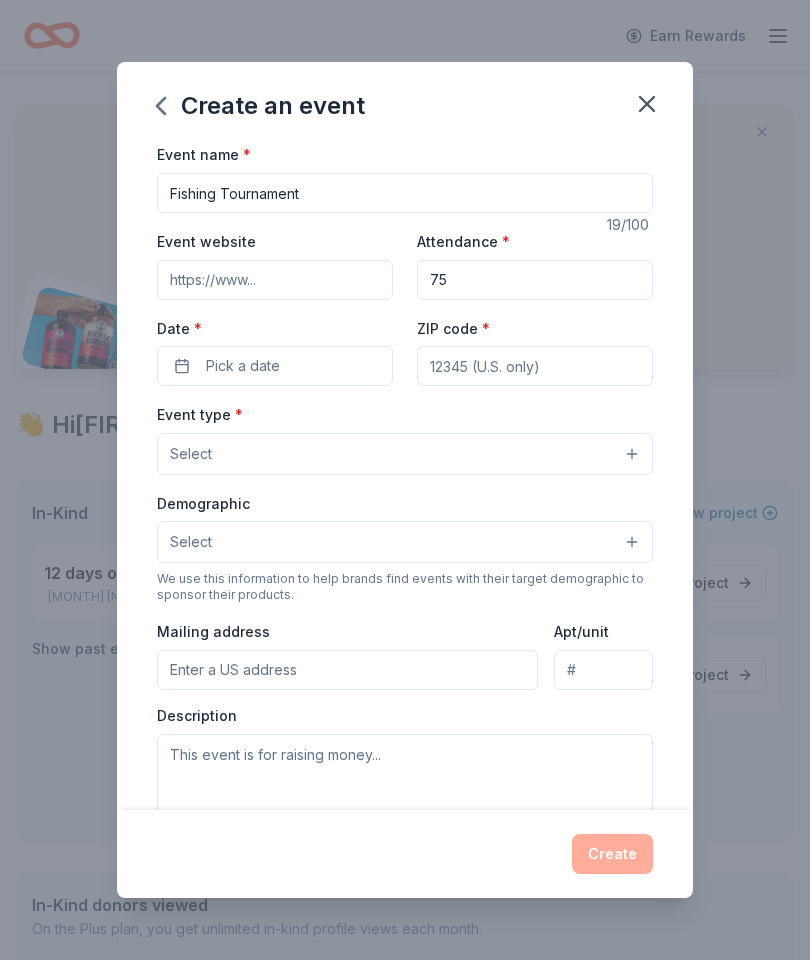 type on "75" 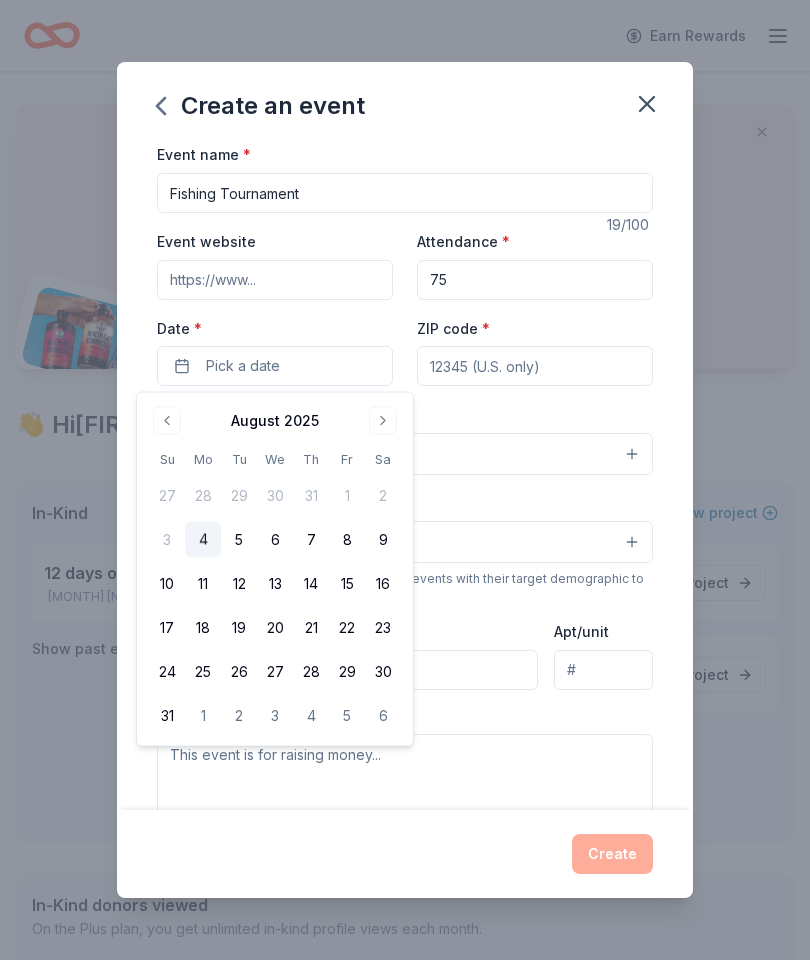 click at bounding box center [383, 421] 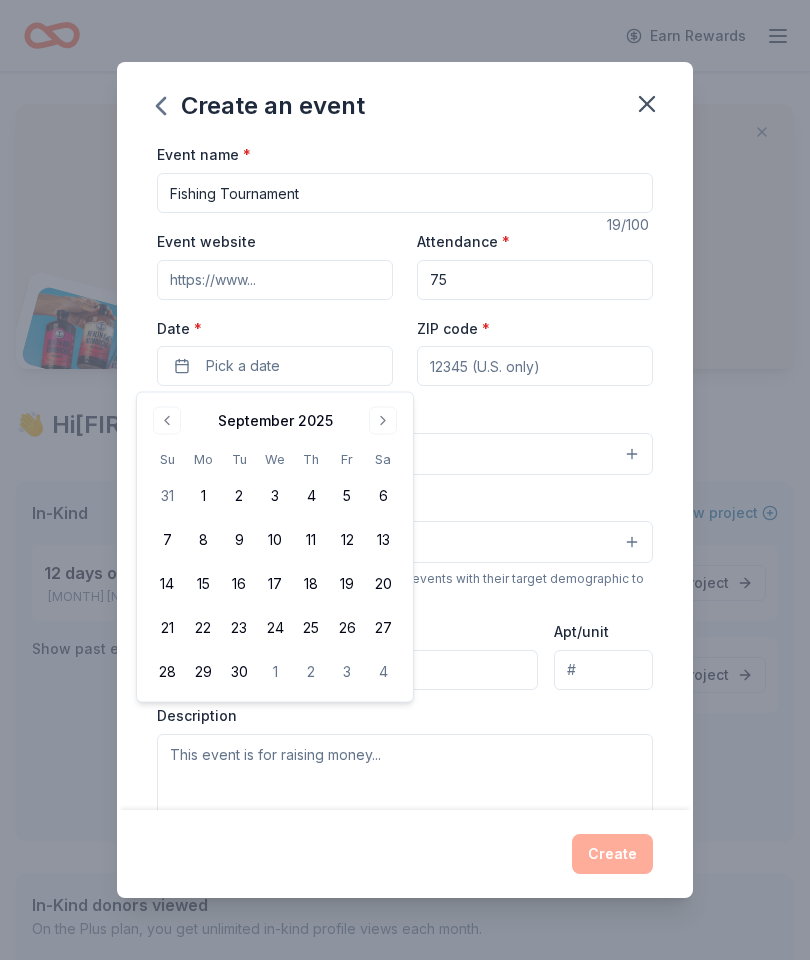 click at bounding box center [383, 421] 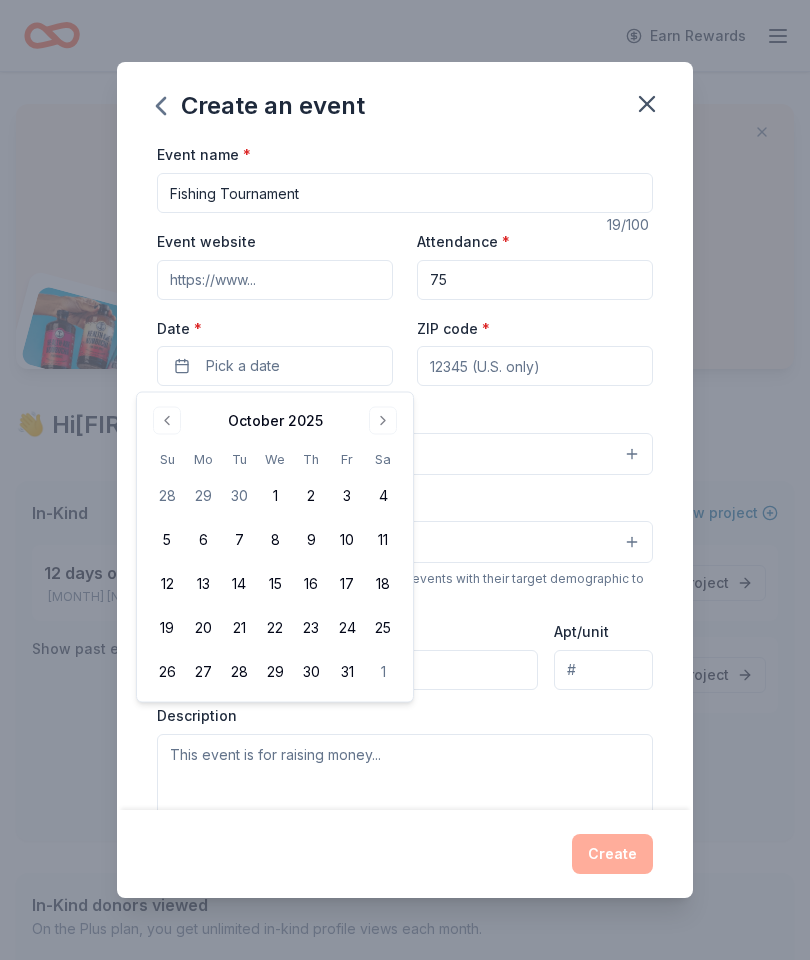 click at bounding box center [383, 421] 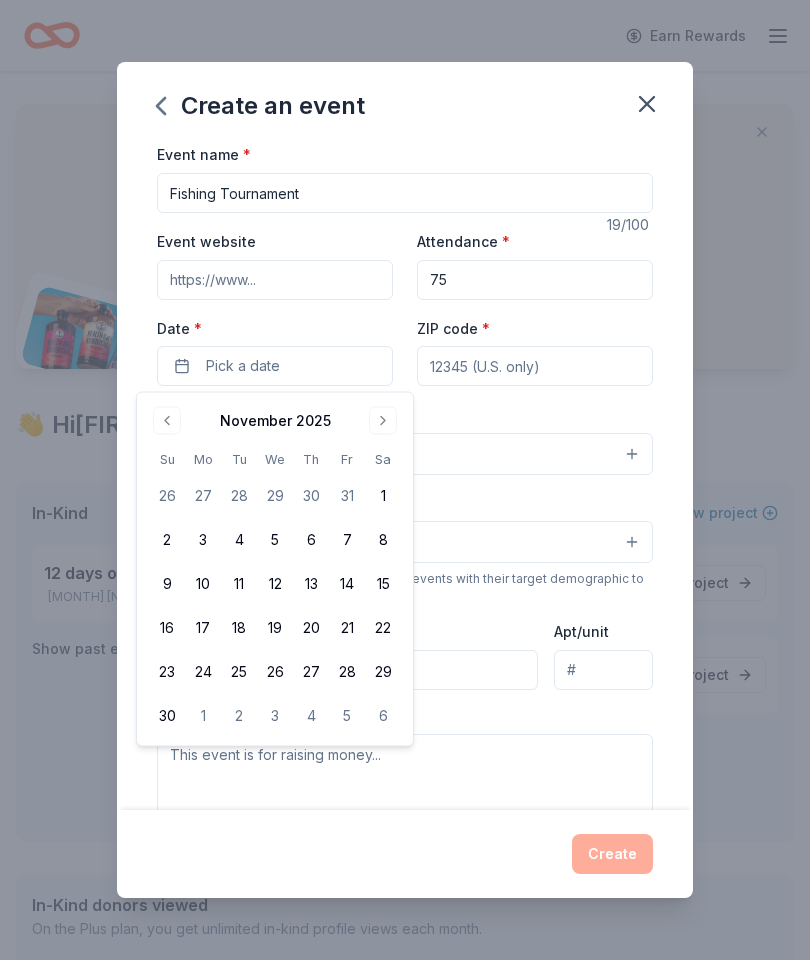 click at bounding box center [383, 421] 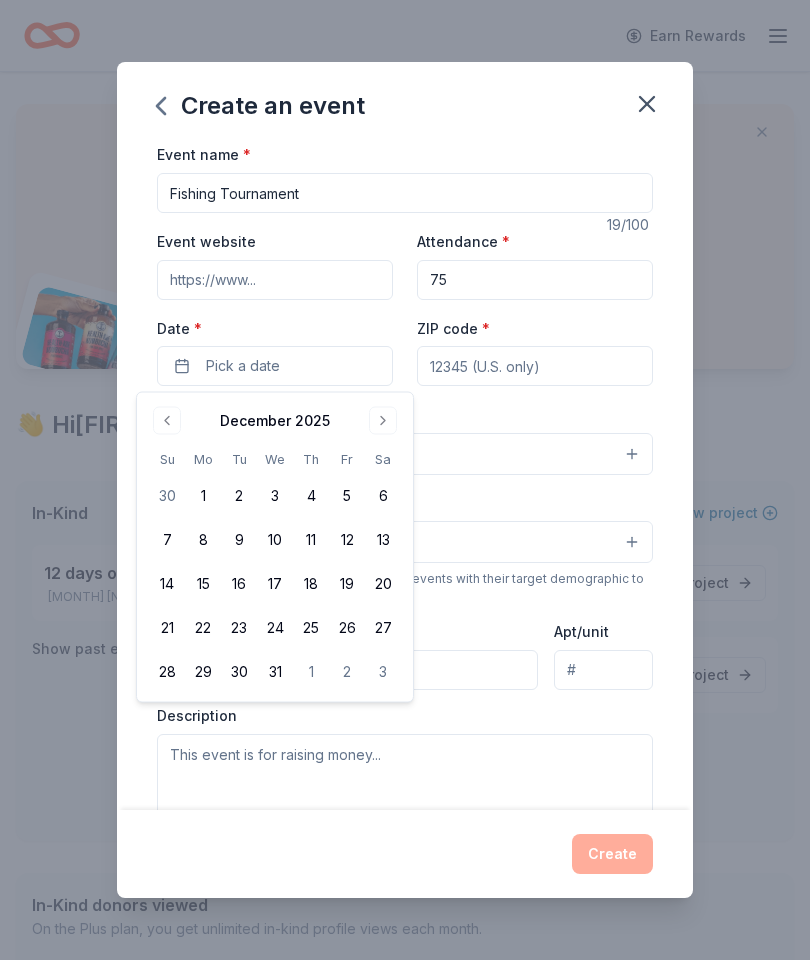 click at bounding box center (383, 421) 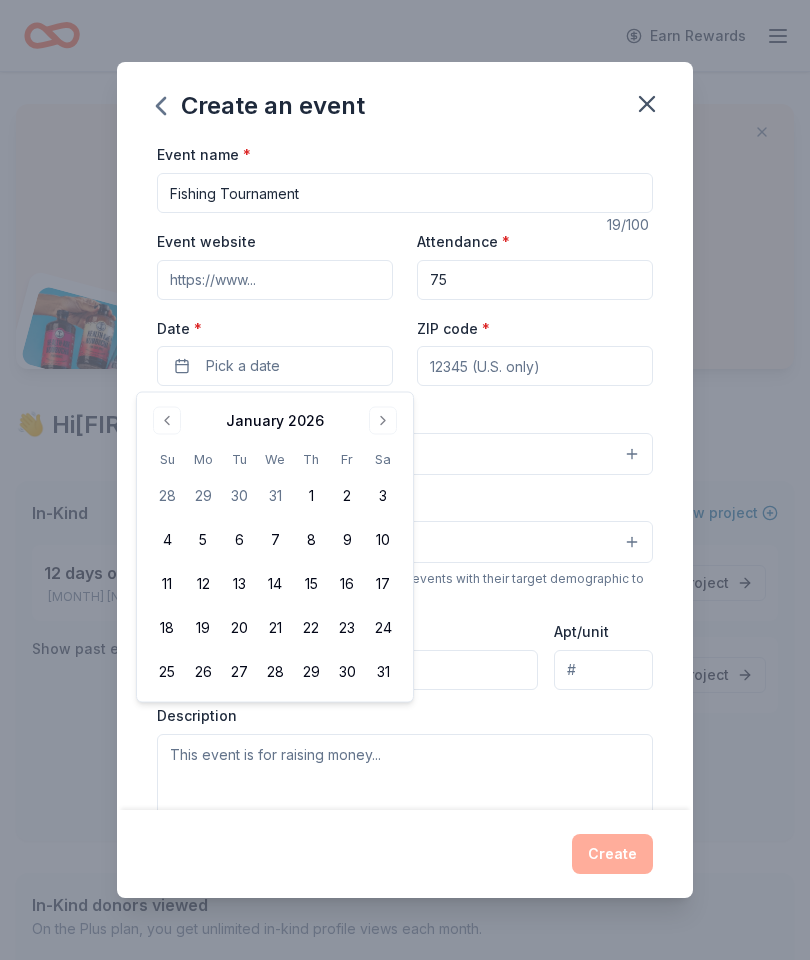 click at bounding box center [383, 421] 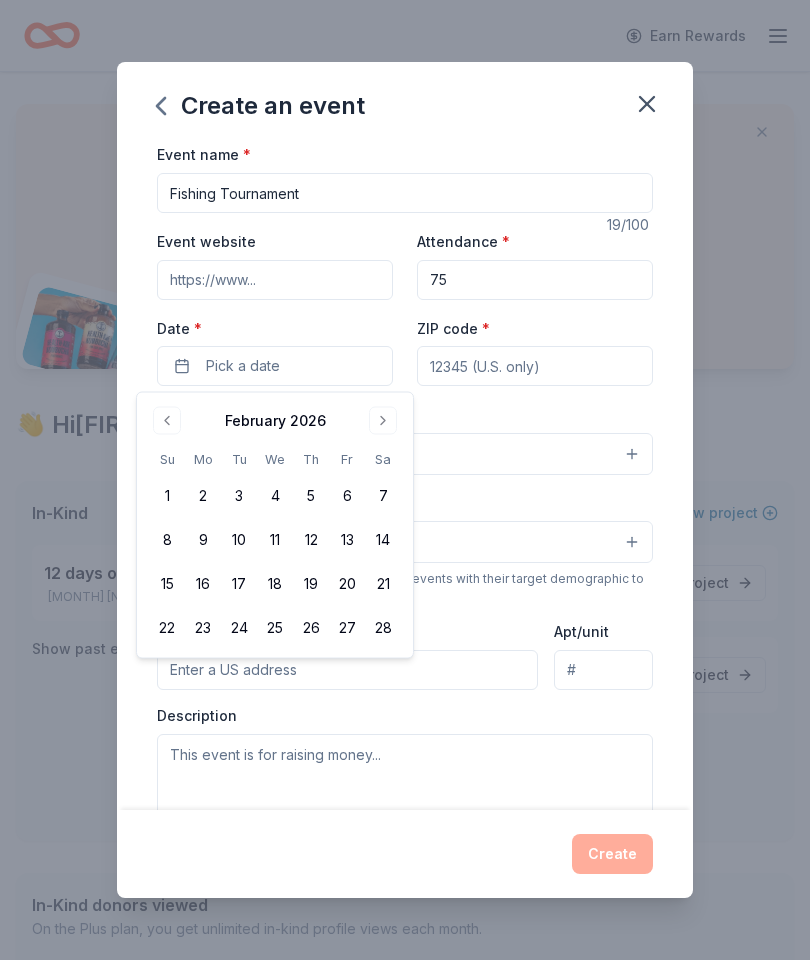 click at bounding box center (383, 421) 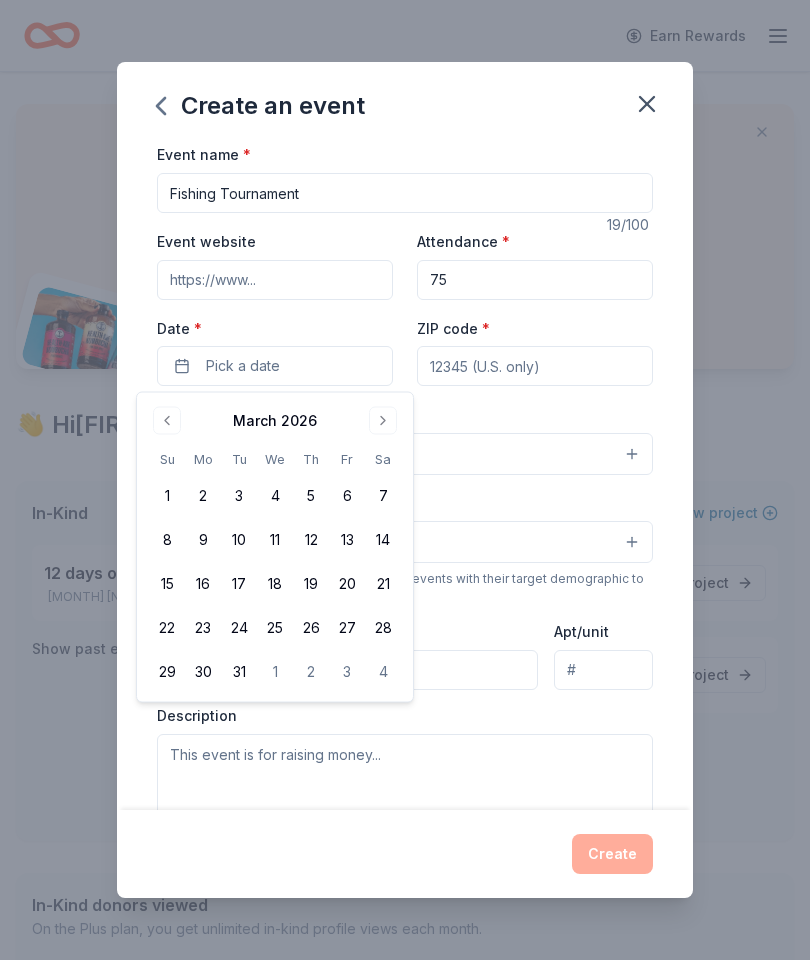 click at bounding box center [383, 421] 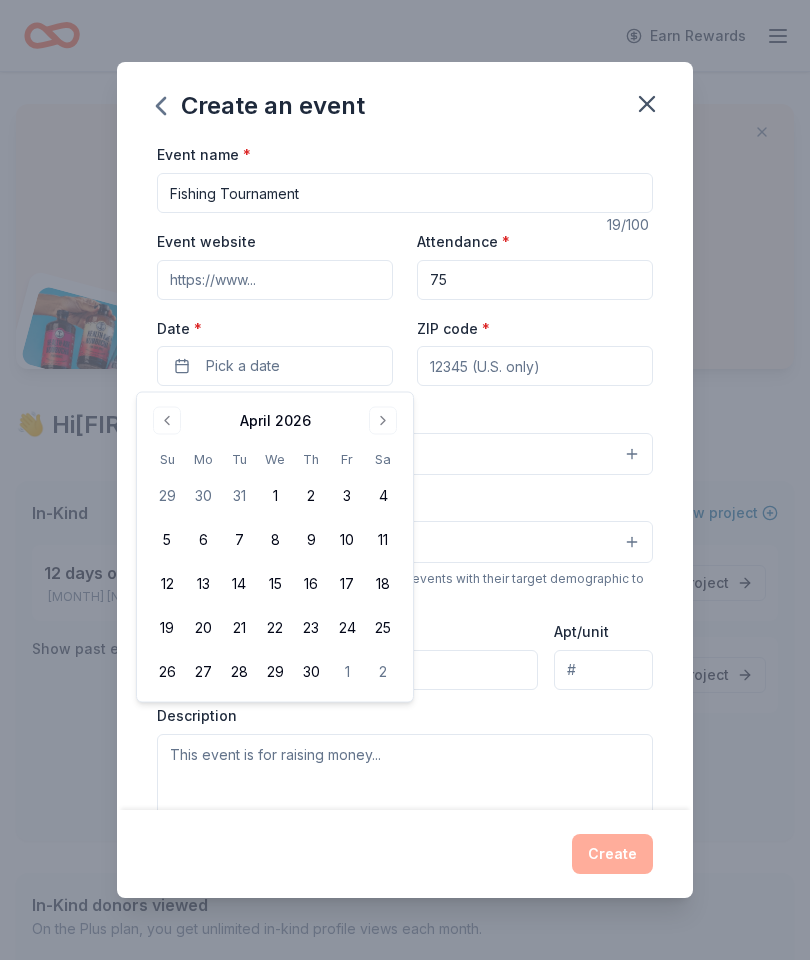 click on "19" at bounding box center [167, 628] 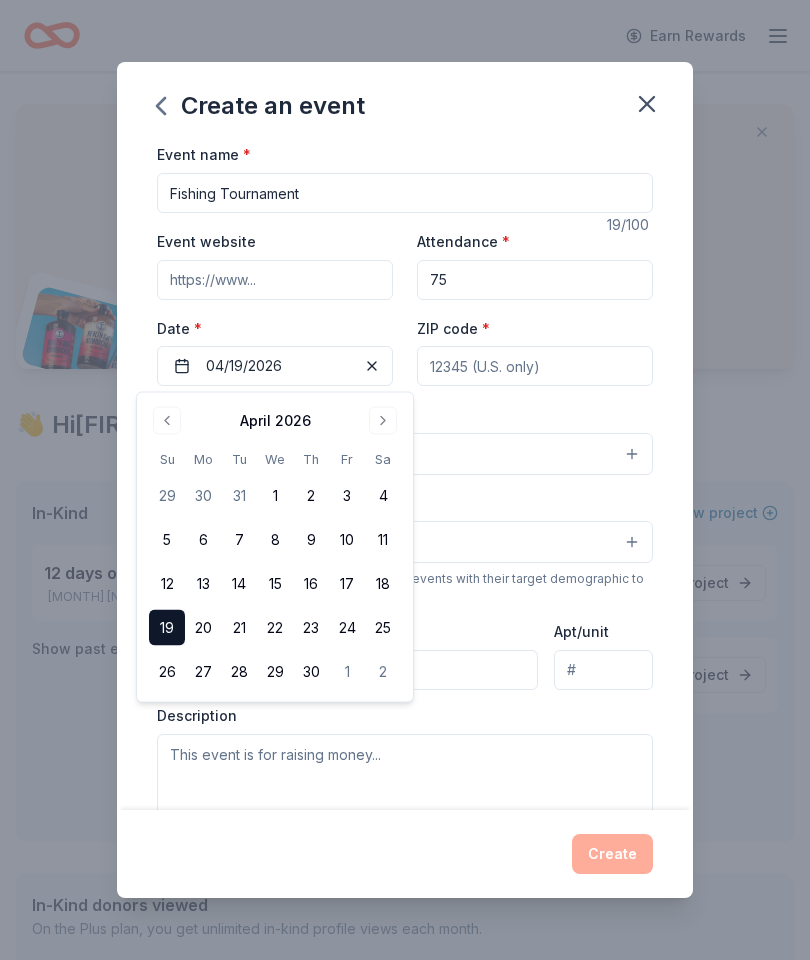 click on "ZIP code *" at bounding box center (535, 366) 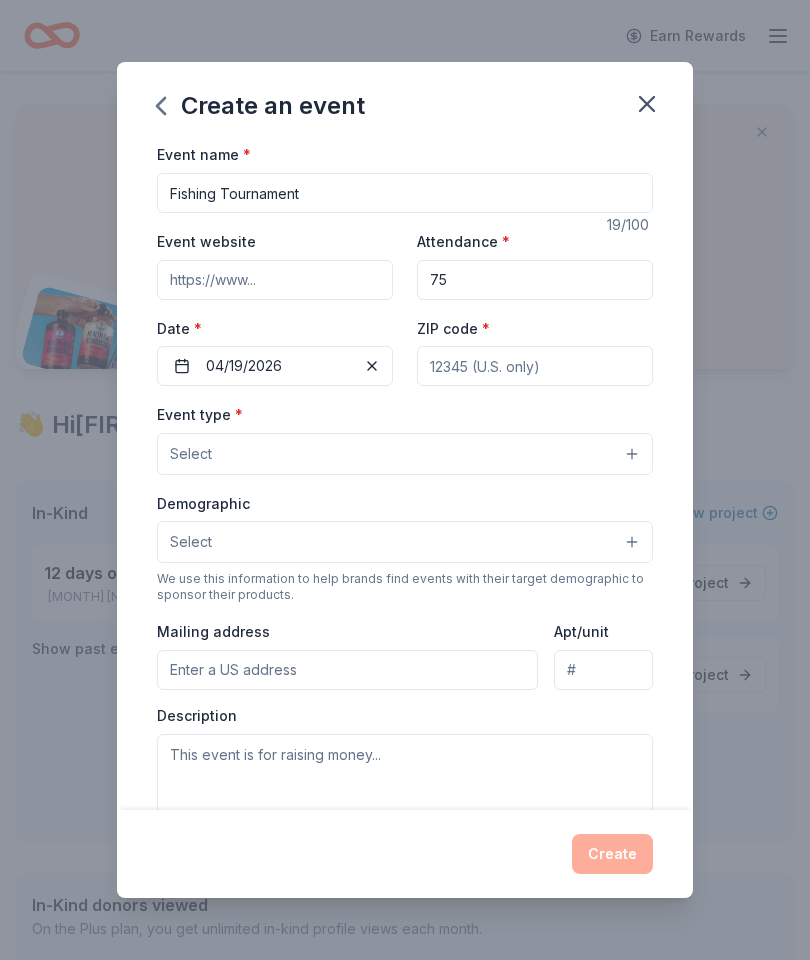 type on "36027" 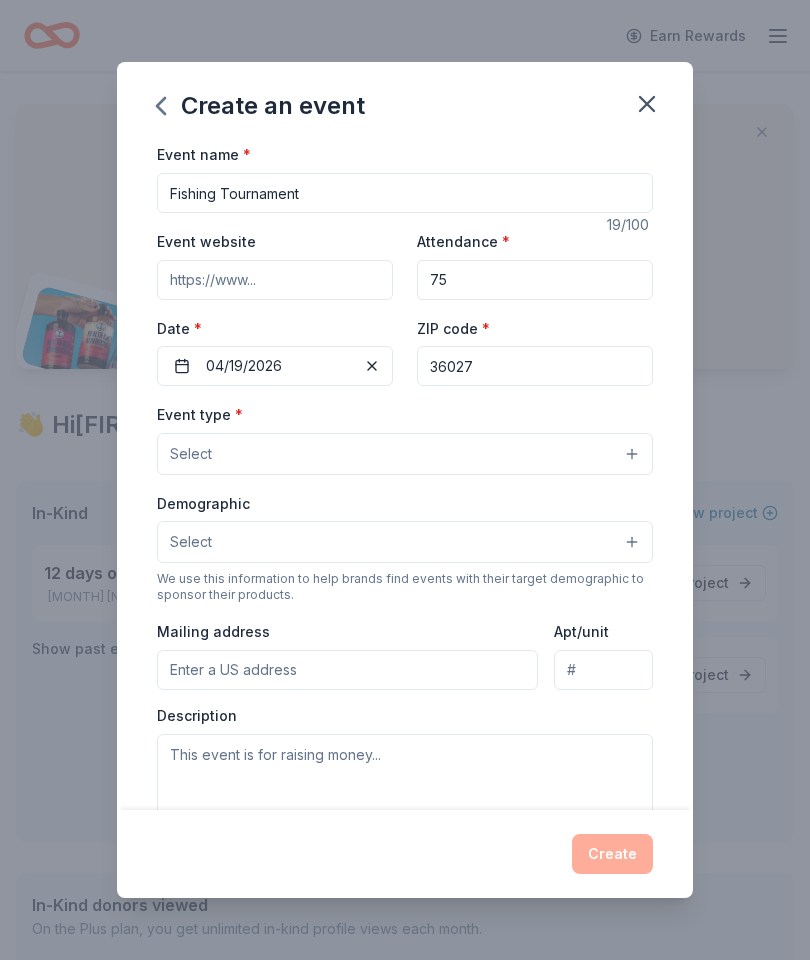 type on "[NUMBER] [STREET]" 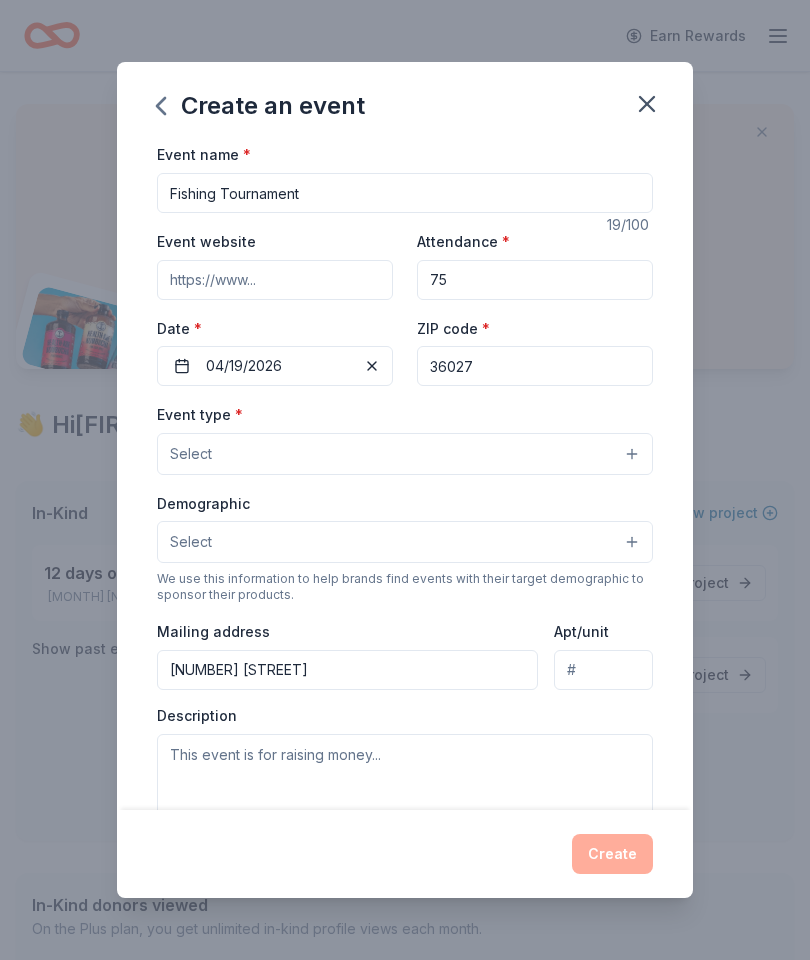 type on "15" 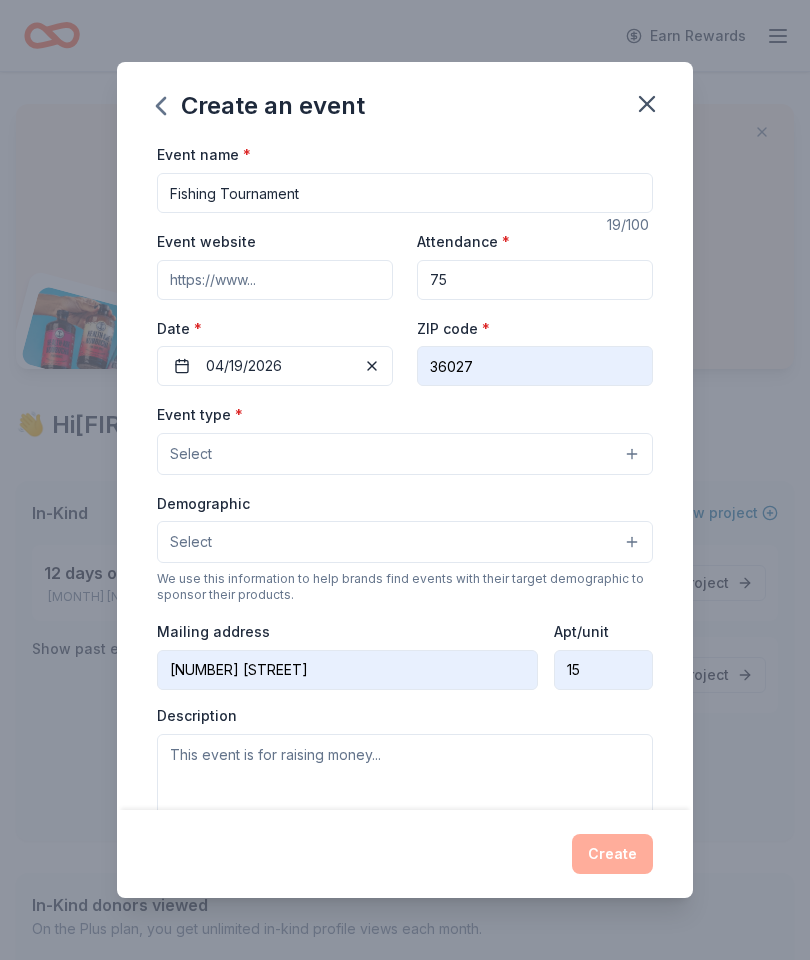 click on "Select" at bounding box center (191, 454) 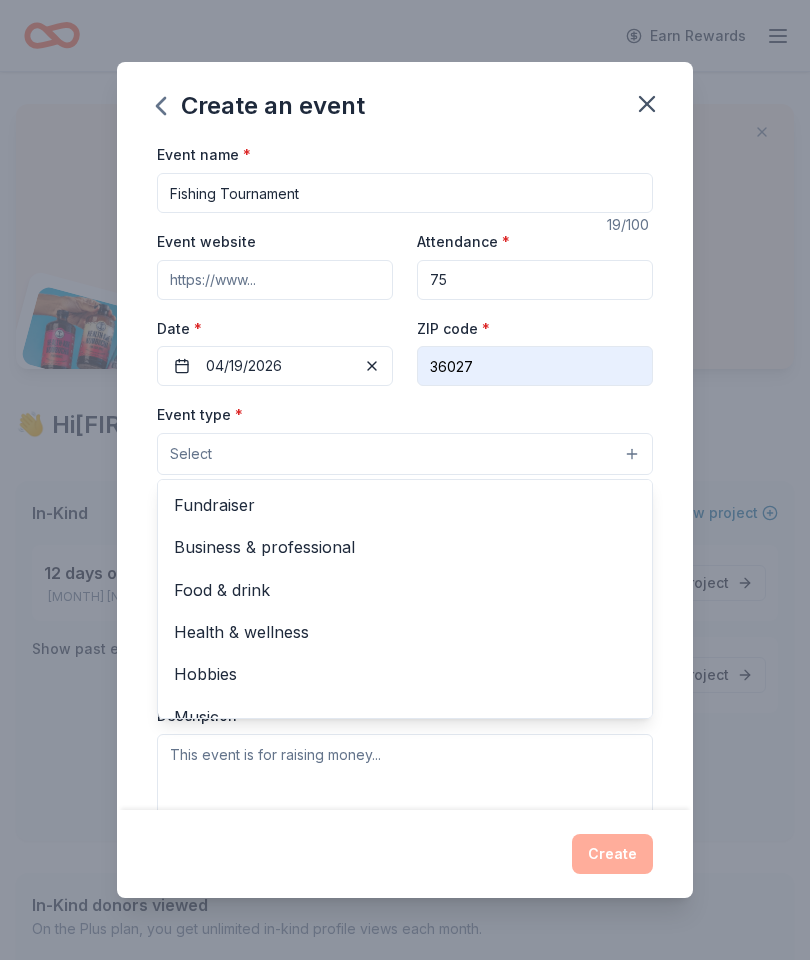 scroll, scrollTop: 0, scrollLeft: 0, axis: both 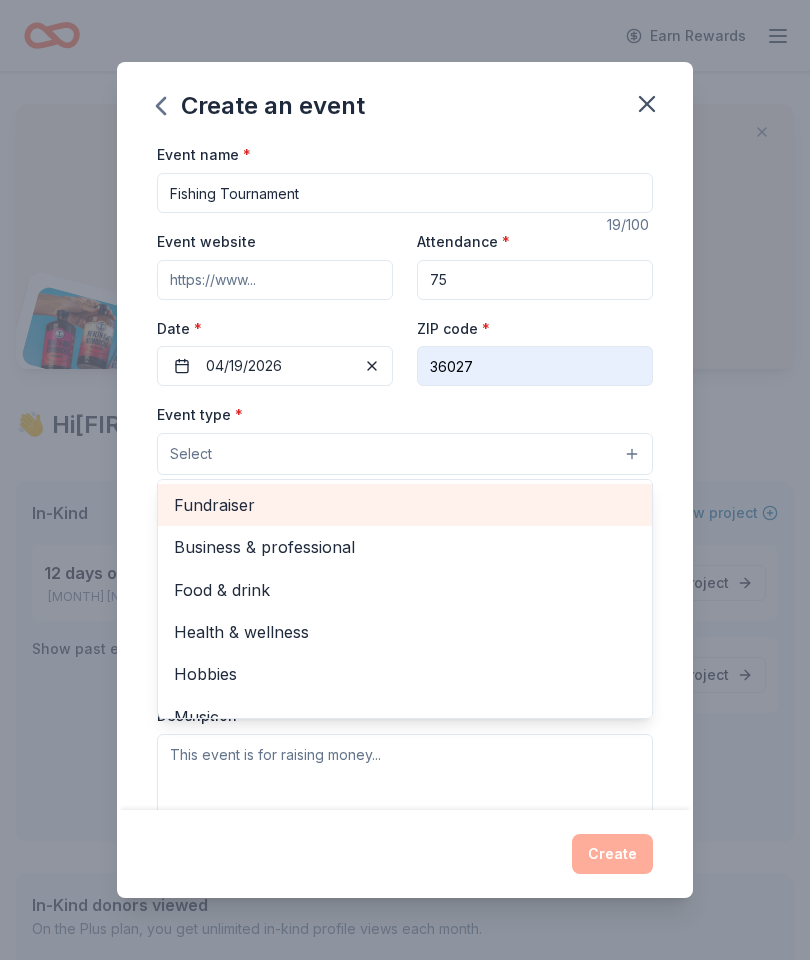click on "Fundraiser" at bounding box center [405, 505] 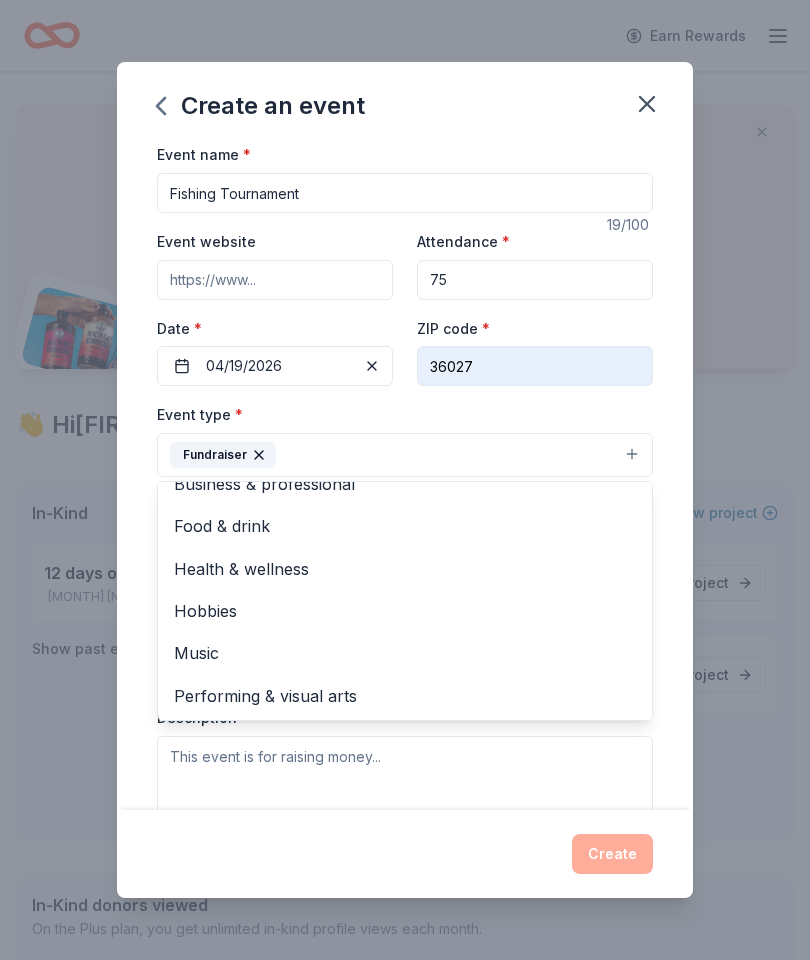 scroll, scrollTop: 22, scrollLeft: 0, axis: vertical 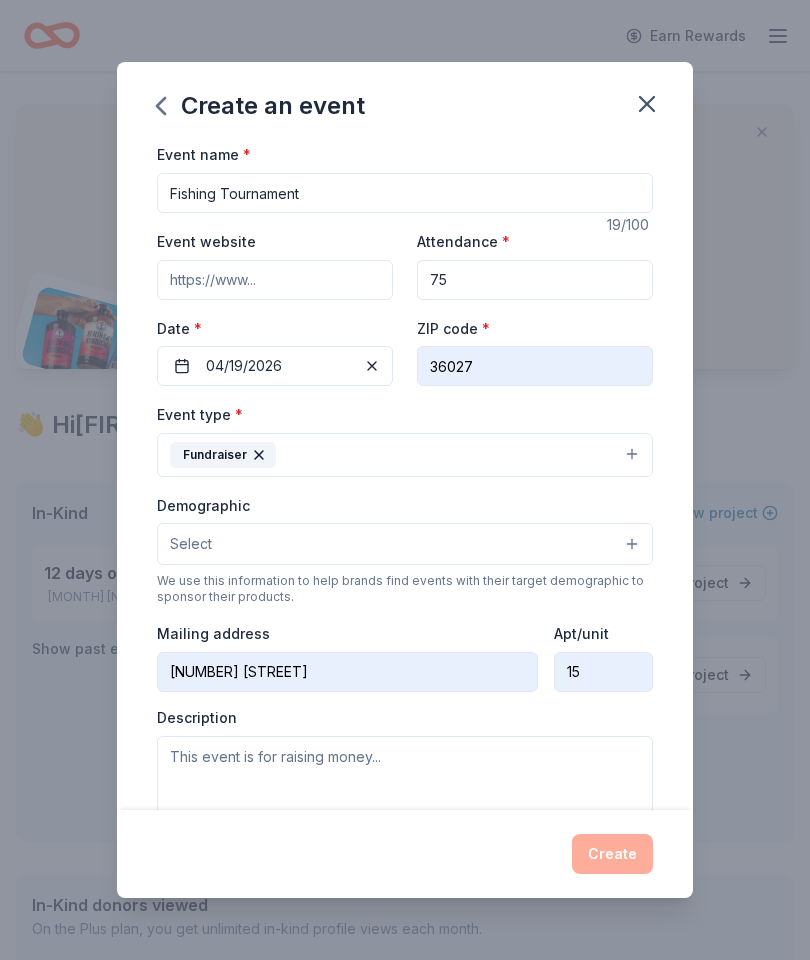 click on "Select" at bounding box center (191, 544) 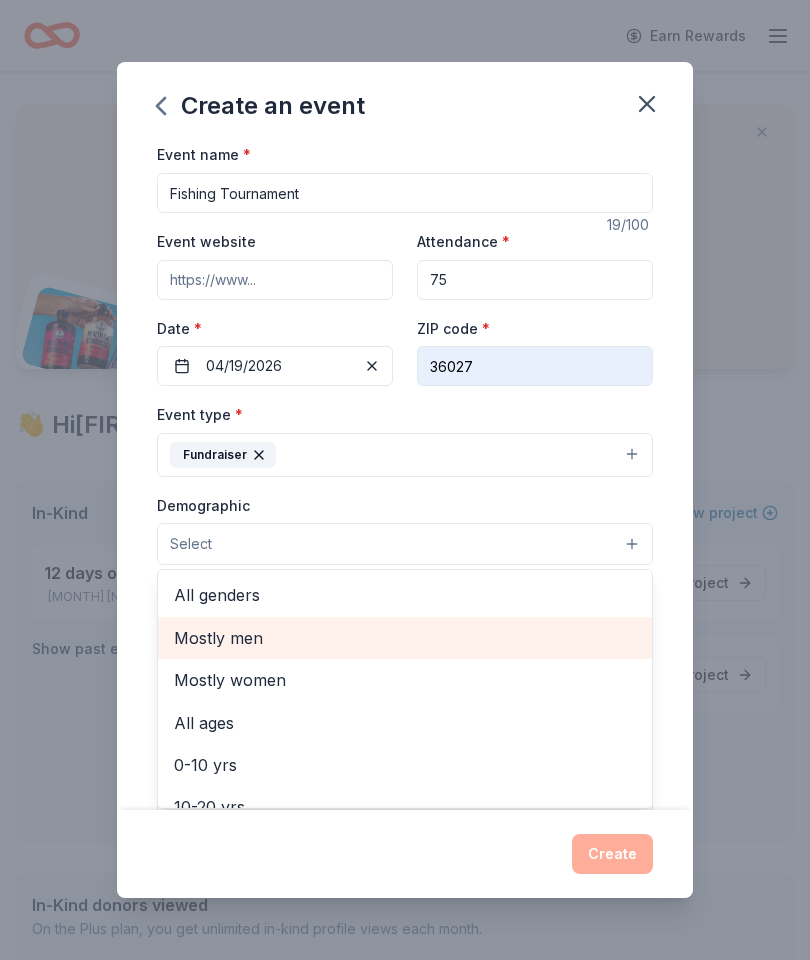 click on "Mostly men" at bounding box center (405, 638) 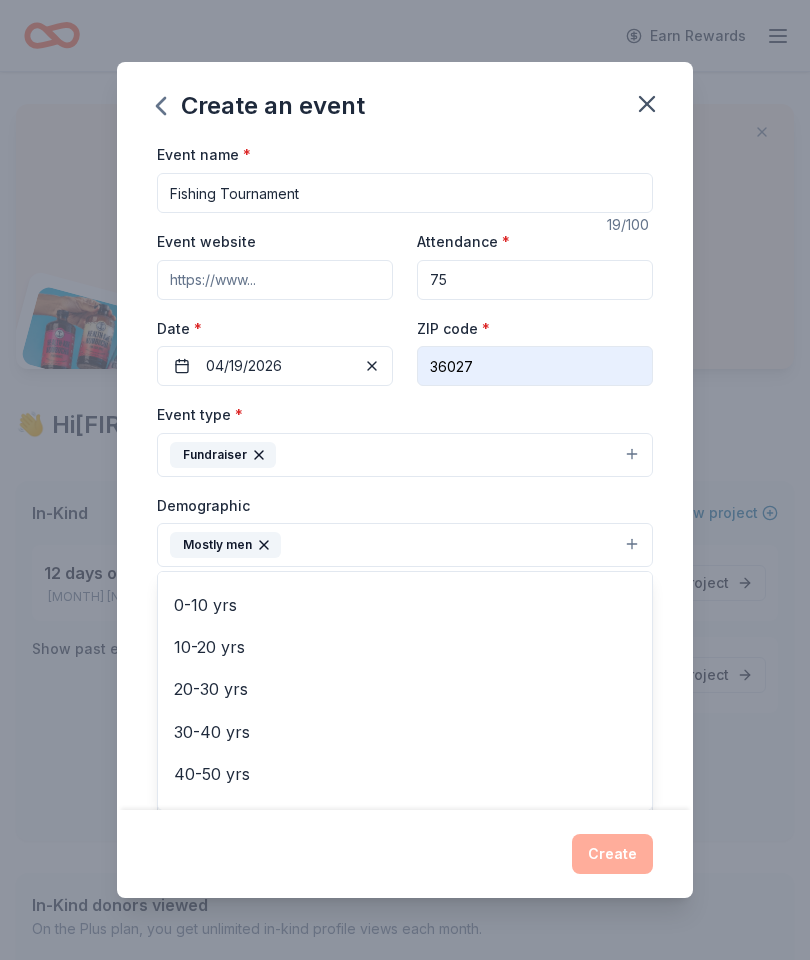 scroll, scrollTop: 139, scrollLeft: 0, axis: vertical 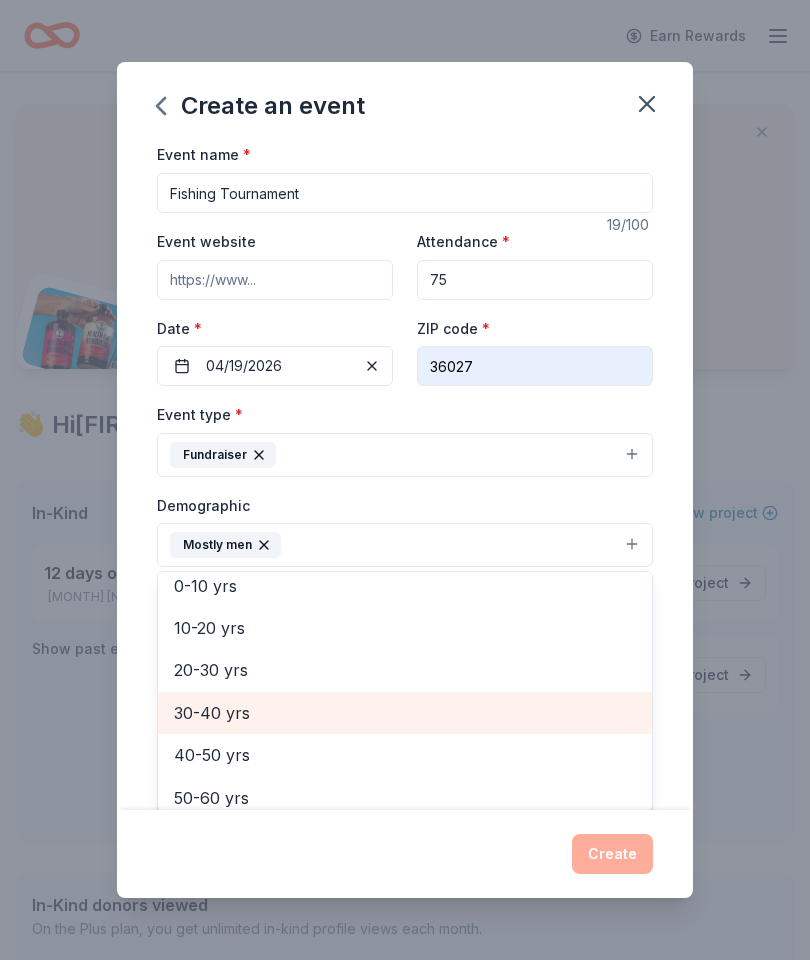 click on "30-40 yrs" at bounding box center [405, 713] 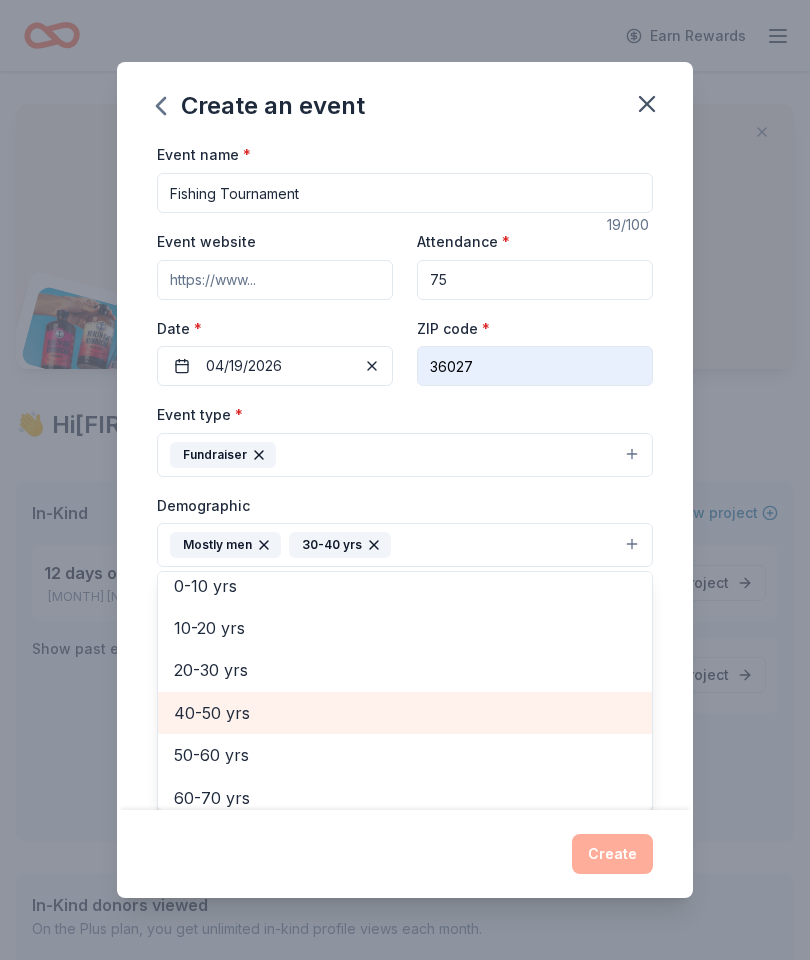click on "40-50 yrs" at bounding box center [405, 713] 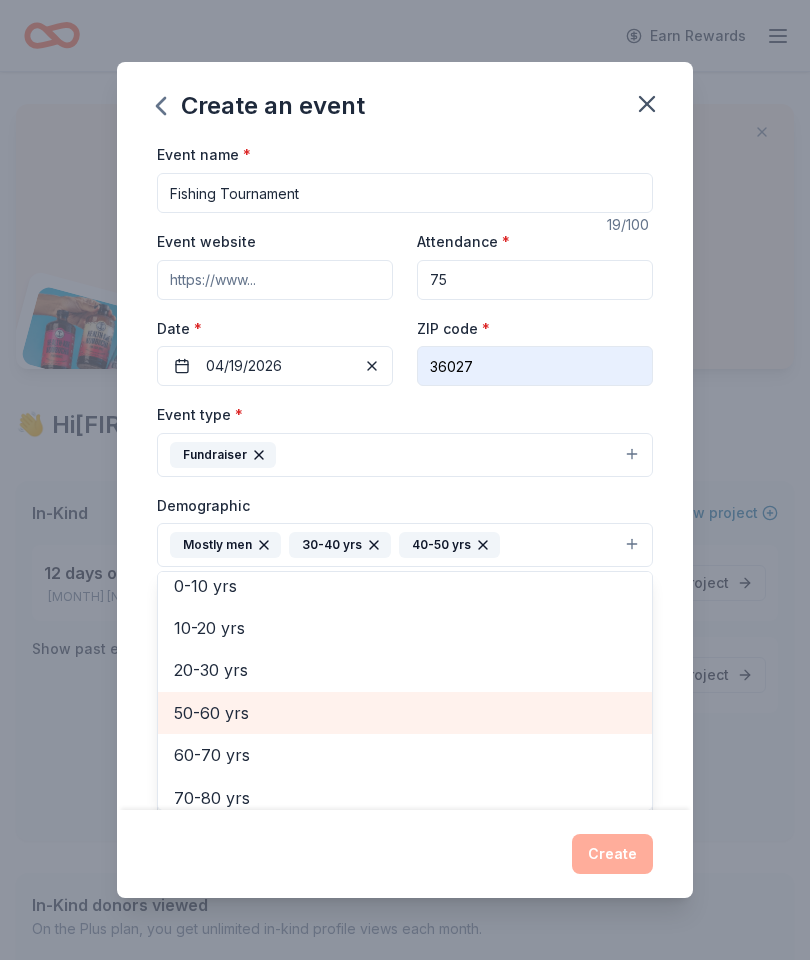 click on "50-60 yrs" at bounding box center [405, 713] 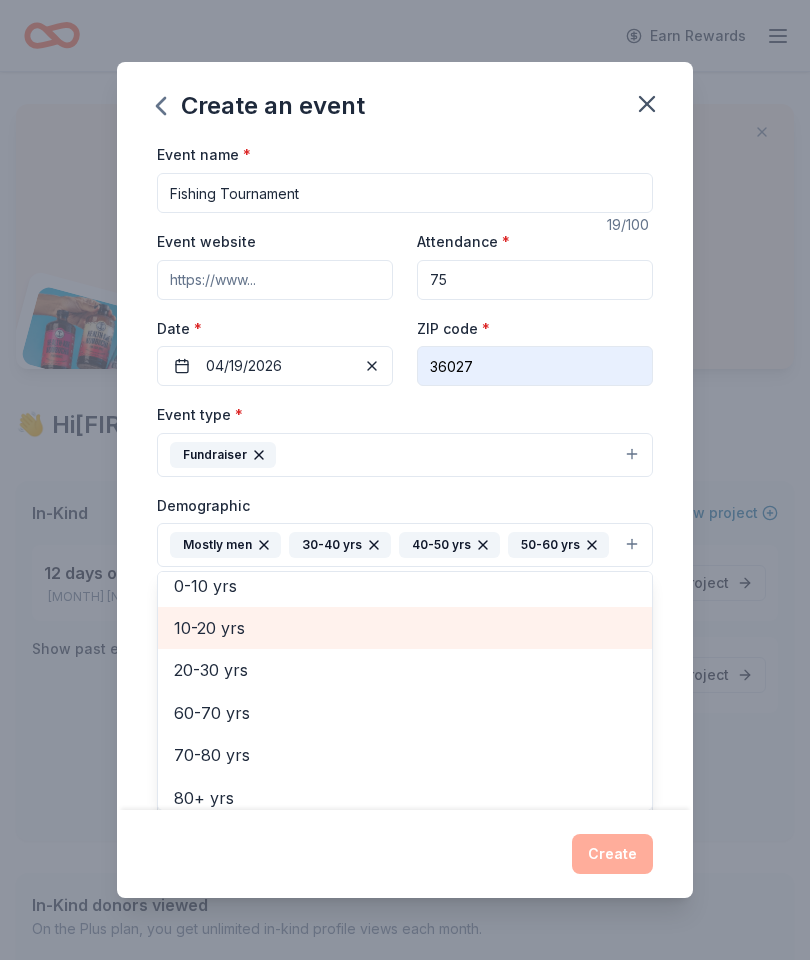 click on "10-20 yrs" at bounding box center [405, 628] 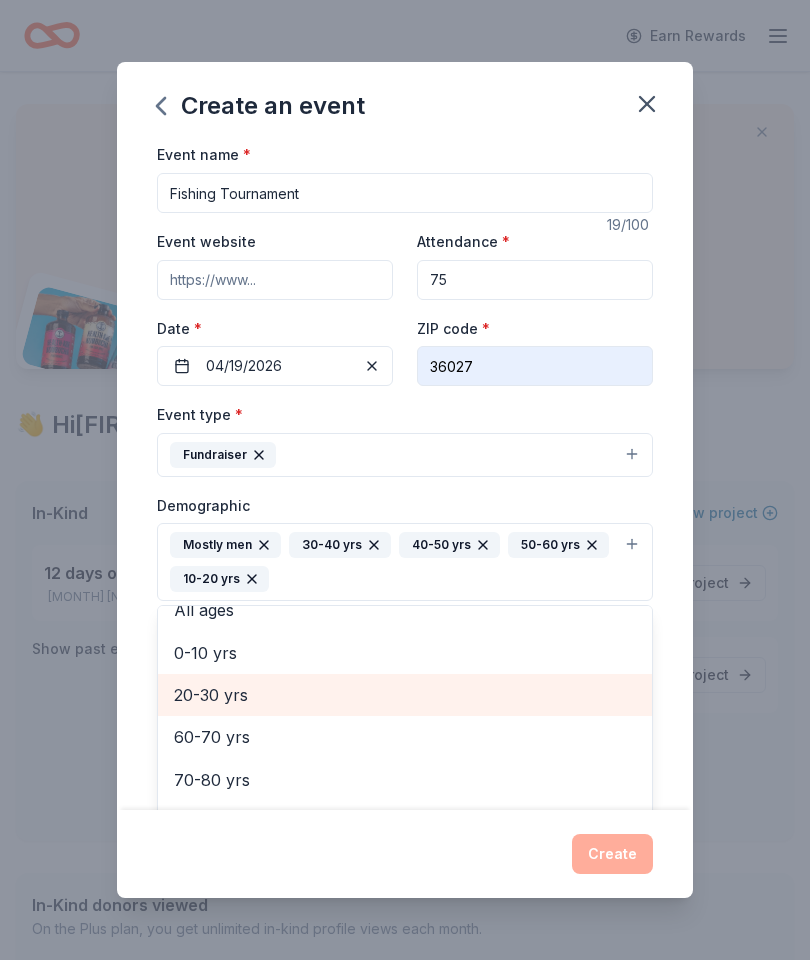 click on "20-30 yrs" at bounding box center (405, 695) 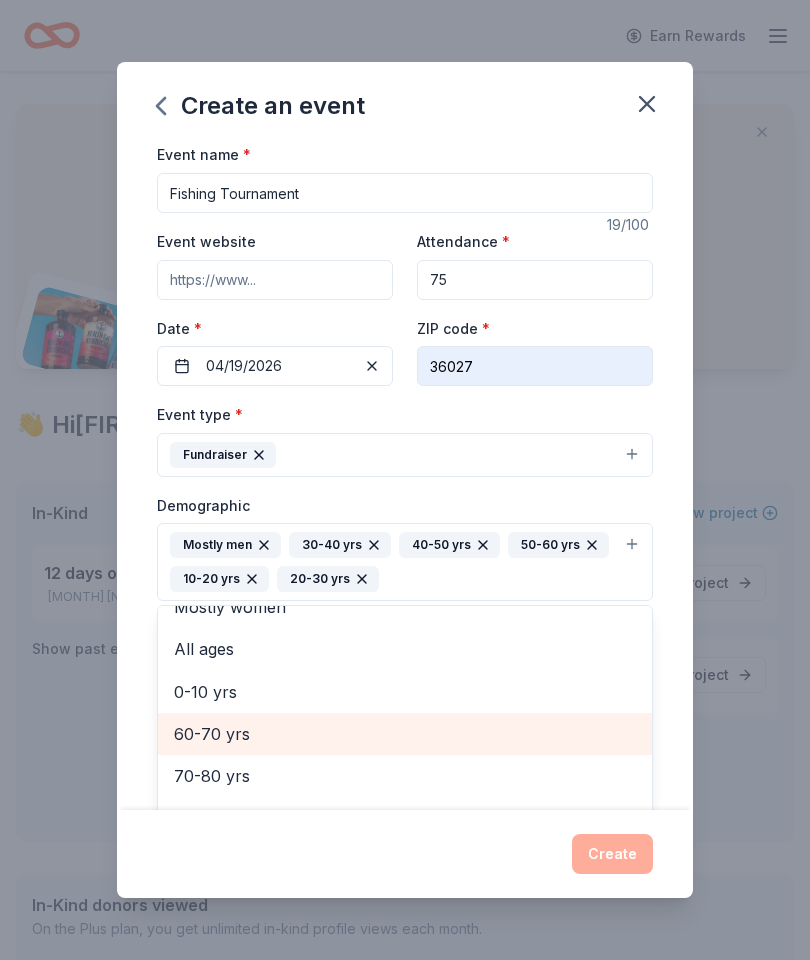 scroll, scrollTop: 64, scrollLeft: 0, axis: vertical 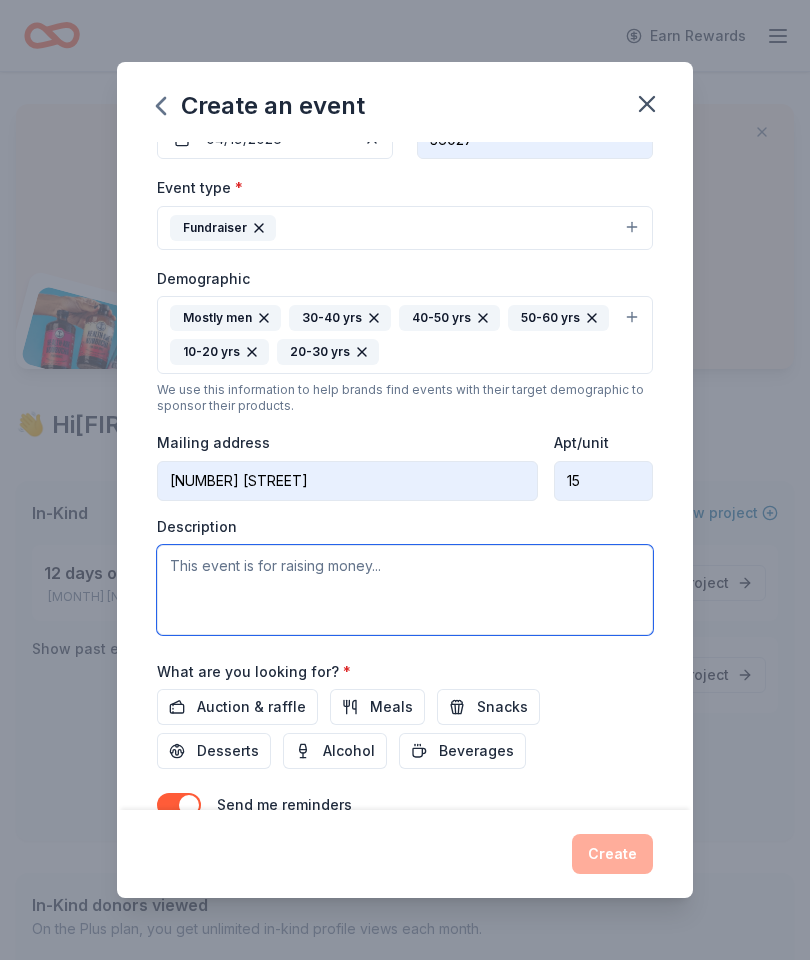 click at bounding box center [405, 590] 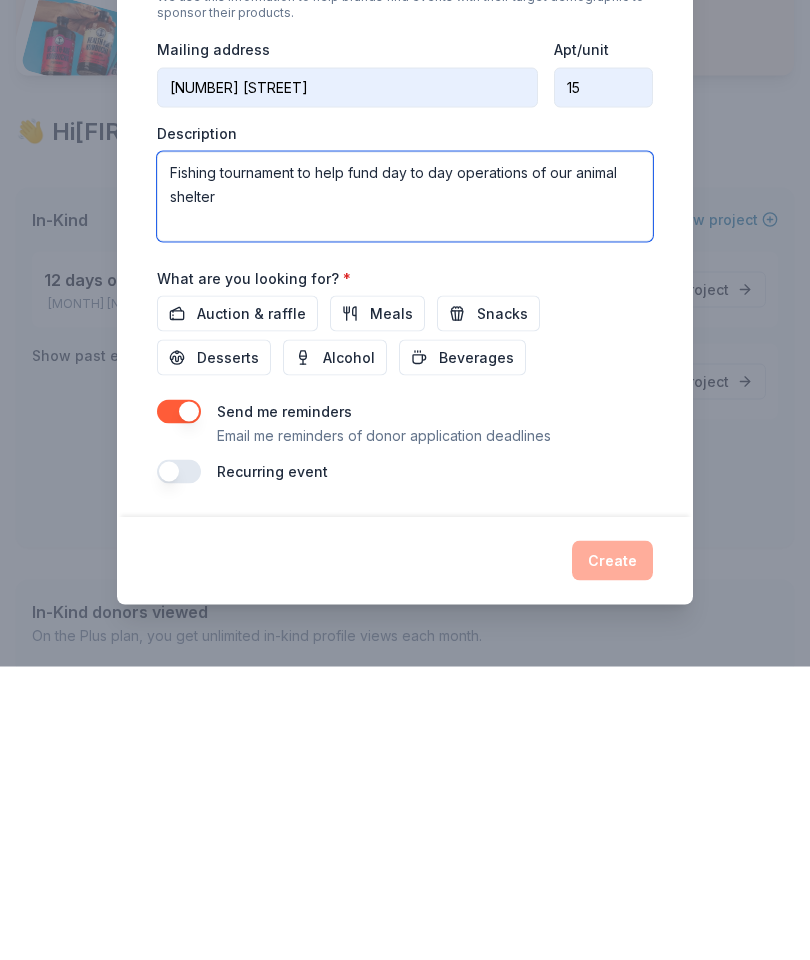 scroll, scrollTop: 328, scrollLeft: 0, axis: vertical 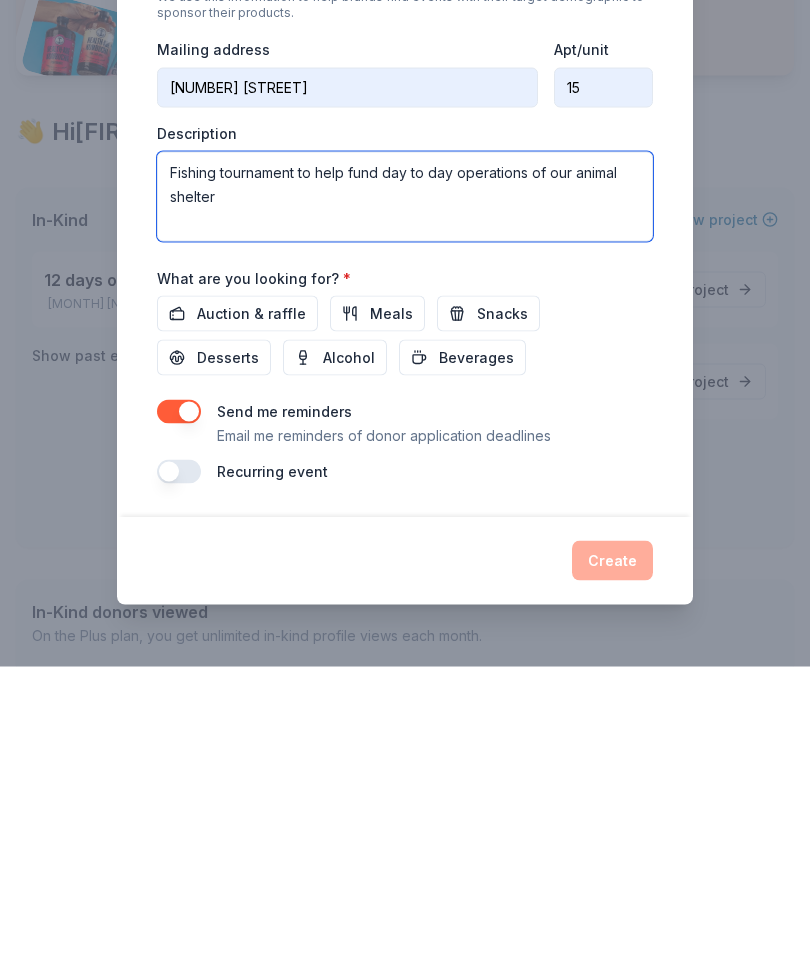 type on "Fishing tournament to help fund day to day operations of our animal shelter" 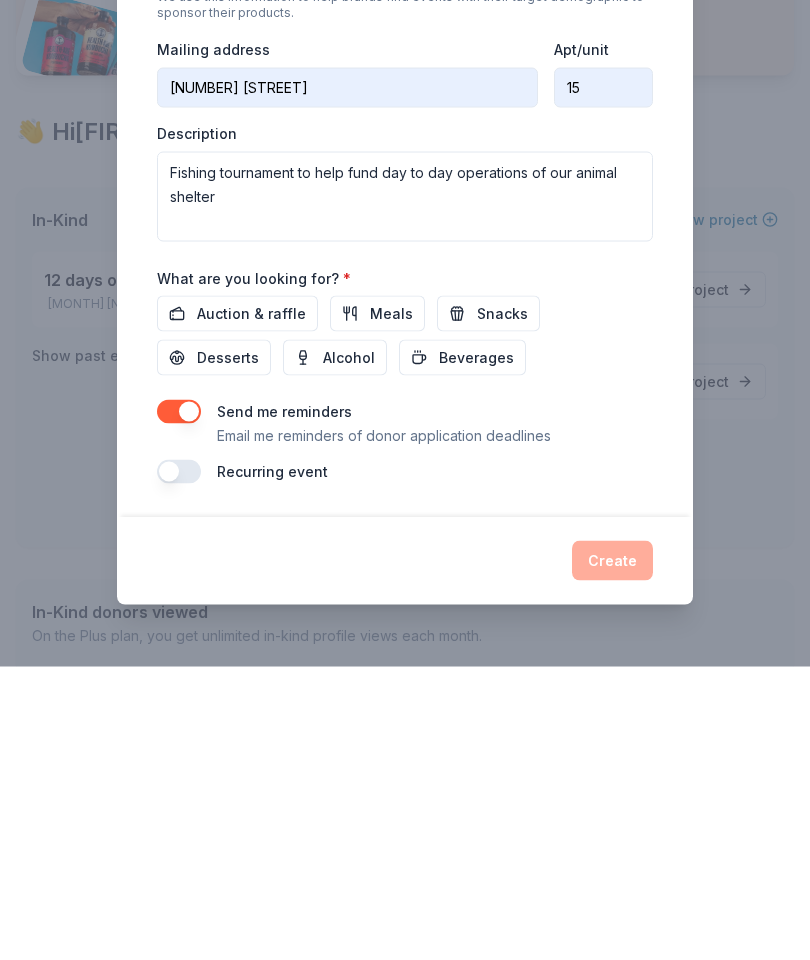 click on "Auction & raffle" at bounding box center (251, 607) 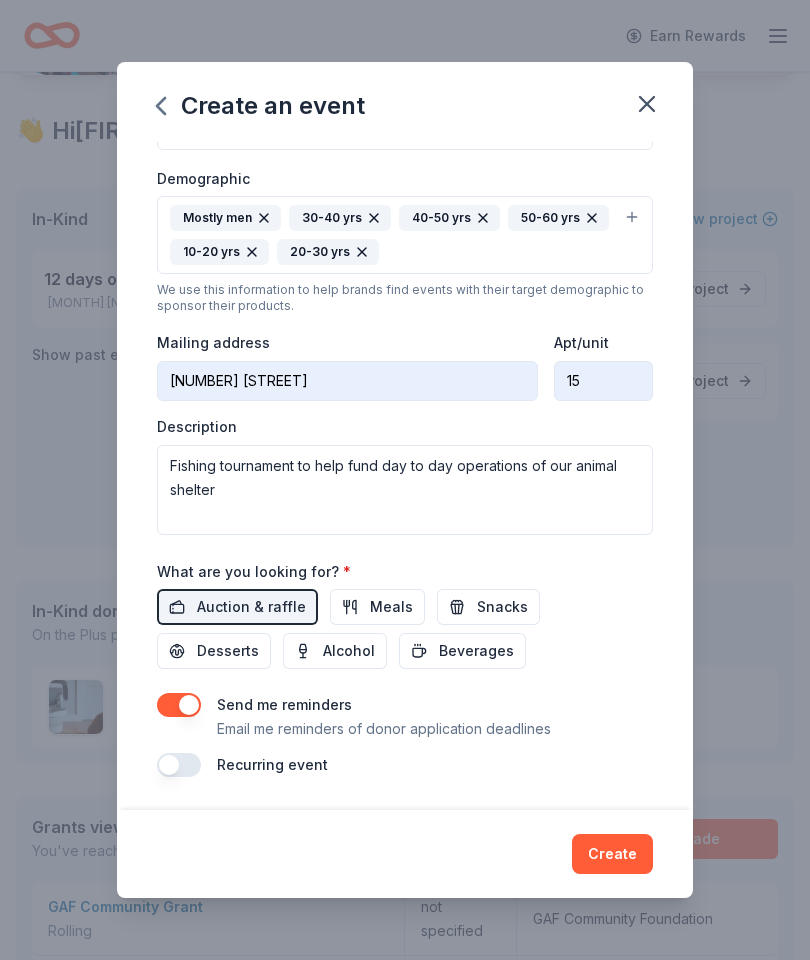 click on "Meals" at bounding box center [391, 607] 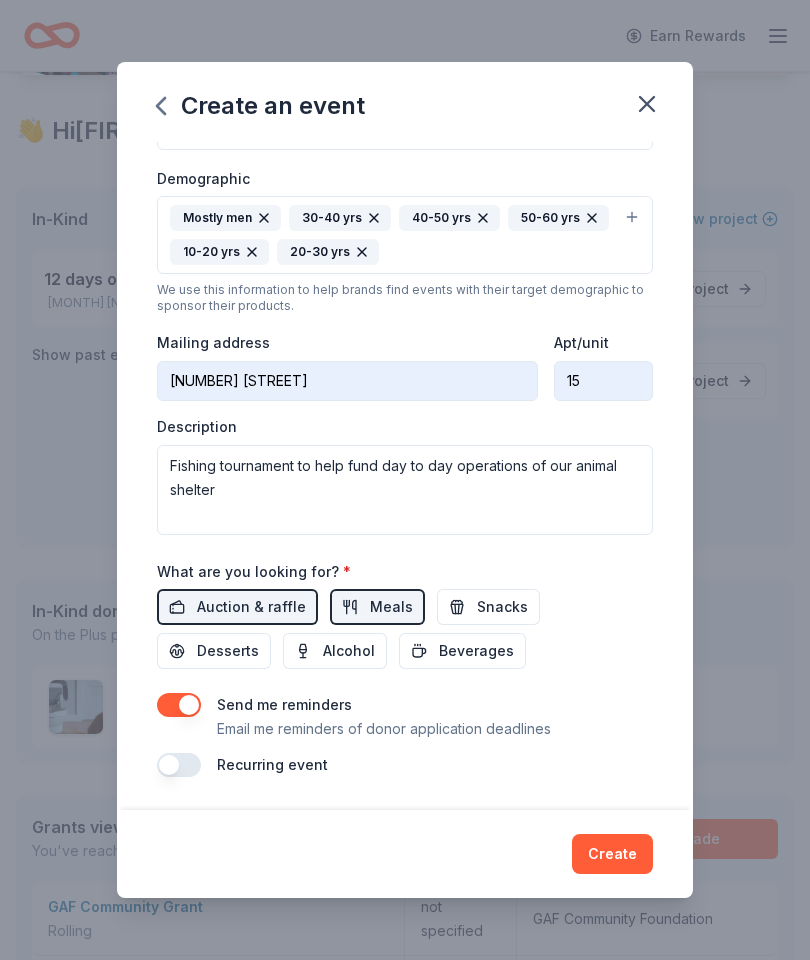 click on "Snacks" at bounding box center (502, 607) 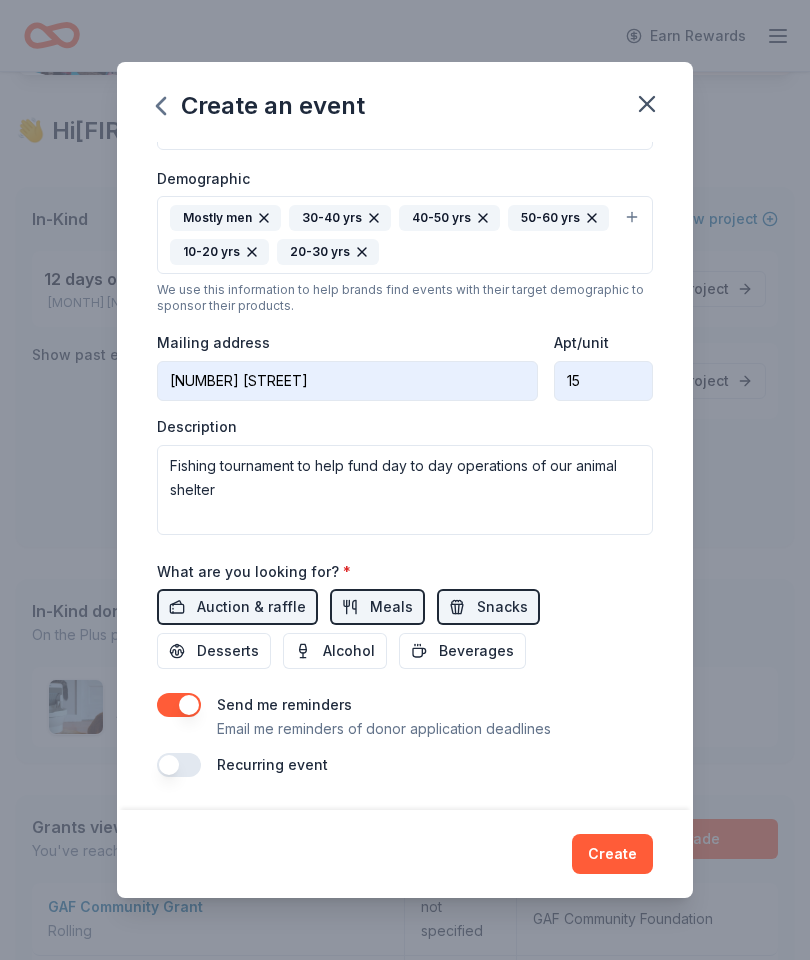 click on "Desserts" at bounding box center (228, 651) 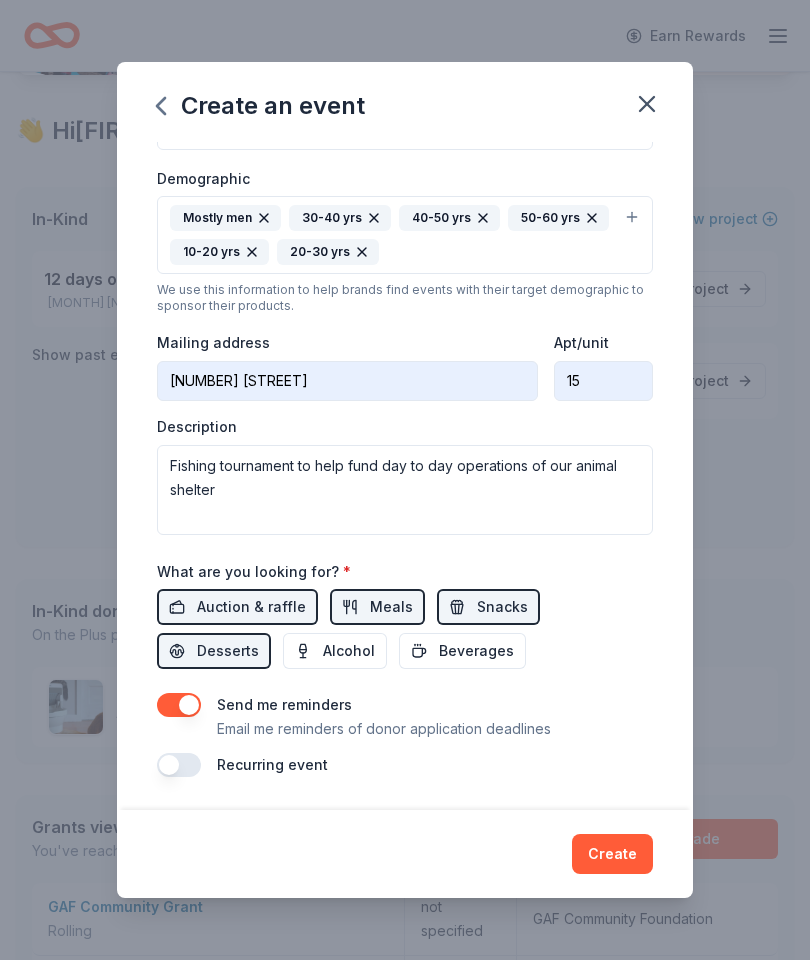 click on "Alcohol" at bounding box center [335, 651] 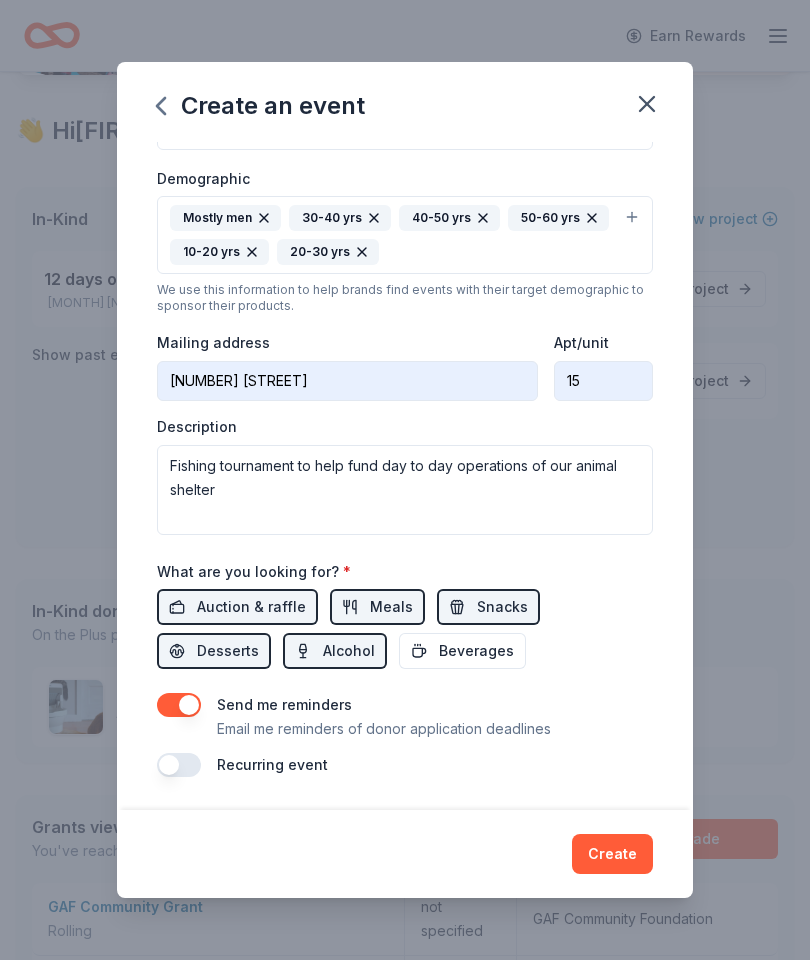 click on "Beverages" at bounding box center [476, 651] 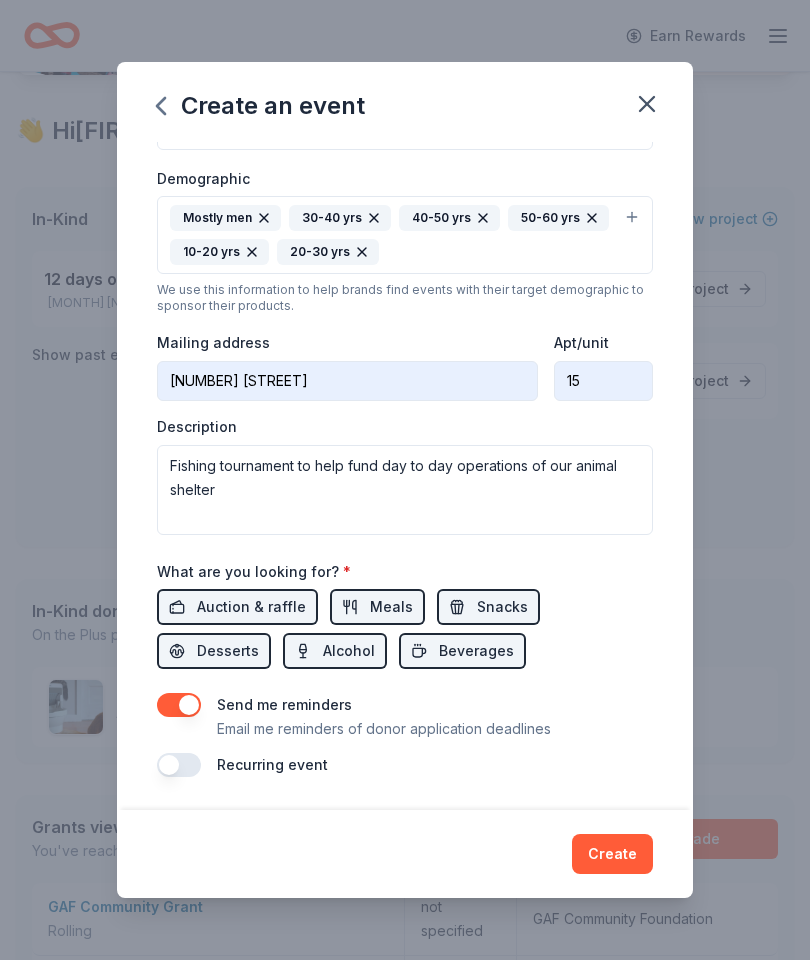 click on "Create" at bounding box center (612, 854) 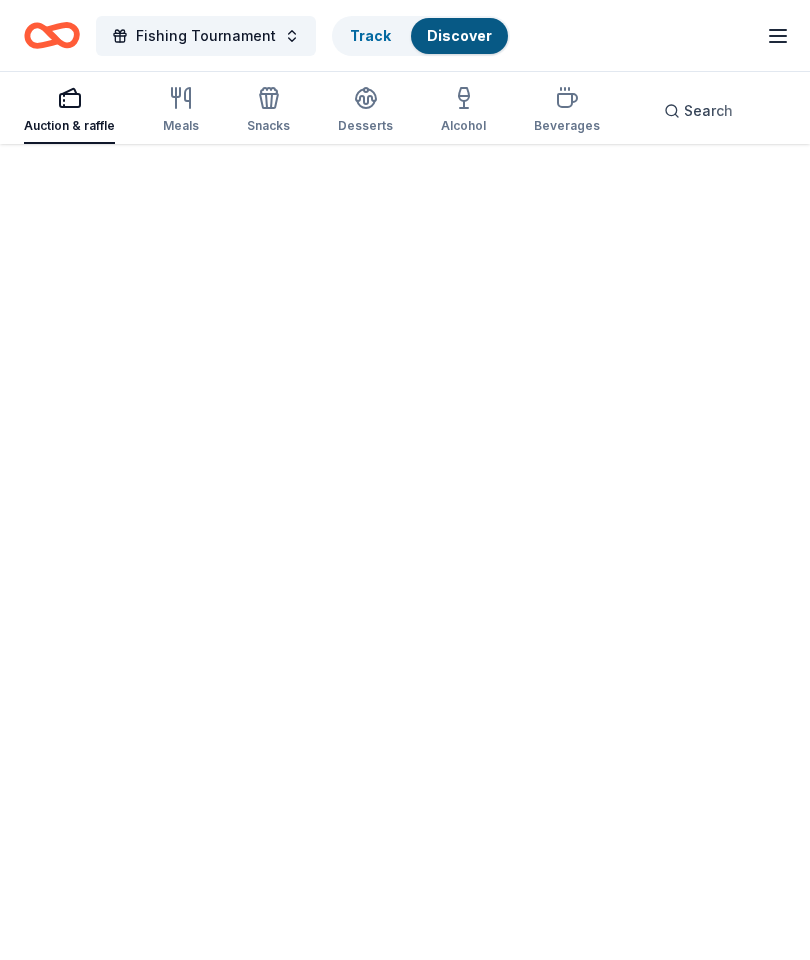 scroll, scrollTop: 0, scrollLeft: 0, axis: both 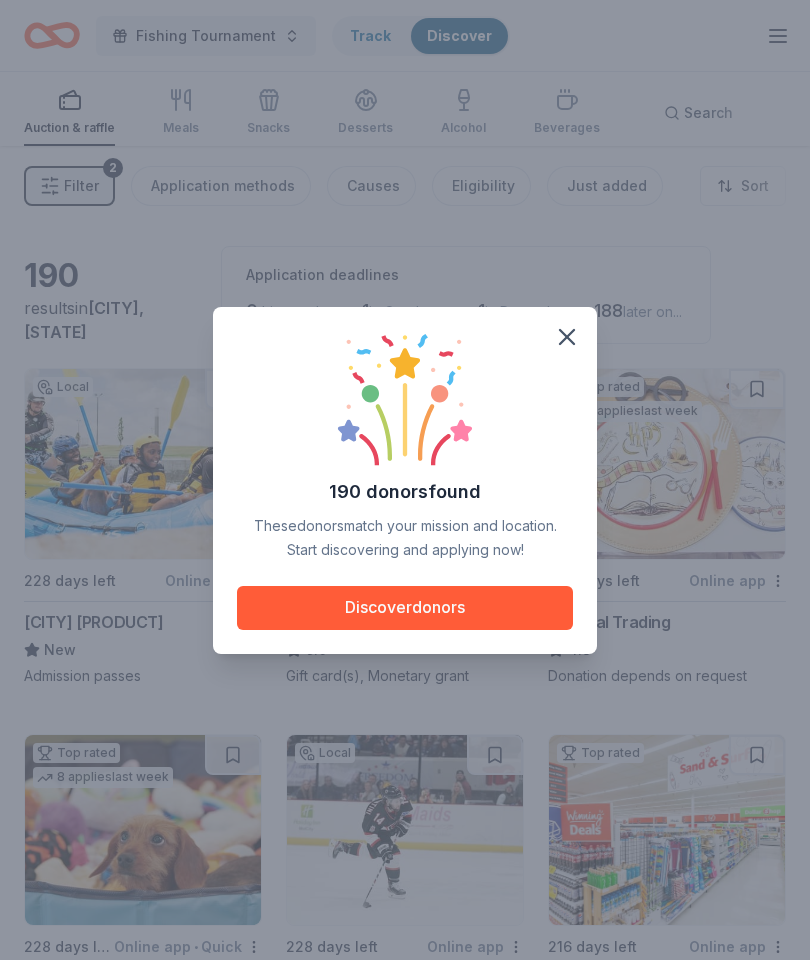 click on "Discover  donors" at bounding box center (405, 608) 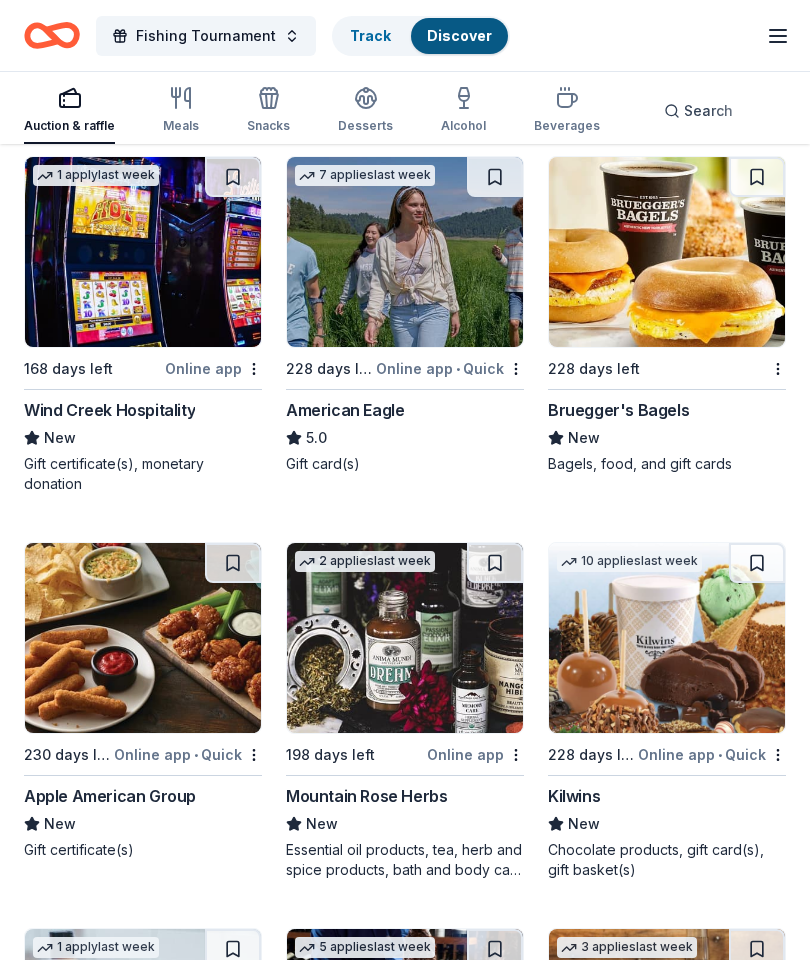 scroll, scrollTop: 6328, scrollLeft: 0, axis: vertical 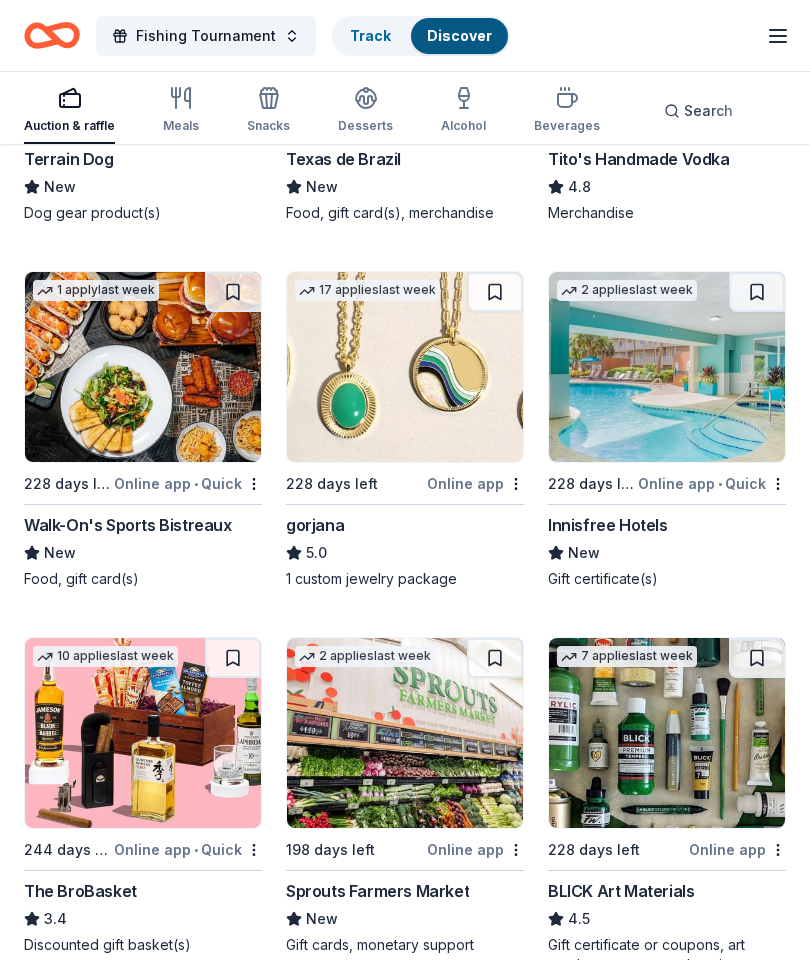 click 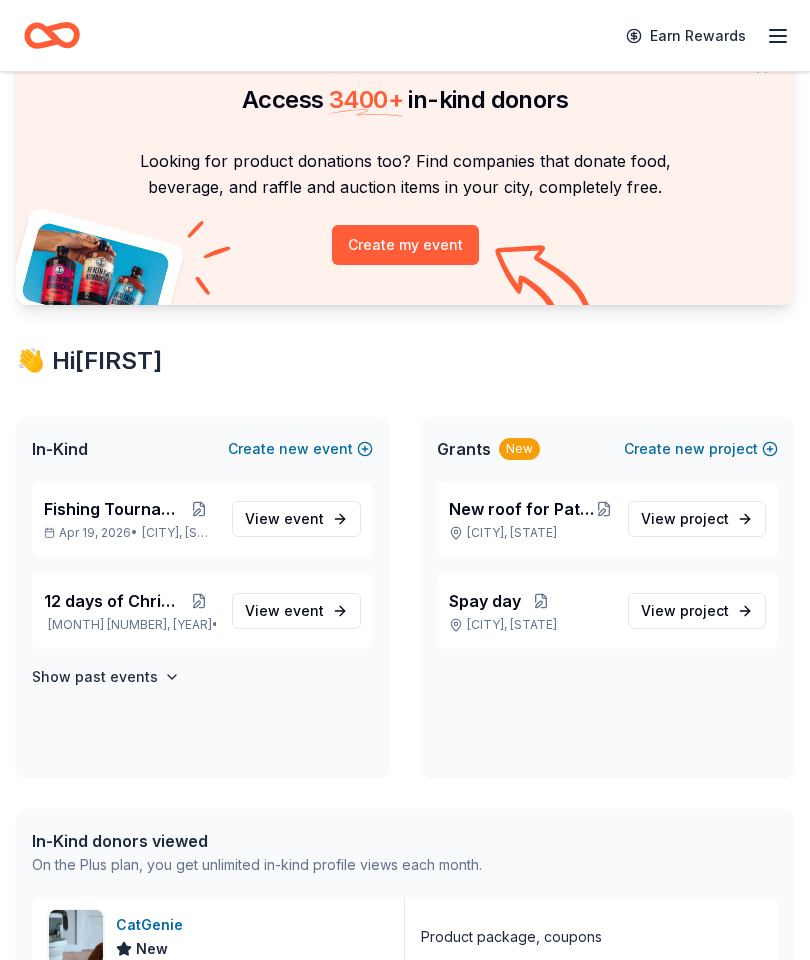 scroll, scrollTop: 63, scrollLeft: 0, axis: vertical 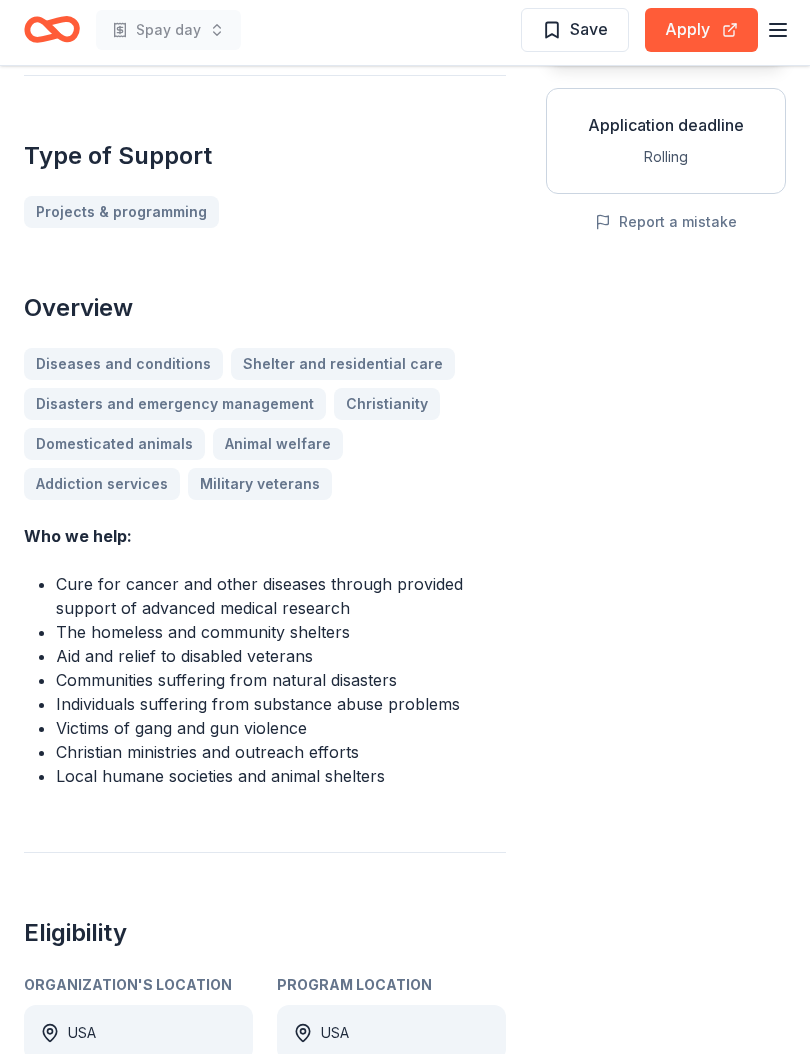 click on "Apply" at bounding box center [701, 36] 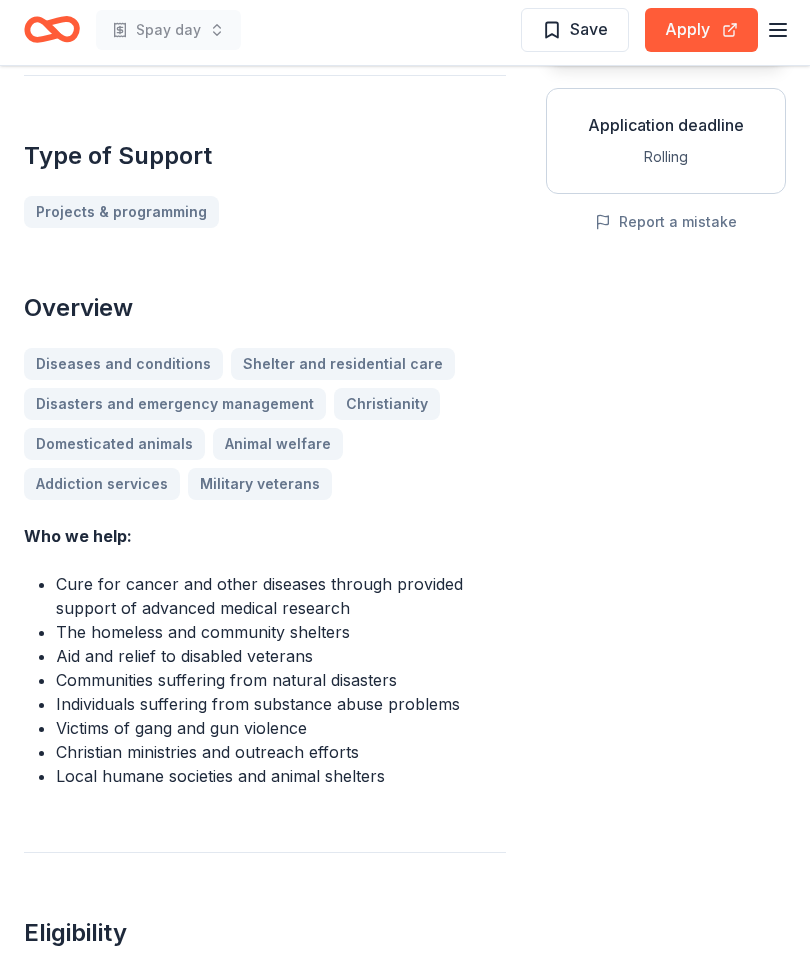 scroll, scrollTop: 362, scrollLeft: 0, axis: vertical 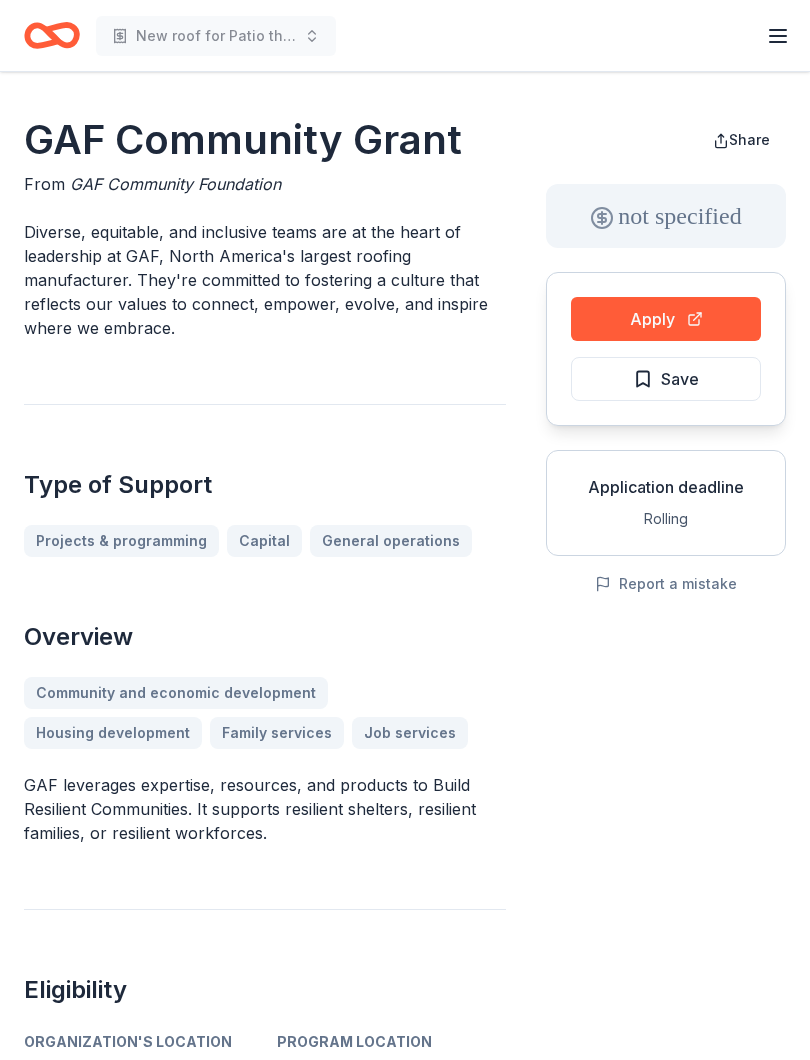 click on "Apply" at bounding box center (666, 319) 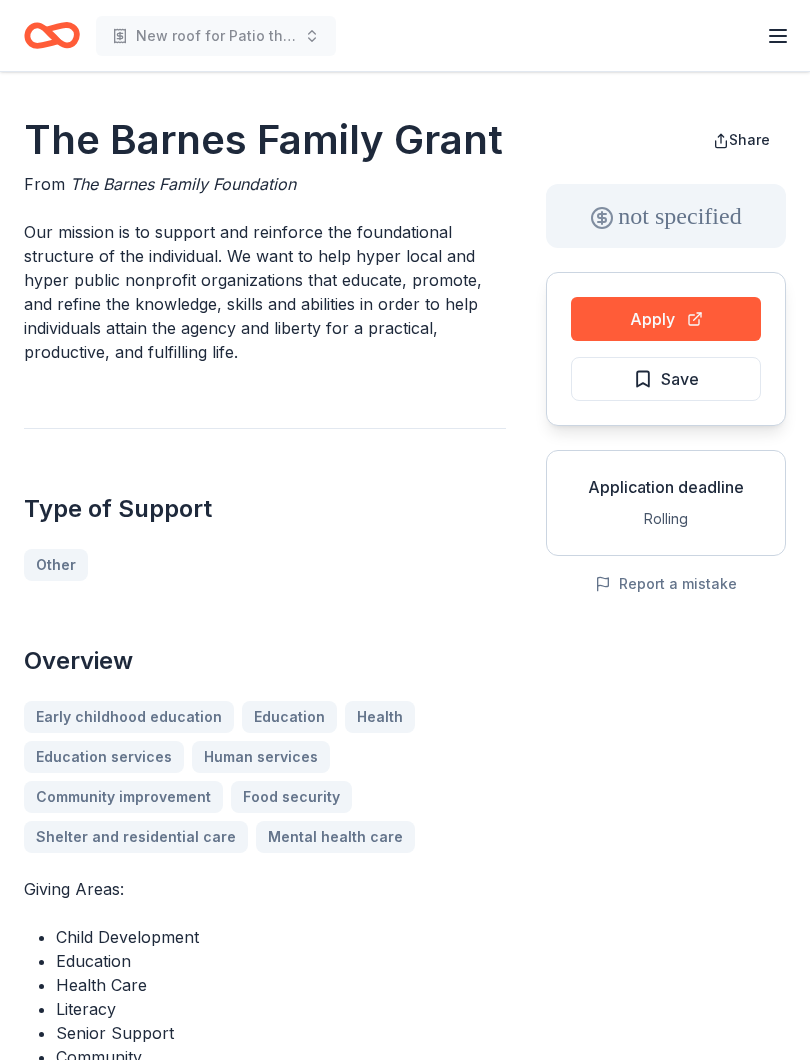 scroll, scrollTop: 0, scrollLeft: 0, axis: both 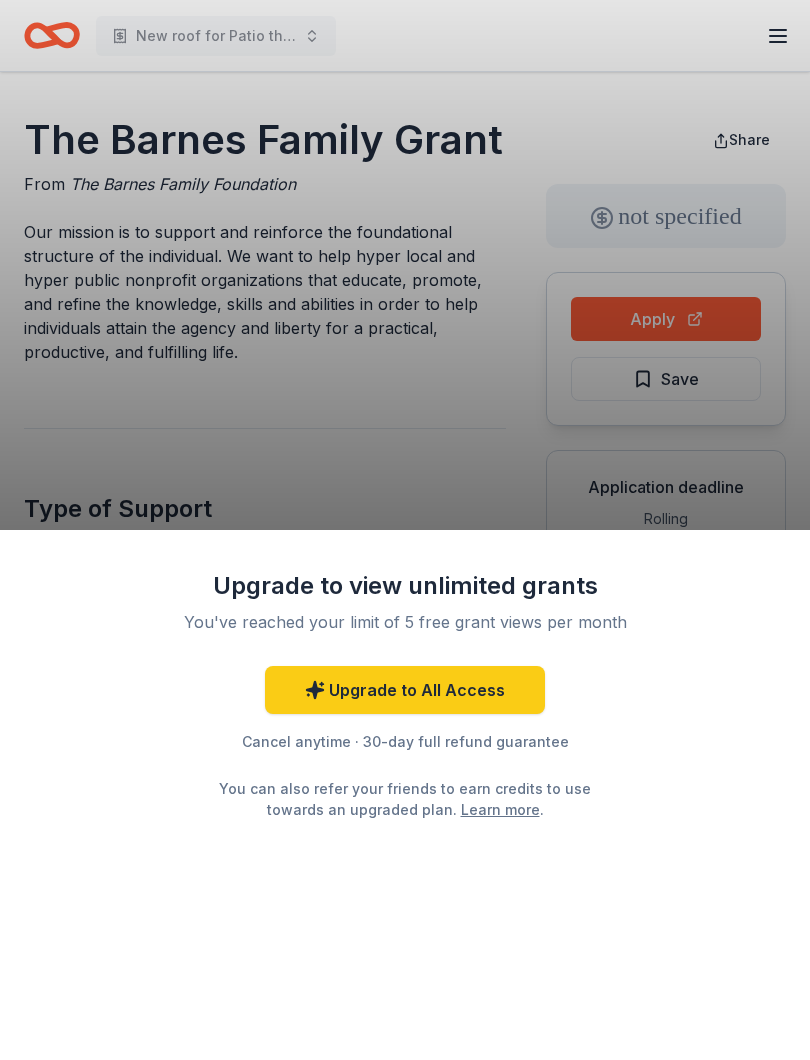 click on "Upgrade to view unlimited grants You've reached your limit of 5 free grant views per month Upgrade to All Access Cancel anytime · 30-day full refund guarantee You can also refer your friends to earn credits to use towards an upgraded plan.   Learn more ." at bounding box center [405, 530] 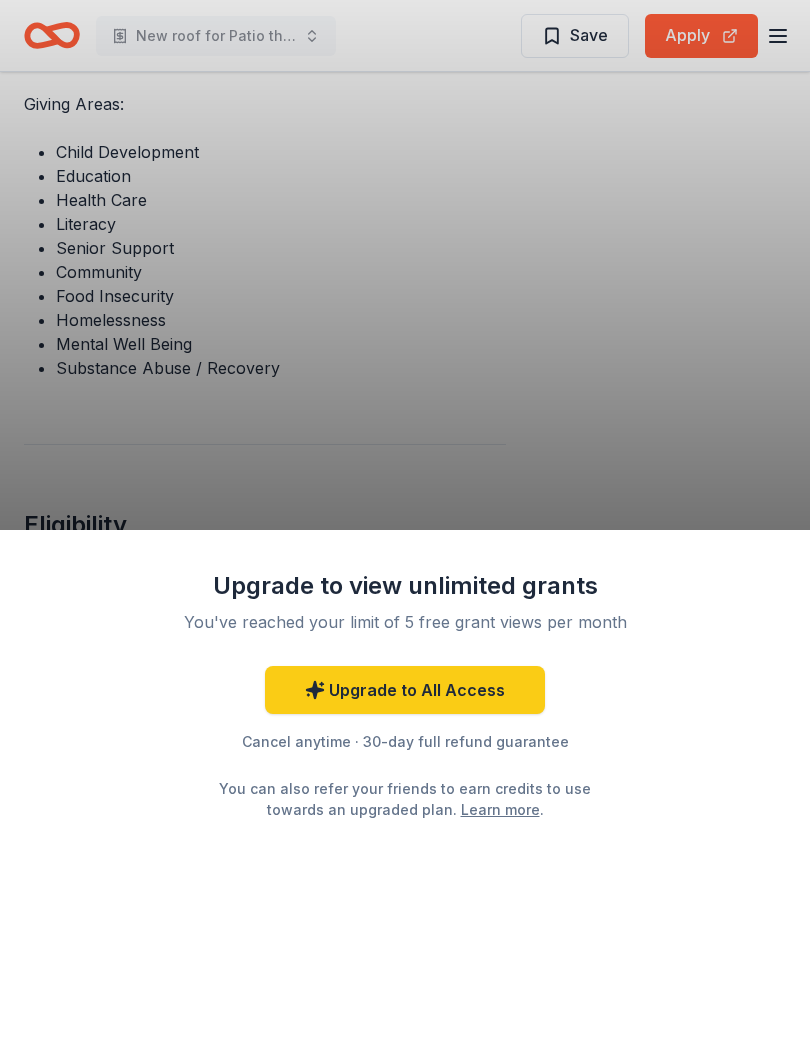 scroll, scrollTop: 702, scrollLeft: 0, axis: vertical 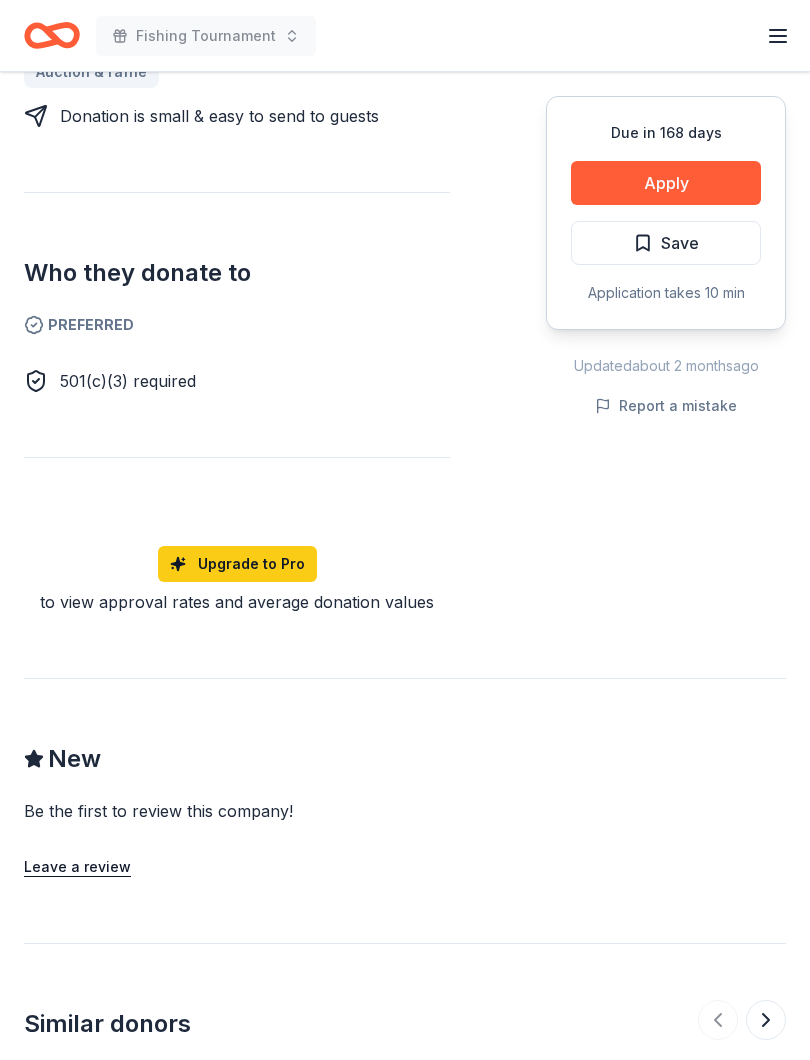 click on "Apply" at bounding box center (666, 183) 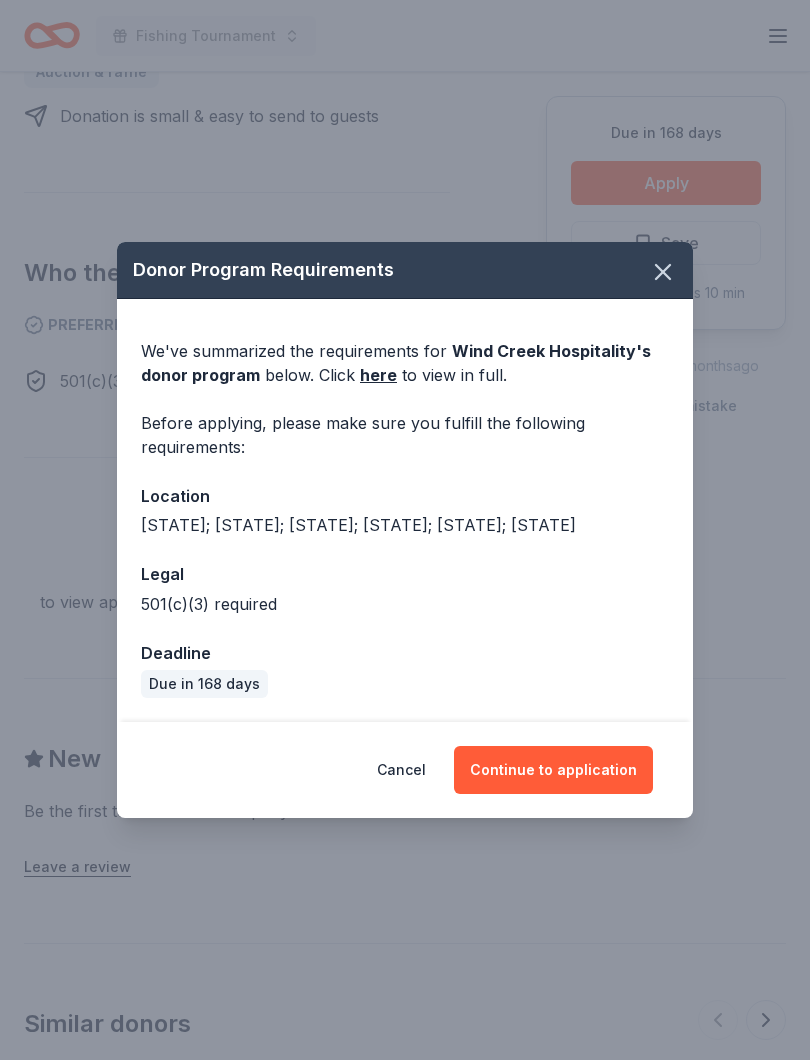 click on "Continue to application" at bounding box center (553, 770) 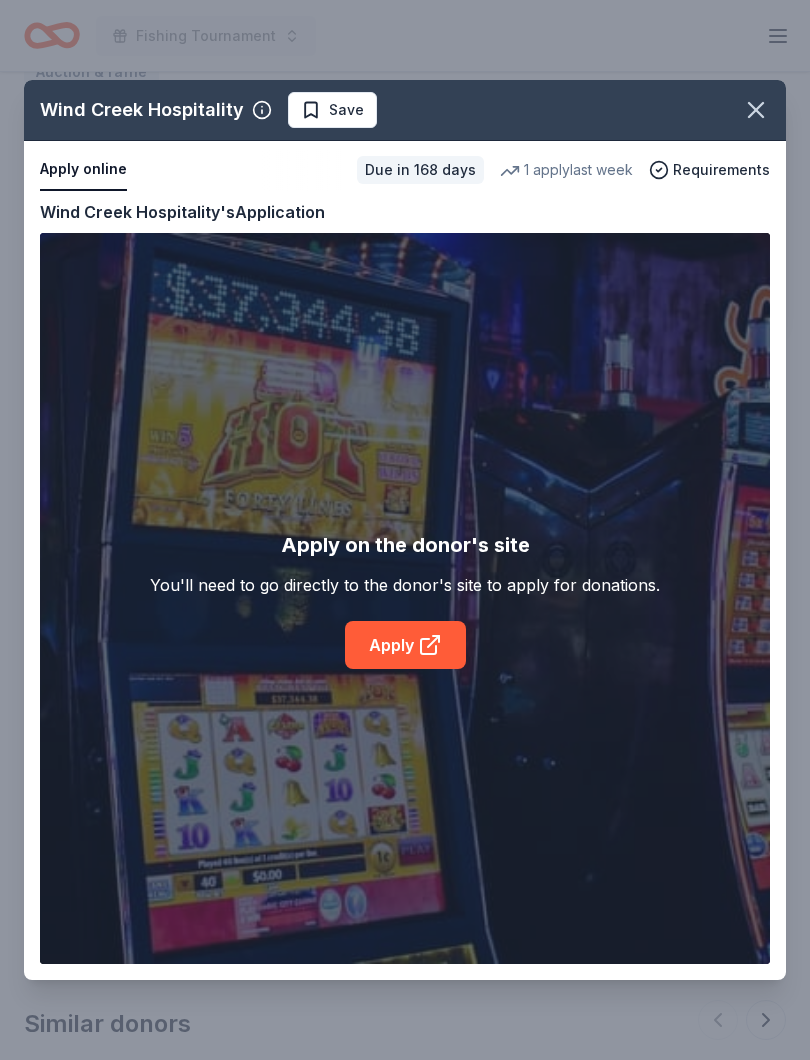click on "Apply" at bounding box center (405, 645) 